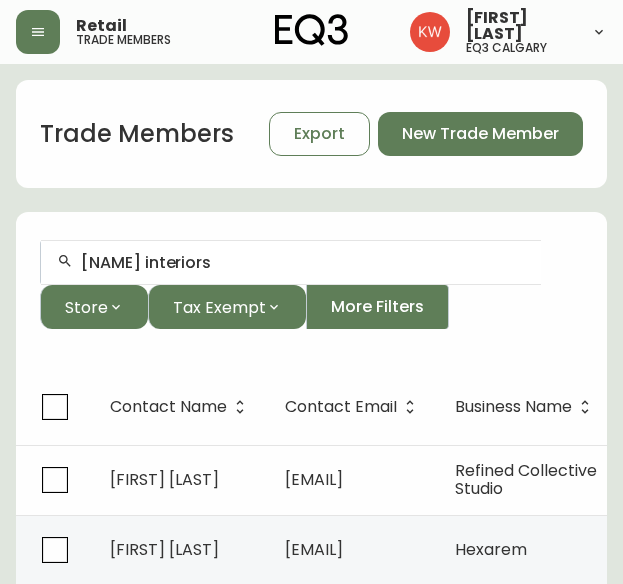 scroll, scrollTop: 0, scrollLeft: 0, axis: both 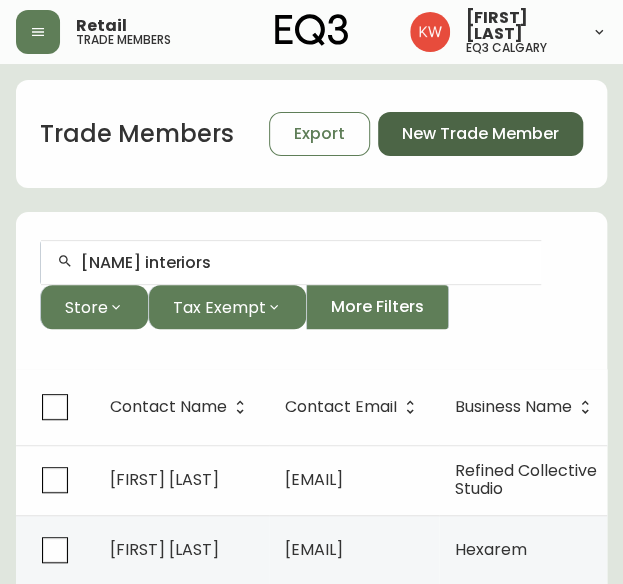 click on "New Trade Member" at bounding box center (480, 134) 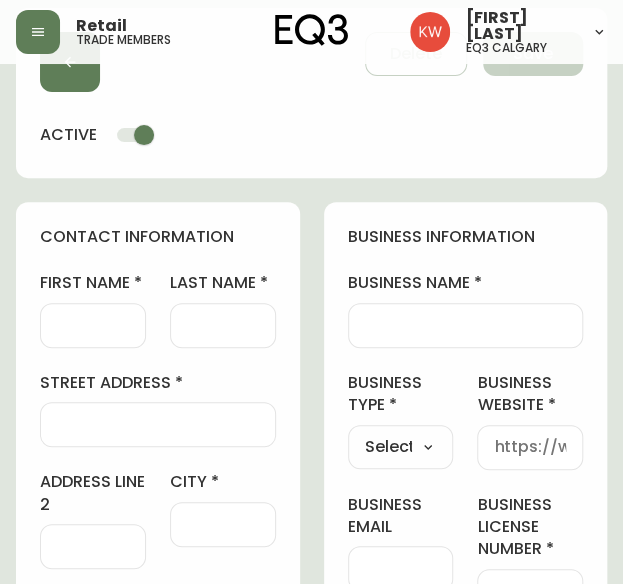 scroll, scrollTop: 100, scrollLeft: 0, axis: vertical 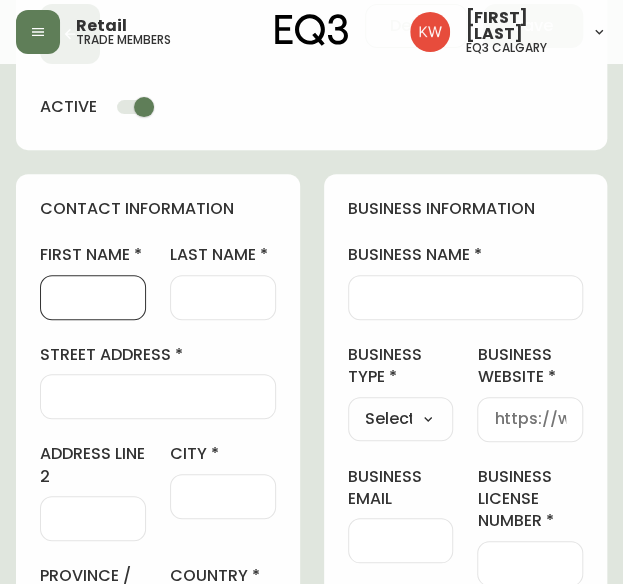 click on "first name" at bounding box center [93, 297] 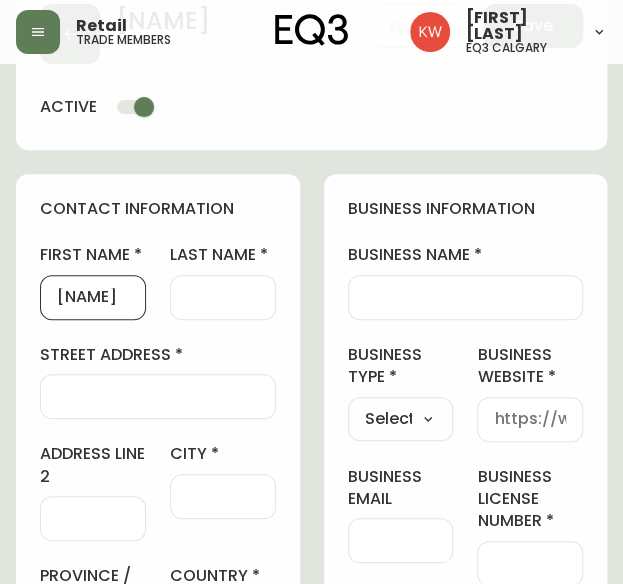 type on "[FIRST]" 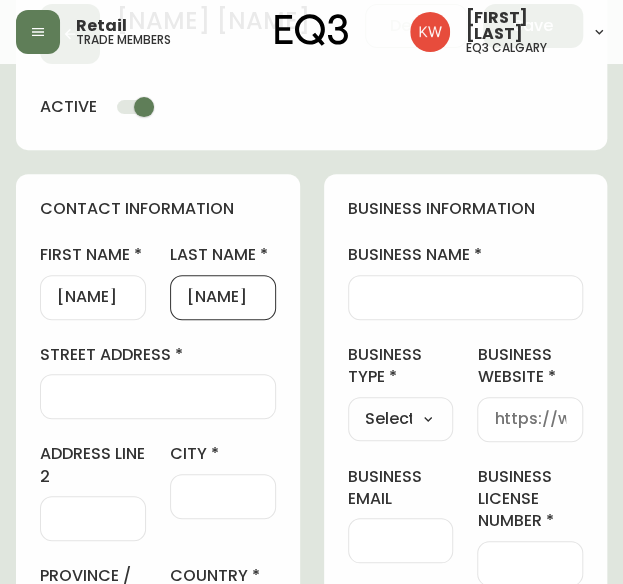 type on "[LAST]" 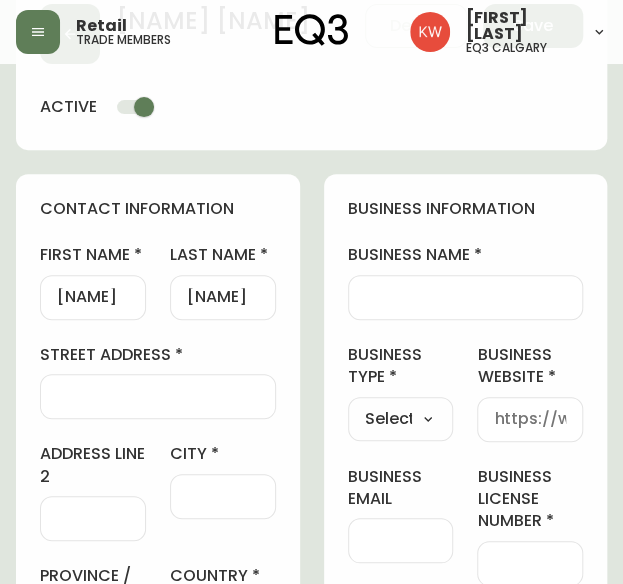 click at bounding box center [466, 297] 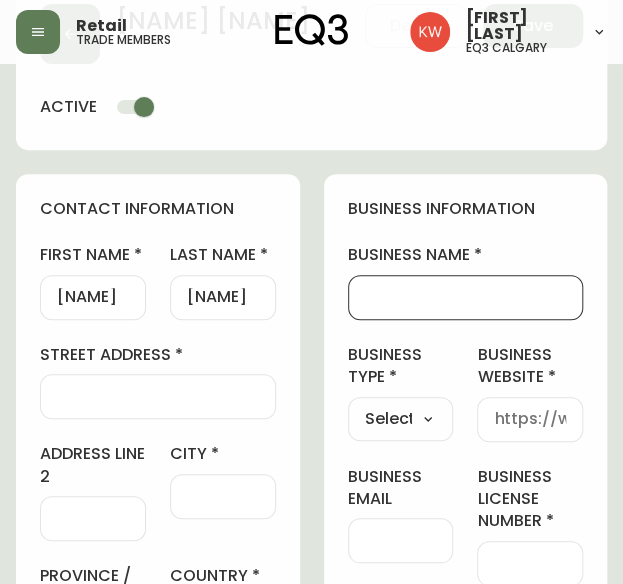 paste on "Donna Olsen Interiors" 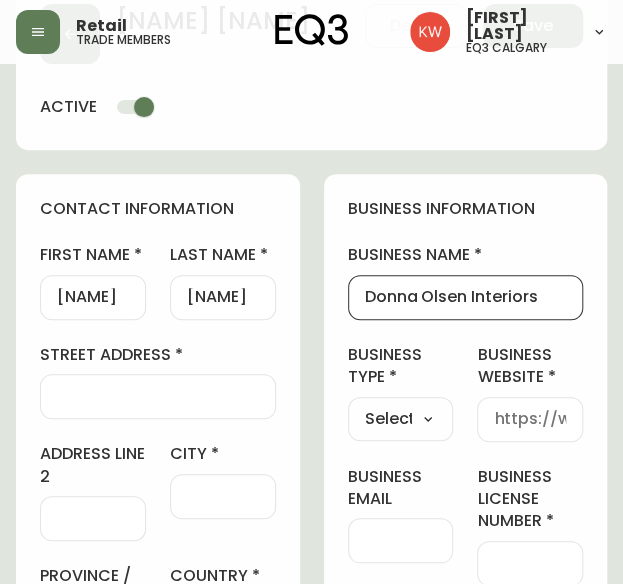type on "Donna Olsen Interiors" 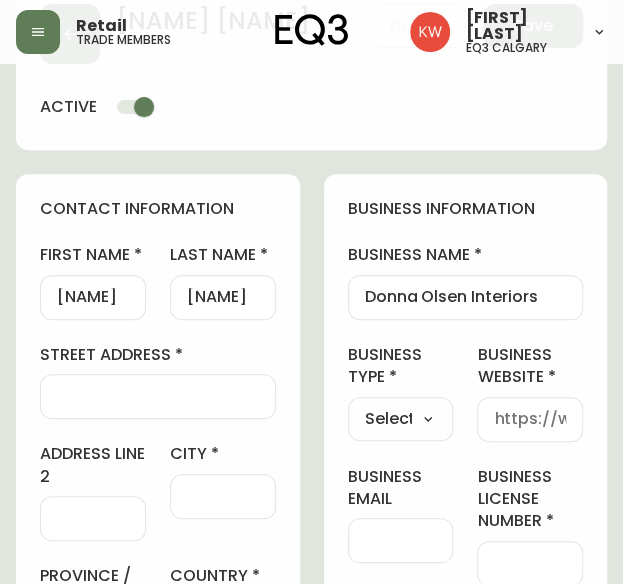 click on "street address" at bounding box center [158, 396] 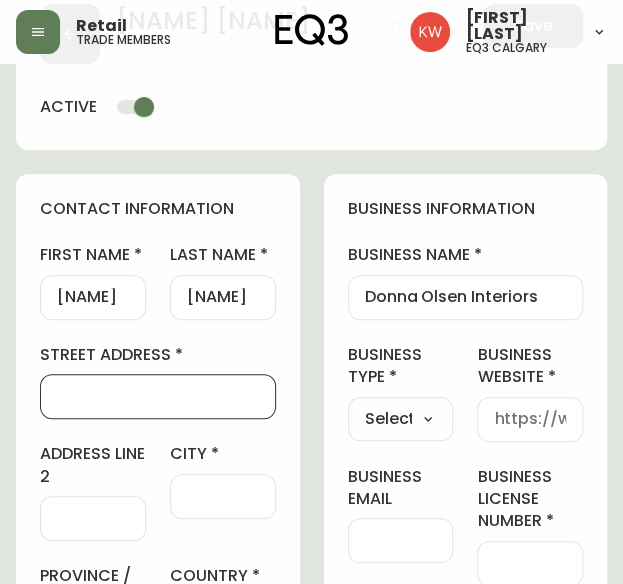 paste on "9 Quarry Gate SE" 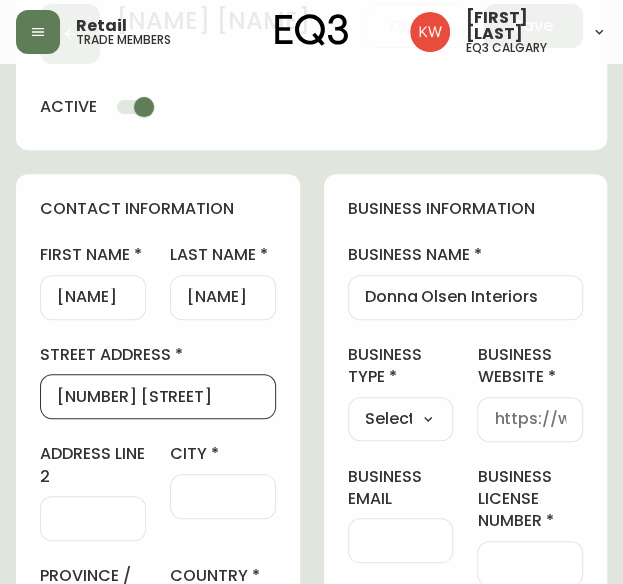 type on "9 Quarry Gate SE" 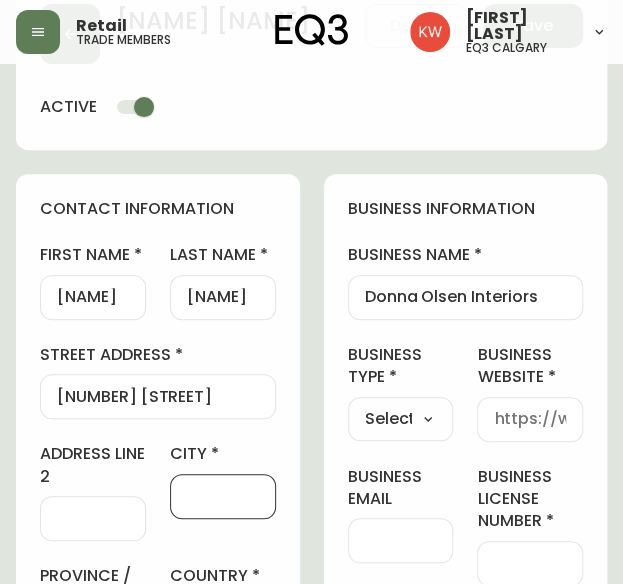 click on "city" at bounding box center [223, 496] 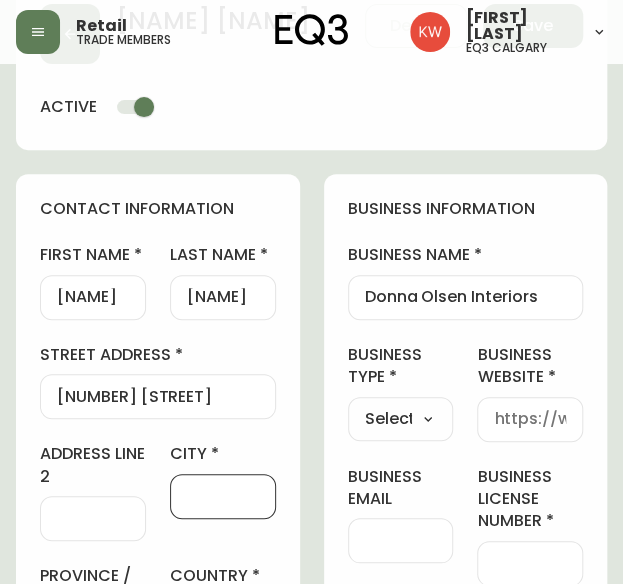type on "Calgary" 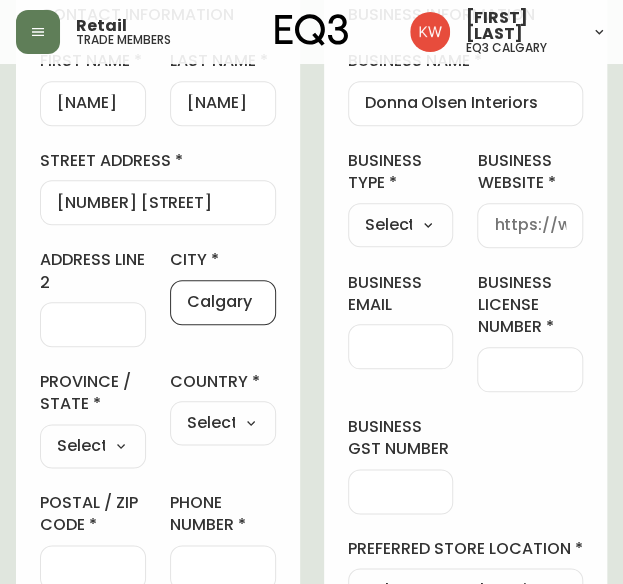 scroll, scrollTop: 300, scrollLeft: 0, axis: vertical 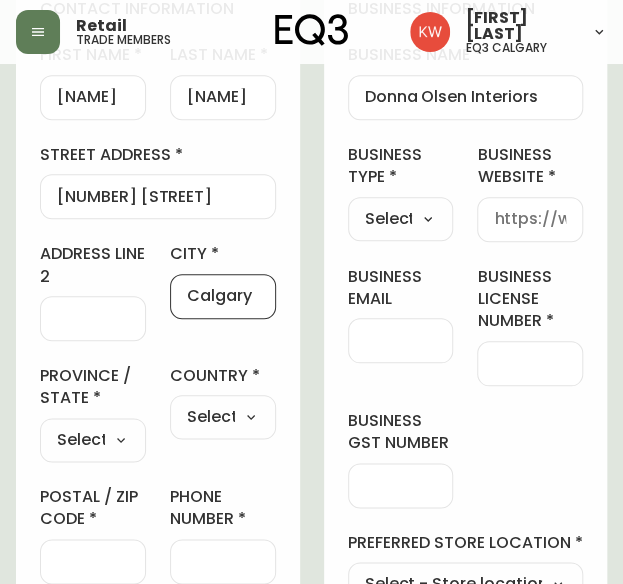 click on "Select Alberta British Columbia Manitoba New Brunswick Newfoundland and Labrador Nova Scotia Nunavut Northwest Territories Ontario Prince Edward Island Quebec Saskatchewan Yukon" at bounding box center (93, 440) 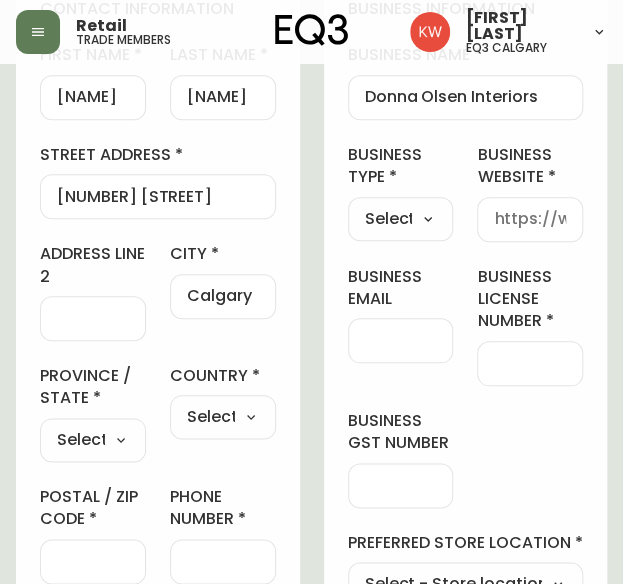select on "AB" 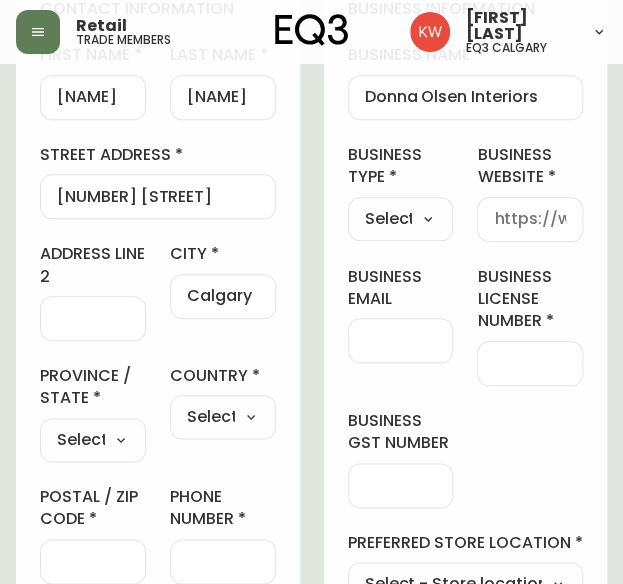 click on "Select Alberta British Columbia Manitoba New Brunswick Newfoundland and Labrador Nova Scotia Nunavut Northwest Territories Ontario Prince Edward Island Quebec Saskatchewan Yukon" at bounding box center [93, 440] 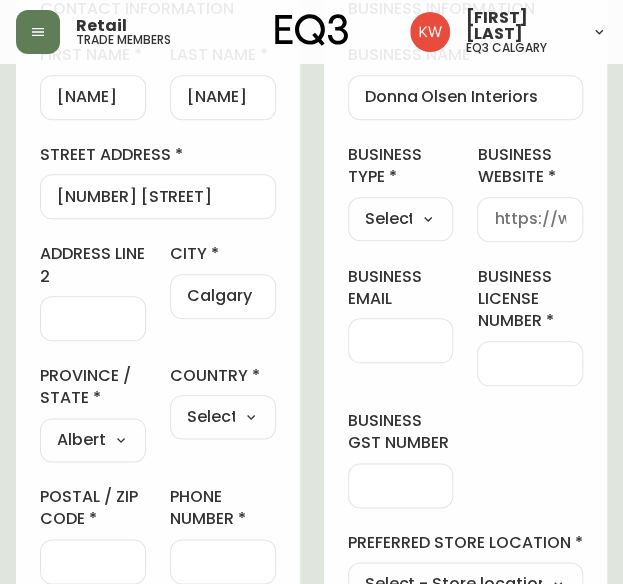 click on "Select Canada United States" at bounding box center (223, 418) 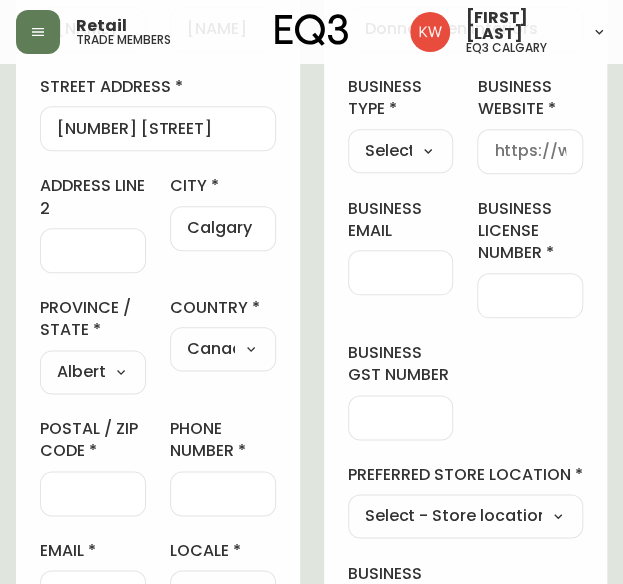 scroll, scrollTop: 400, scrollLeft: 0, axis: vertical 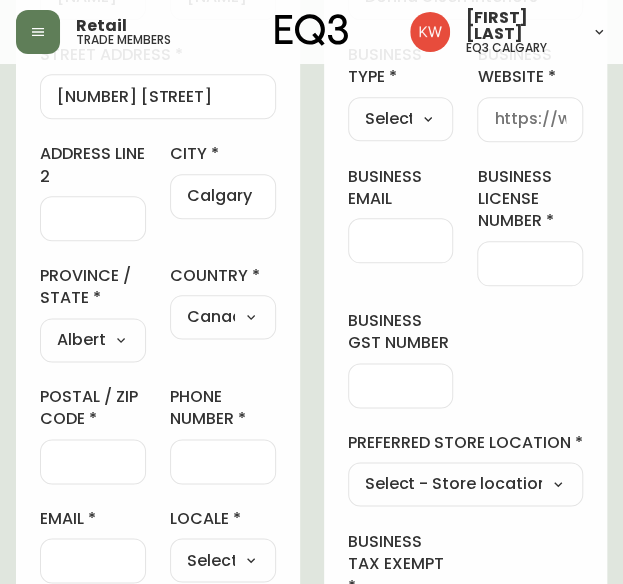 click at bounding box center (93, 461) 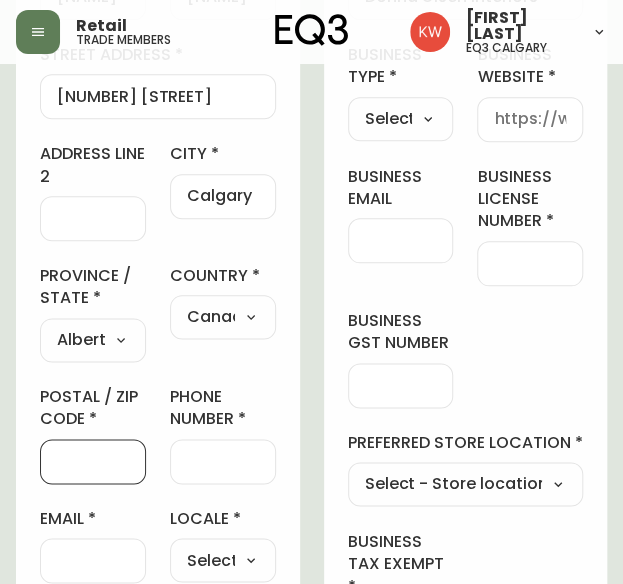 paste on "T2C 5L4" 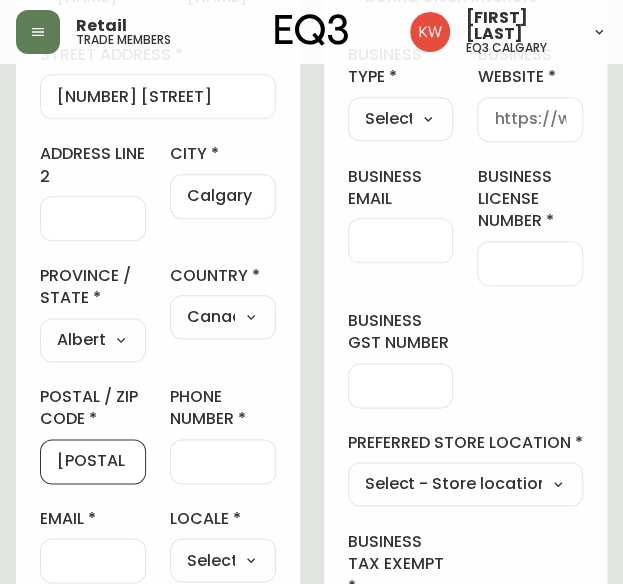 type on "T2C 5L4" 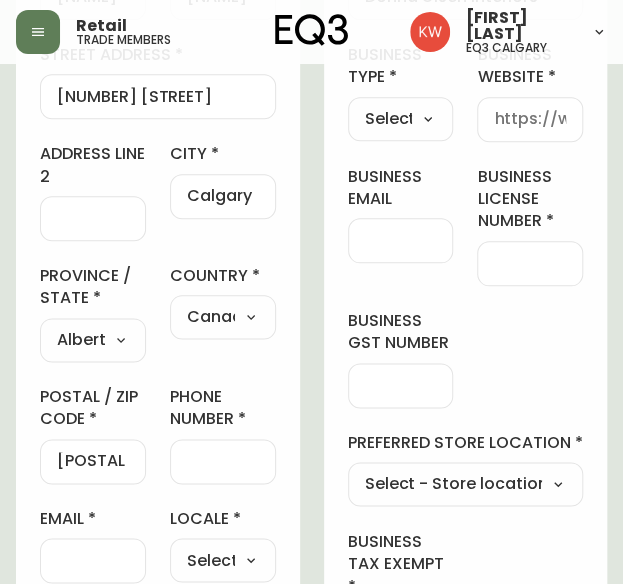 click on "phone number" at bounding box center [223, 461] 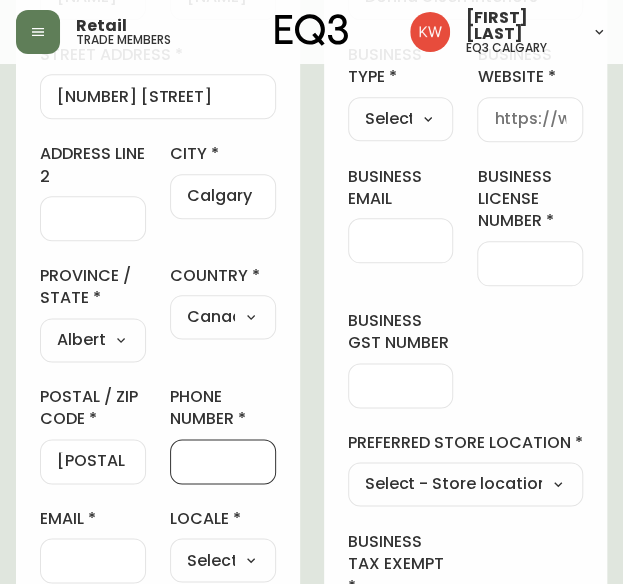 paste on "780-919-9989" 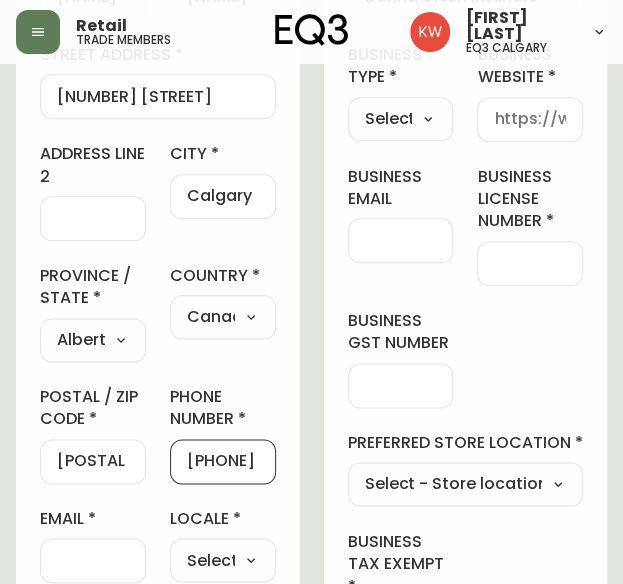 scroll, scrollTop: 0, scrollLeft: 41, axis: horizontal 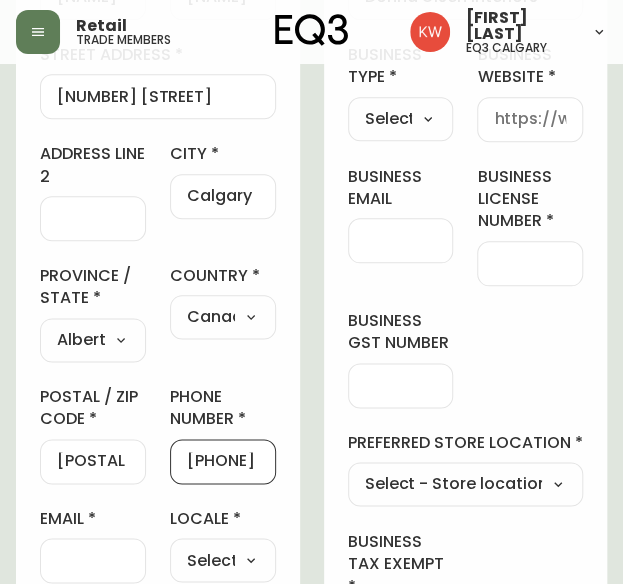 type on "780-919-9989" 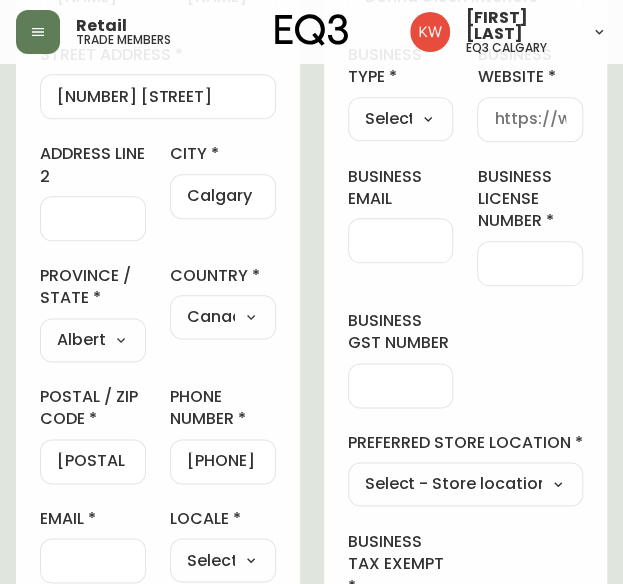 scroll, scrollTop: 0, scrollLeft: 0, axis: both 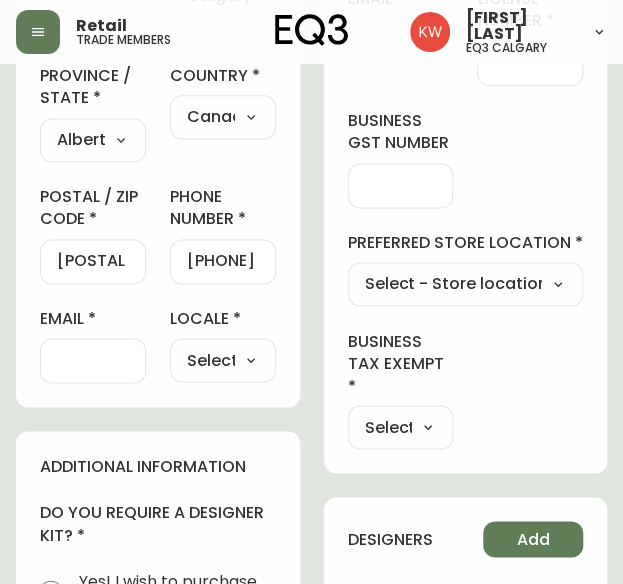 click at bounding box center [93, 360] 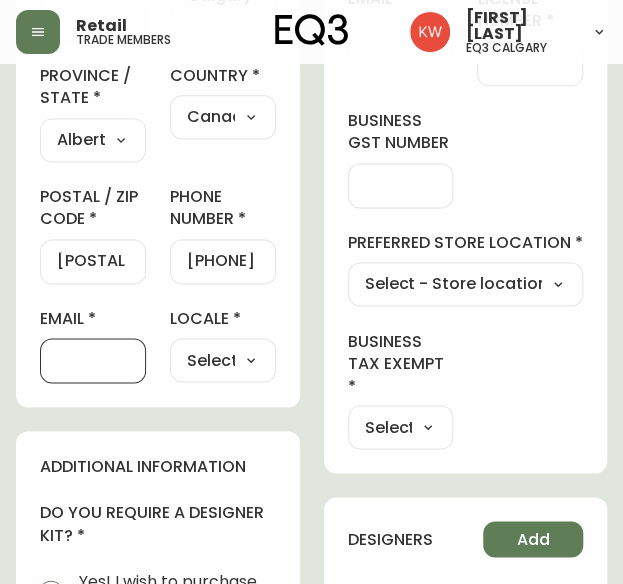 paste on "olseninteriors@[DOMAIN].ca" 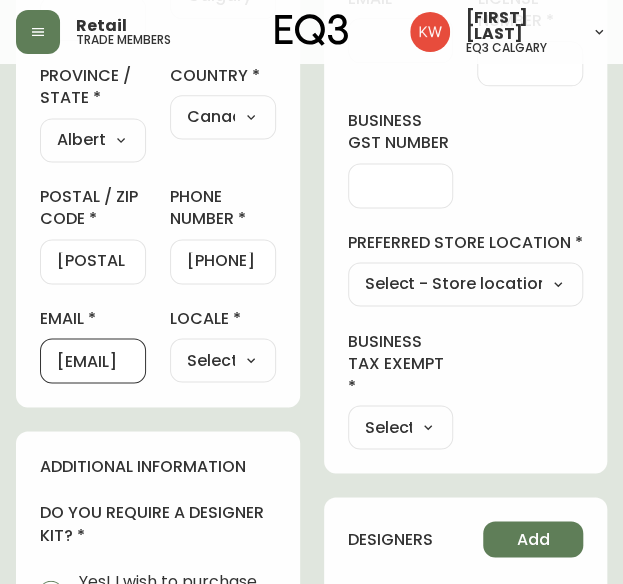 scroll, scrollTop: 0, scrollLeft: 118, axis: horizontal 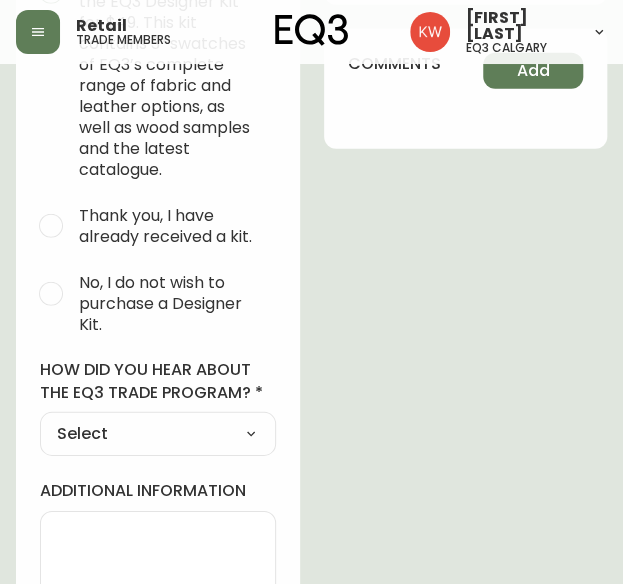 type on "olseninteriors@[DOMAIN].ca" 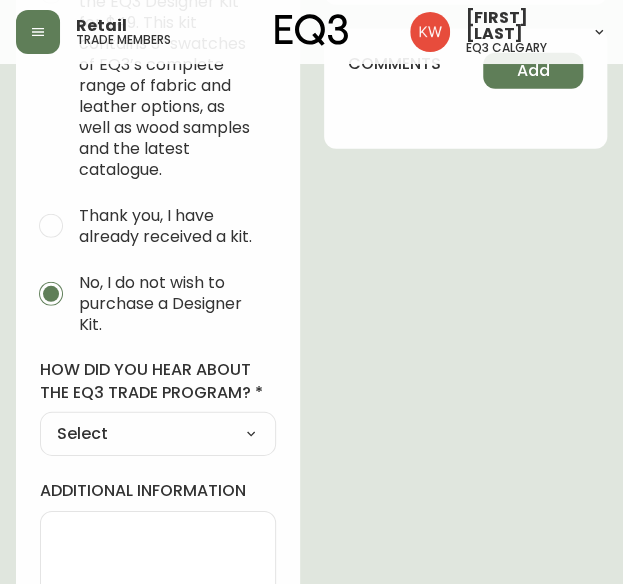 click on "Select Social Media Advertisement Trade Show Outreach from a Trade Rep Other" at bounding box center (158, 434) 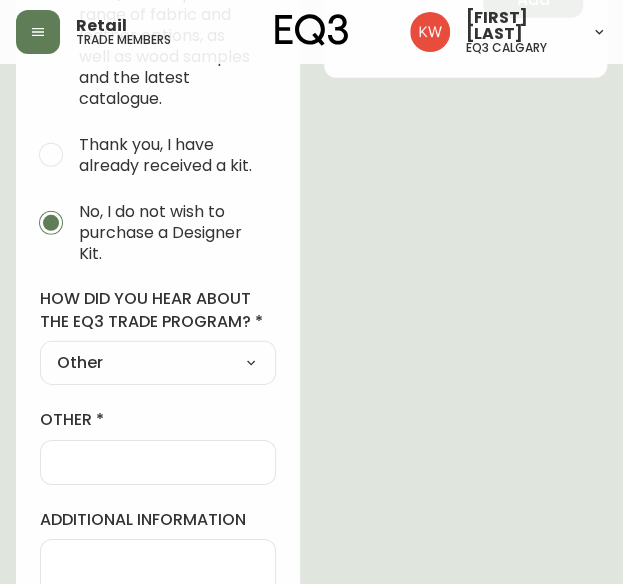 scroll, scrollTop: 1300, scrollLeft: 0, axis: vertical 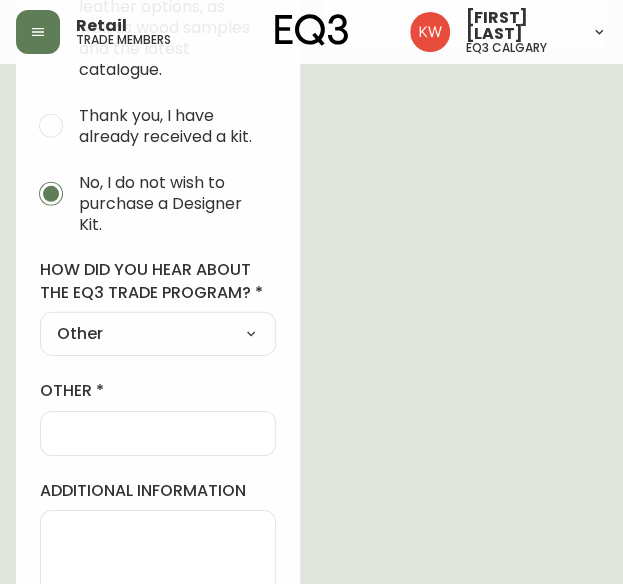 click at bounding box center [158, 433] 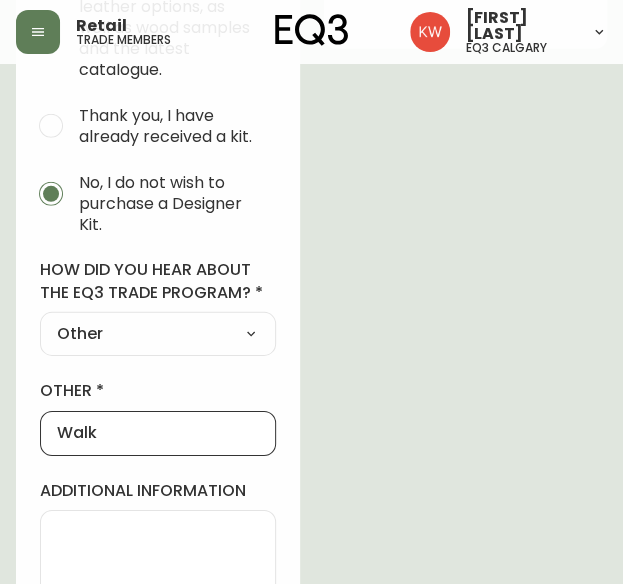 type on "Walk In" 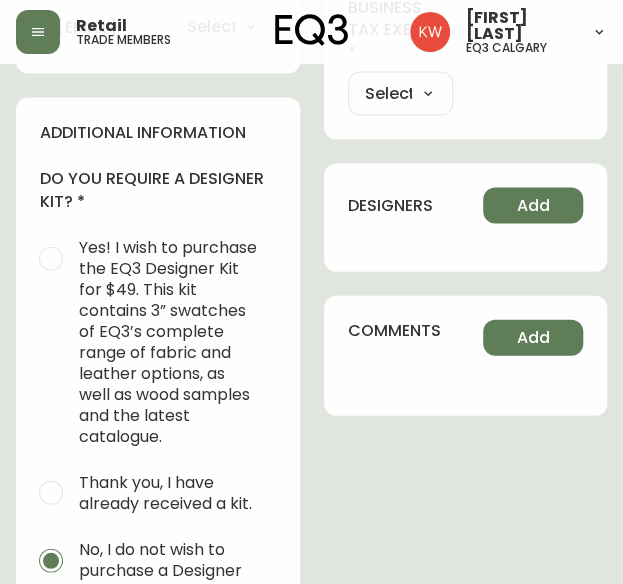 scroll, scrollTop: 800, scrollLeft: 0, axis: vertical 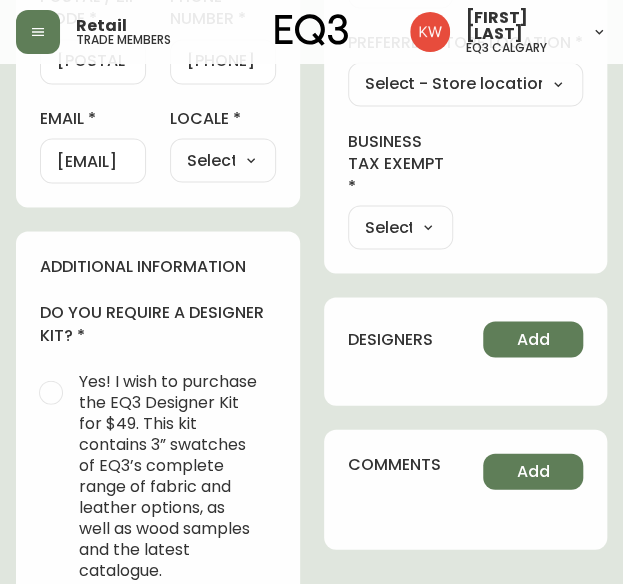 click on "Select Yes No" at bounding box center [401, 227] 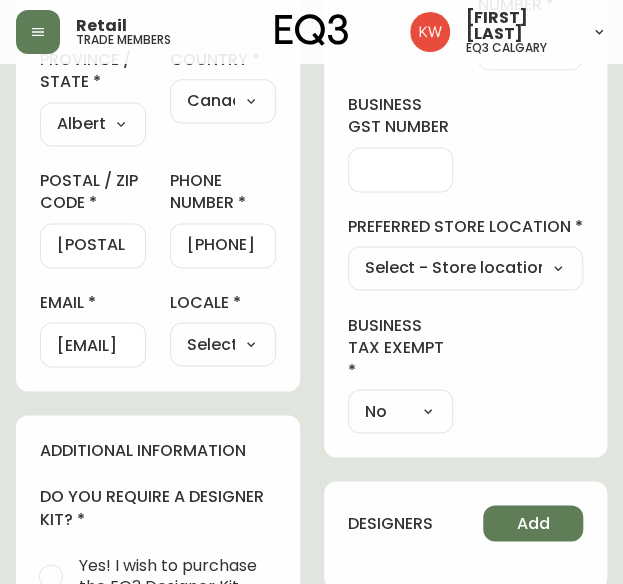 scroll, scrollTop: 600, scrollLeft: 0, axis: vertical 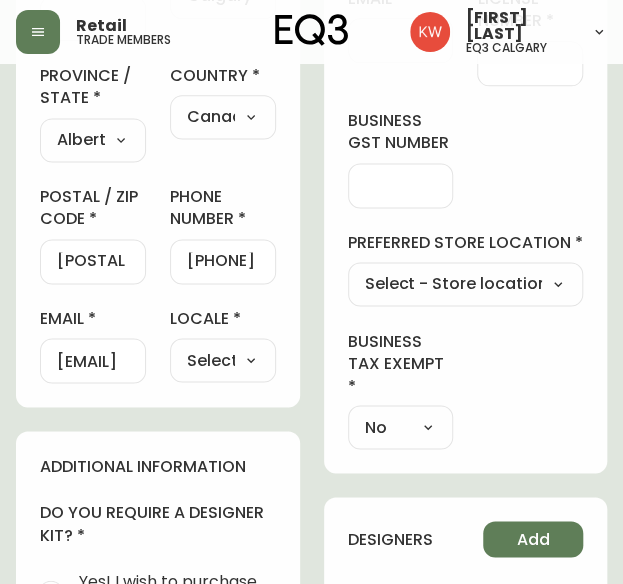click on "Select - Store locations EQ3 Brossard EQ3 Burlington EQ3 Calgary EQ3 Montréal - Griffintown EQ3 Montréal - St Laurent EQ3 Ottawa EQ3 Outlet - Laval EQ3 Quebec City EQ3 Toronto - Hanna EQ3 Toronto - King EQ3 Vancouver EQ3 Winnipeg Select - Trade locations EQ3 US Trade - Formally East" at bounding box center [466, 284] 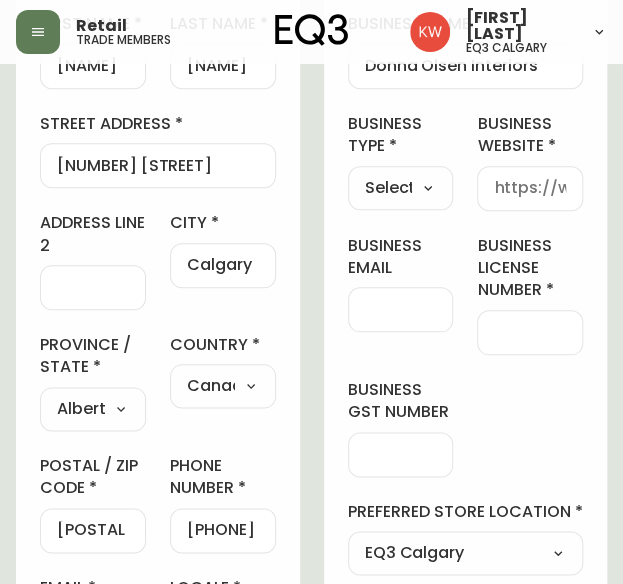 scroll, scrollTop: 300, scrollLeft: 0, axis: vertical 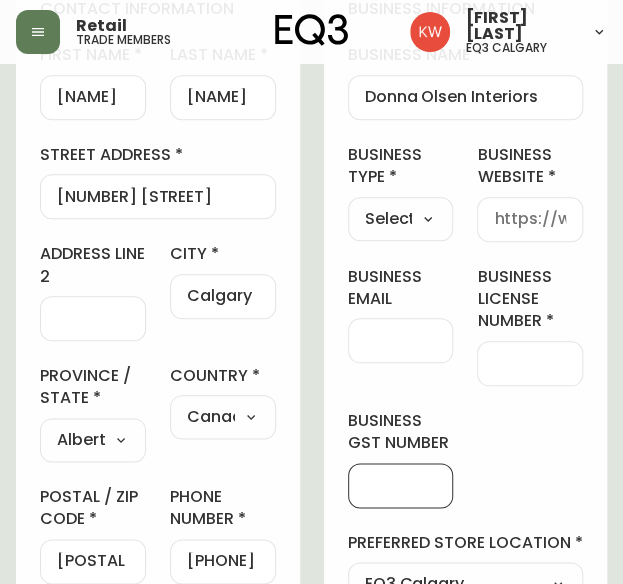 click on "business gst number" at bounding box center (401, 485) 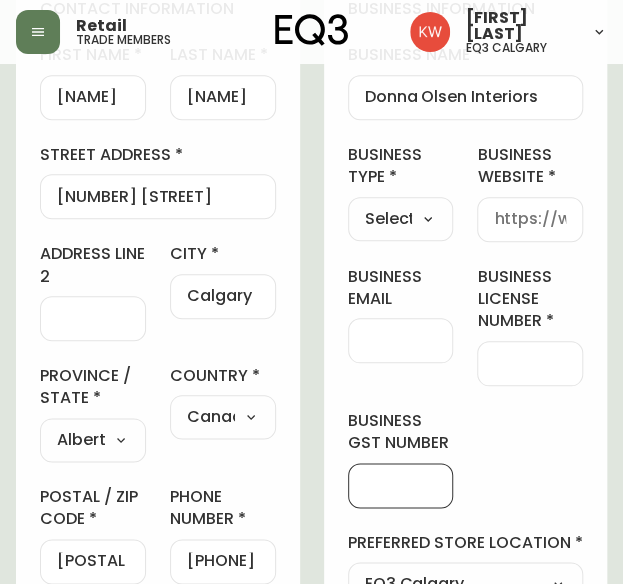 paste on "86461 7865" 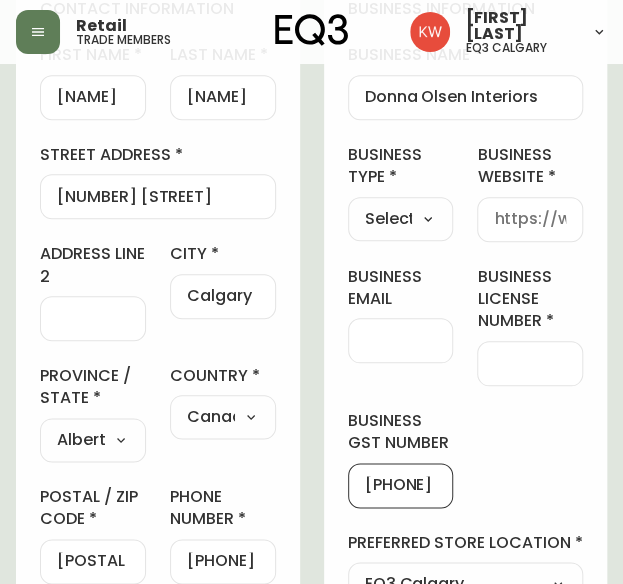 scroll, scrollTop: 0, scrollLeft: 17, axis: horizontal 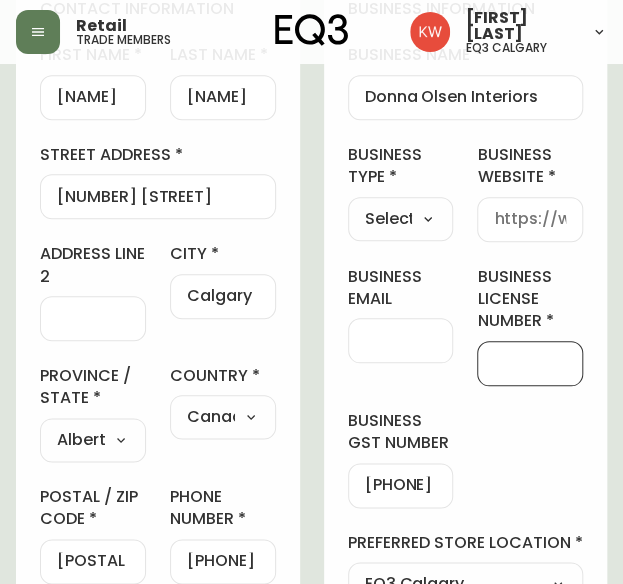 click on "business license number" at bounding box center [530, 363] 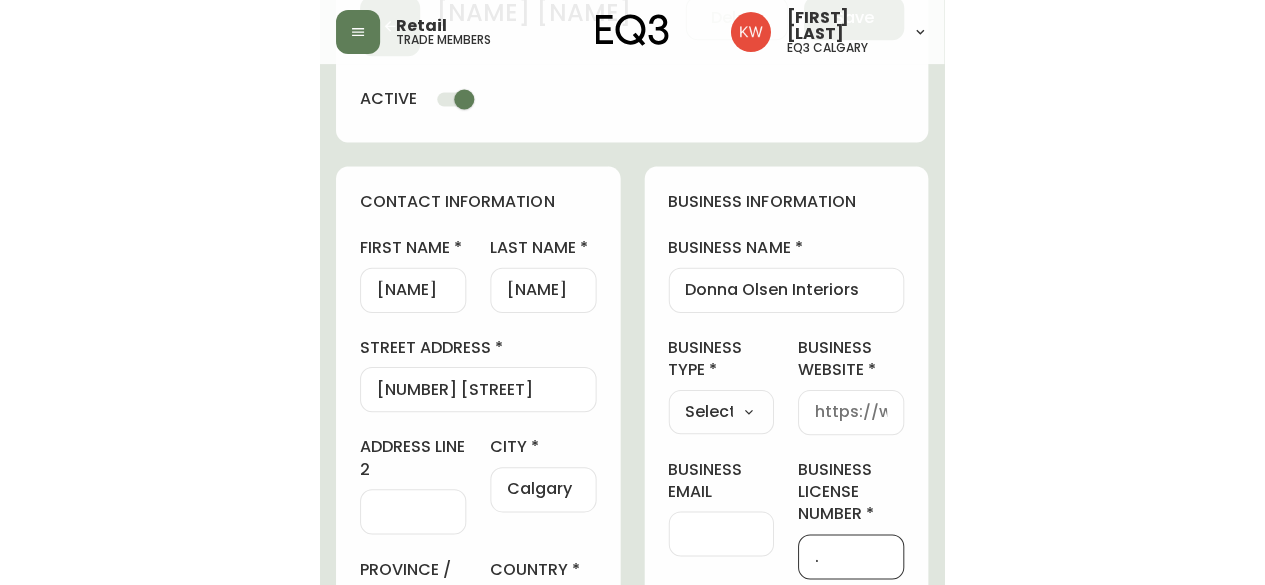 scroll, scrollTop: 100, scrollLeft: 0, axis: vertical 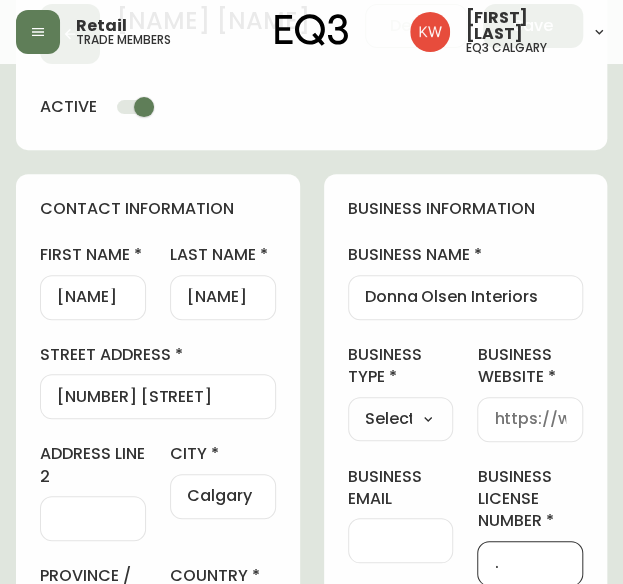 type on "." 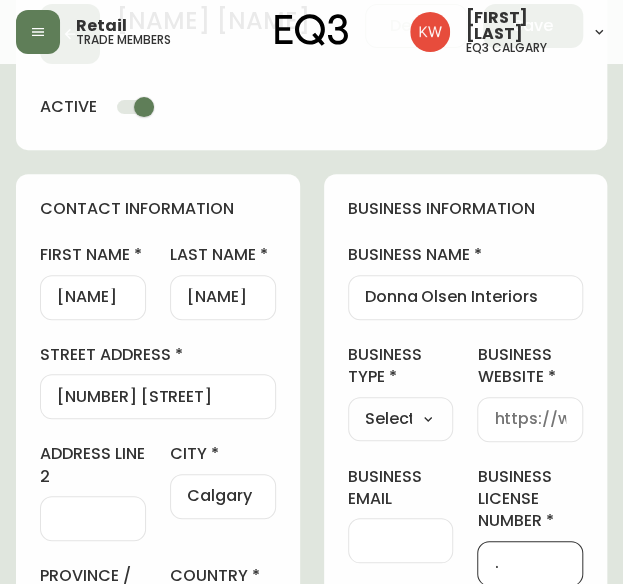 click on "Select Interior Designer Architect Home Builder Contractor Real Estate Agent Hospitality Other" at bounding box center [401, 419] 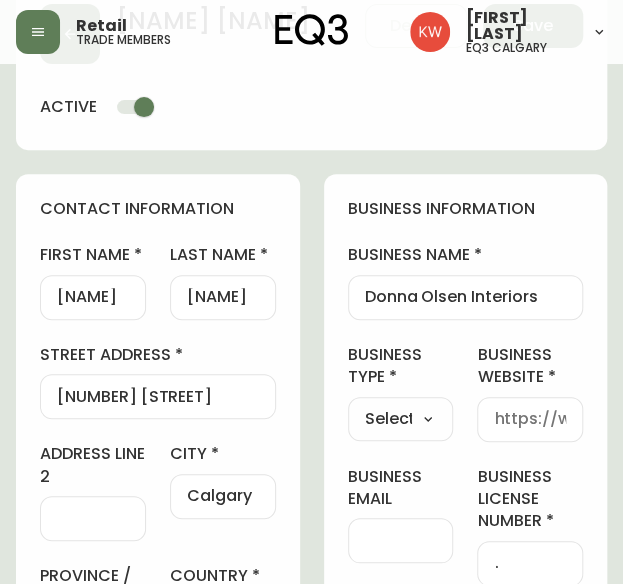select on "Interior Designer" 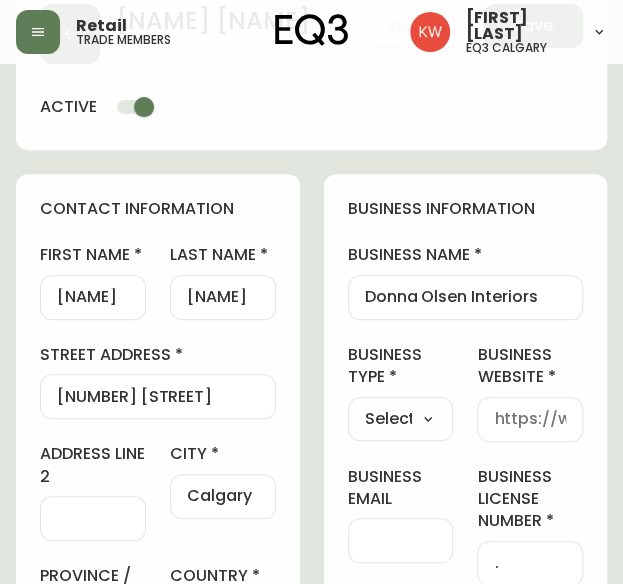 click on "Select Interior Designer Architect Home Builder Contractor Real Estate Agent Hospitality Other" at bounding box center (401, 419) 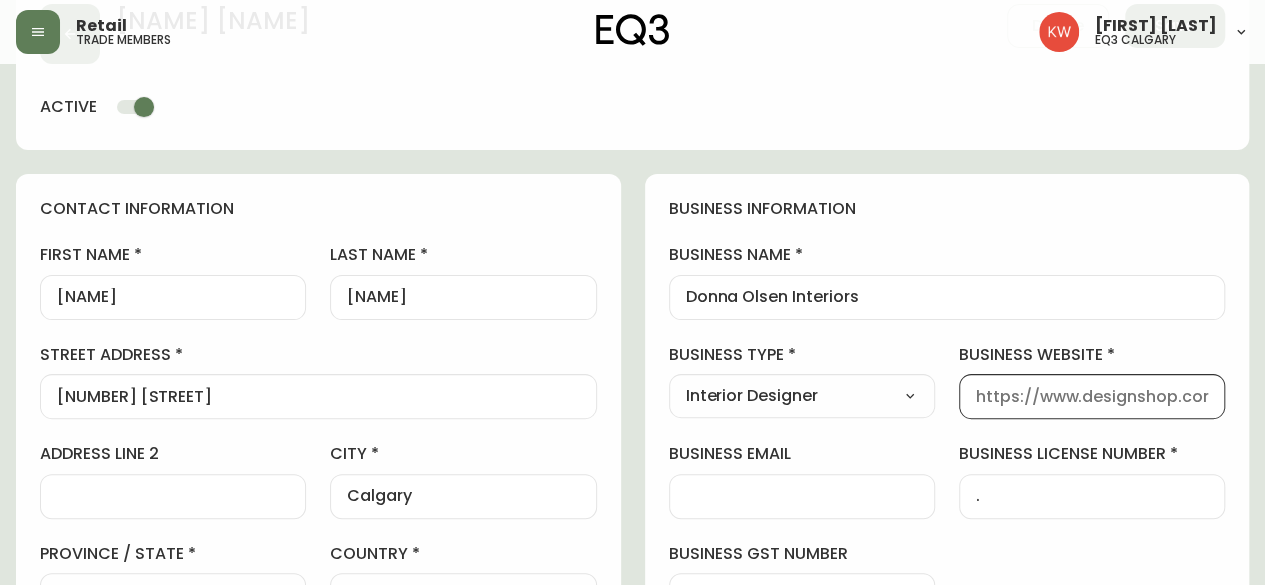 click on "business website" at bounding box center (1092, 396) 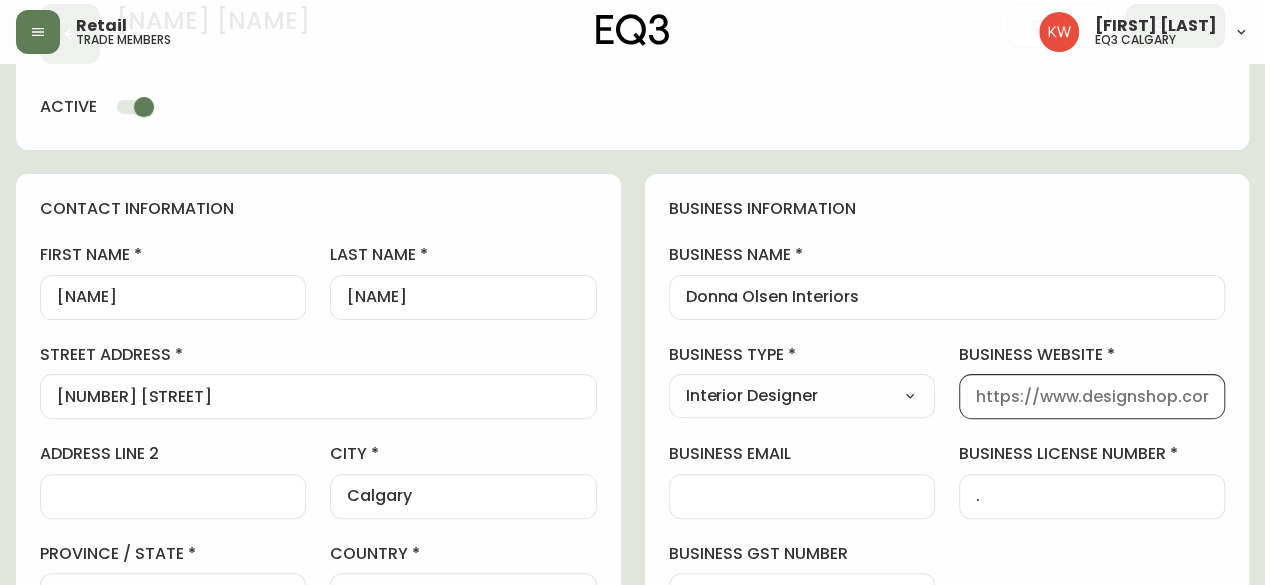 type on "www.eq3.com" 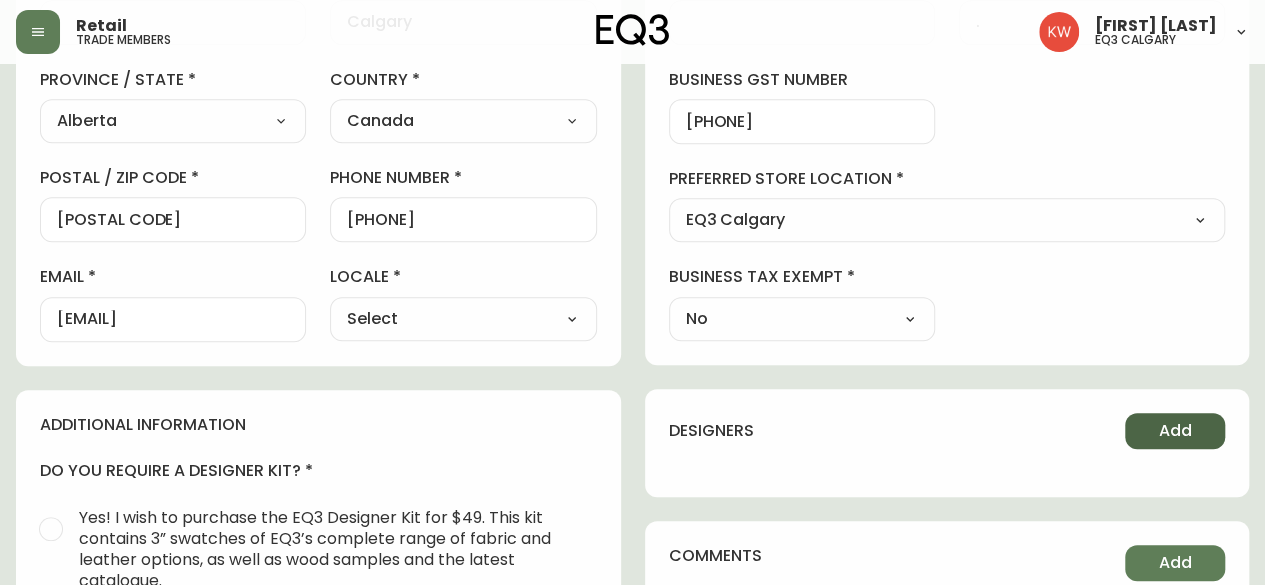 scroll, scrollTop: 600, scrollLeft: 0, axis: vertical 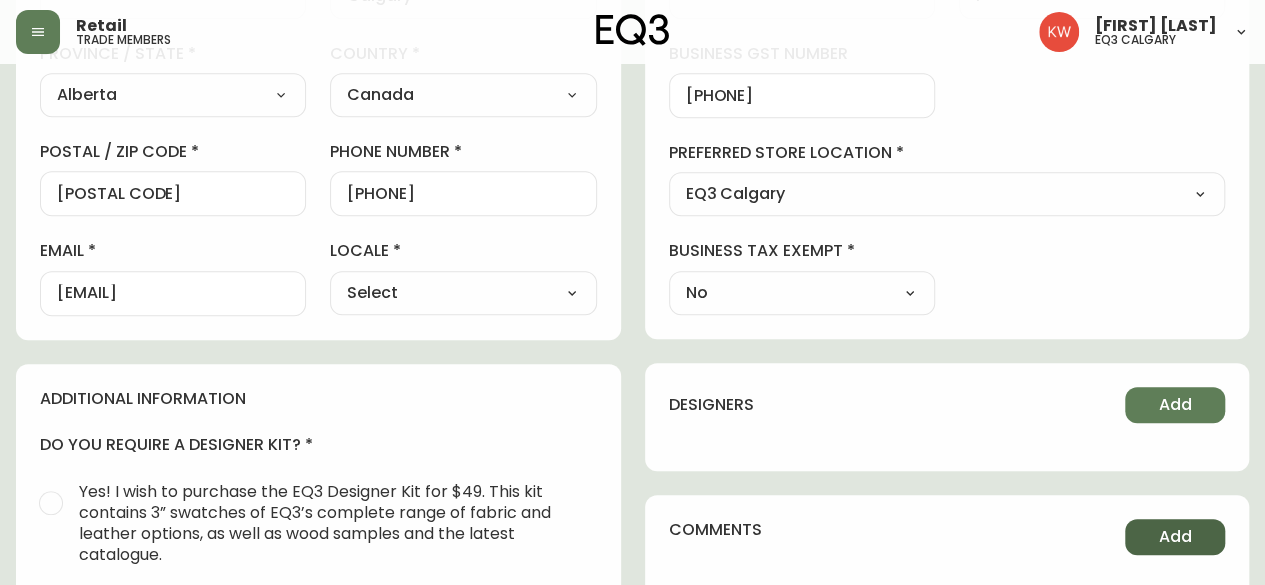 click on "Add" at bounding box center (1175, 537) 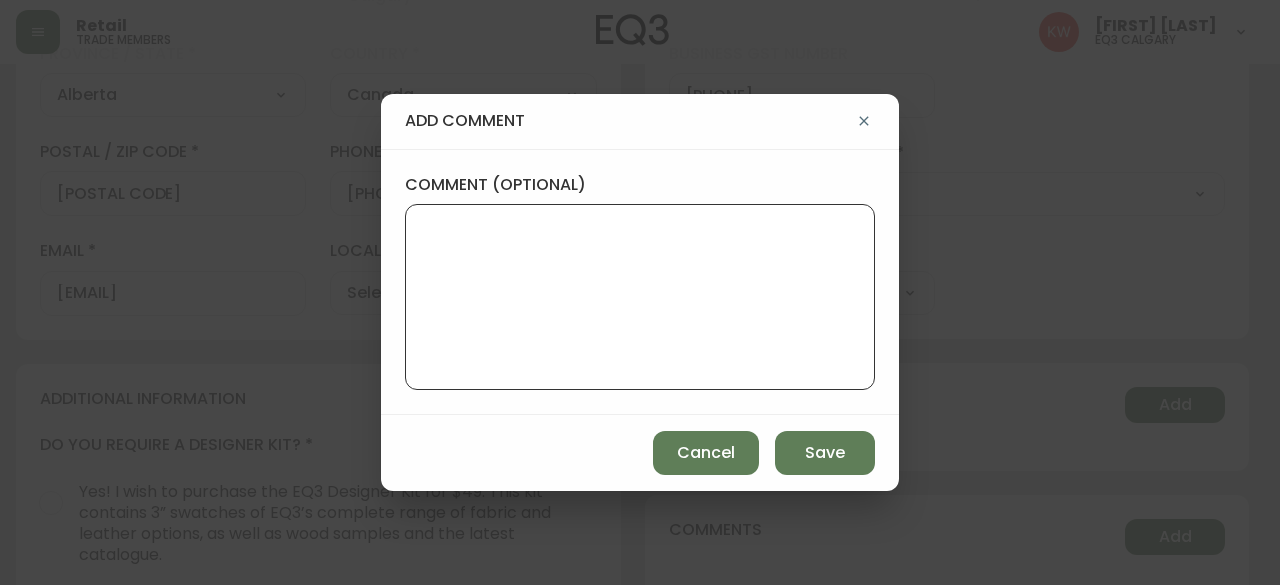 click on "comment (optional)" at bounding box center [640, 297] 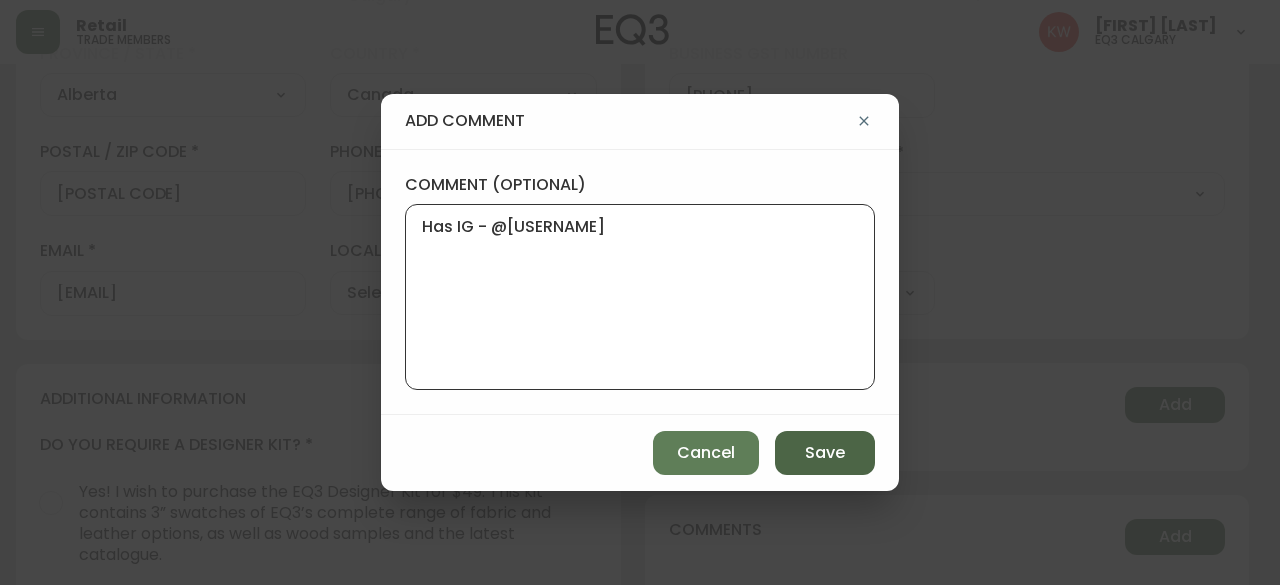 type on "Has IG - @donnaolsen" 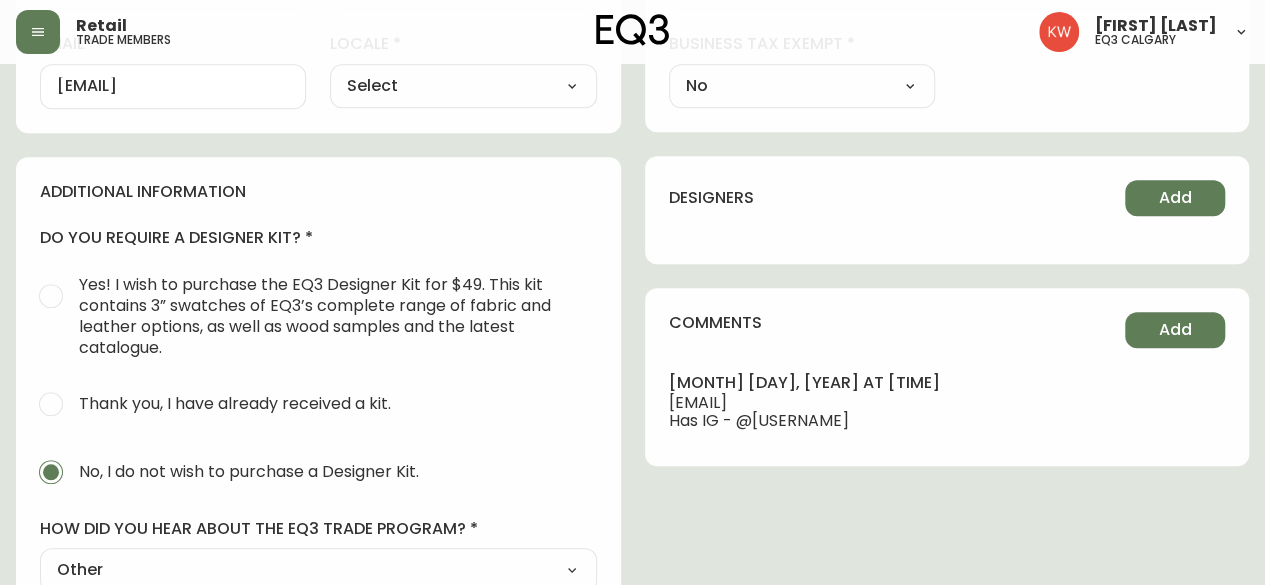 scroll, scrollTop: 700, scrollLeft: 0, axis: vertical 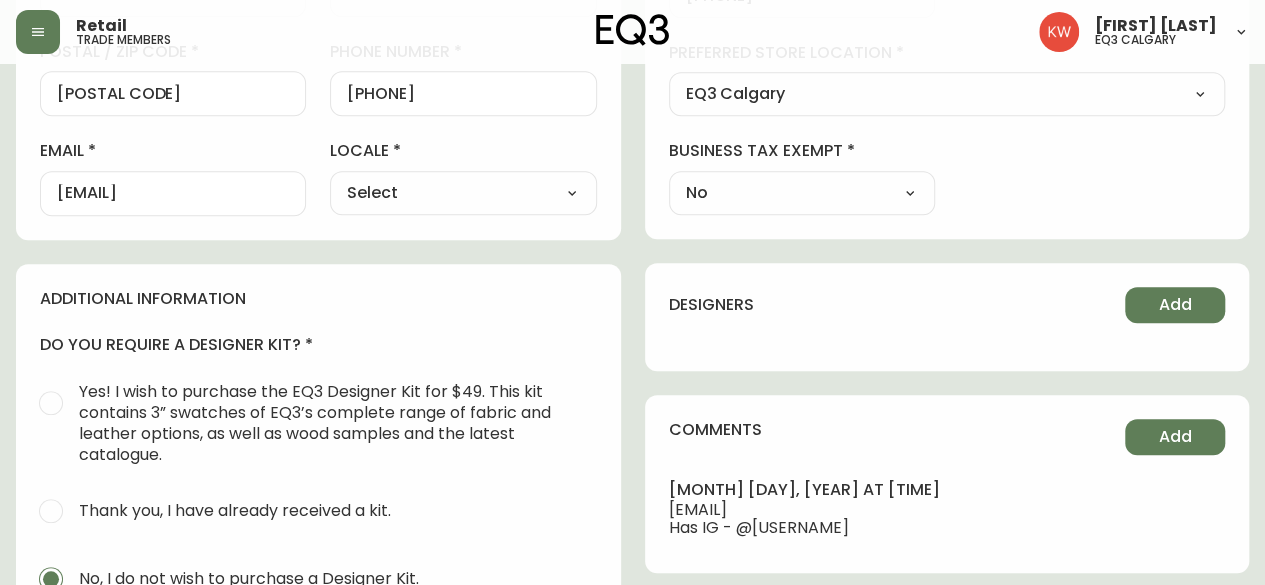 click on "Select CA_EN CA_FR US_EN" at bounding box center (463, 193) 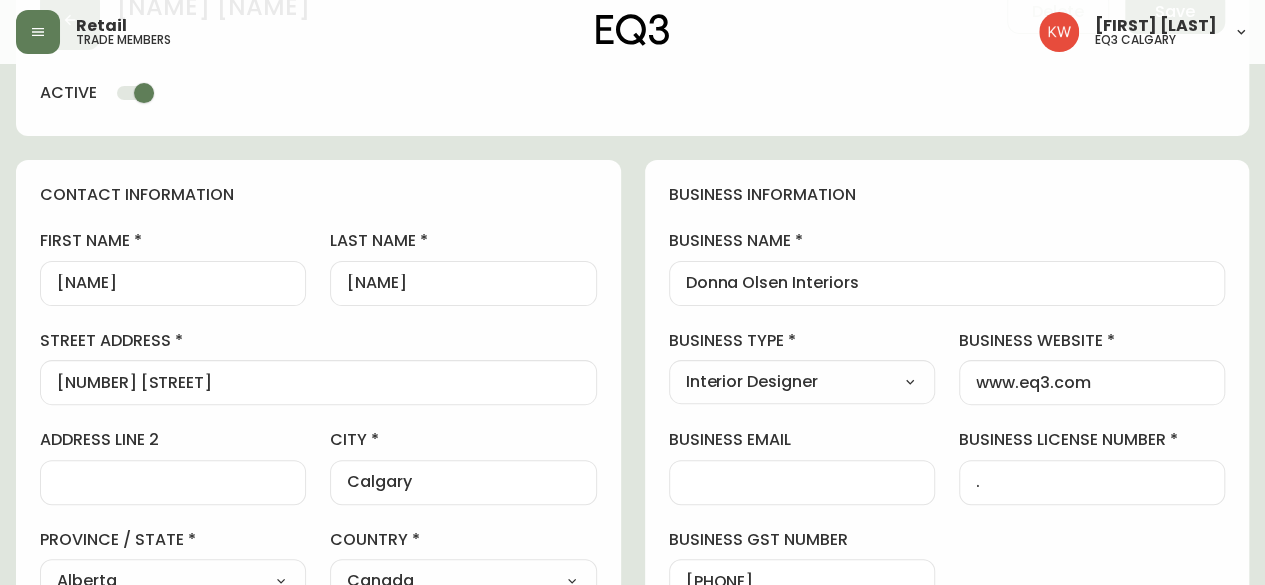 scroll, scrollTop: 0, scrollLeft: 0, axis: both 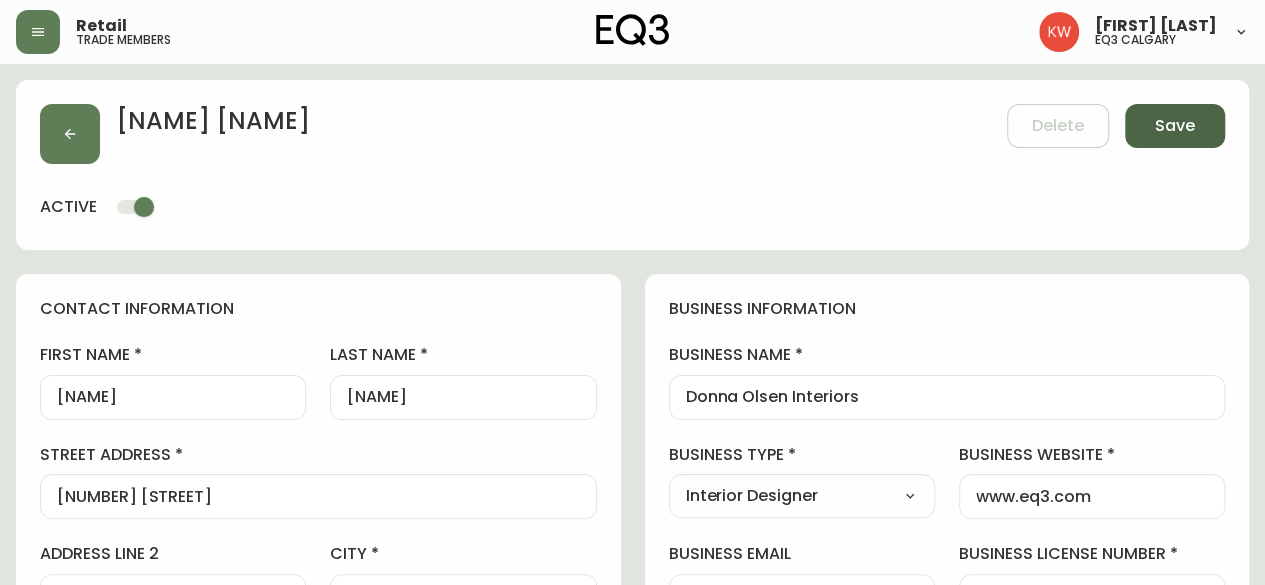 click on "Save" at bounding box center [1175, 126] 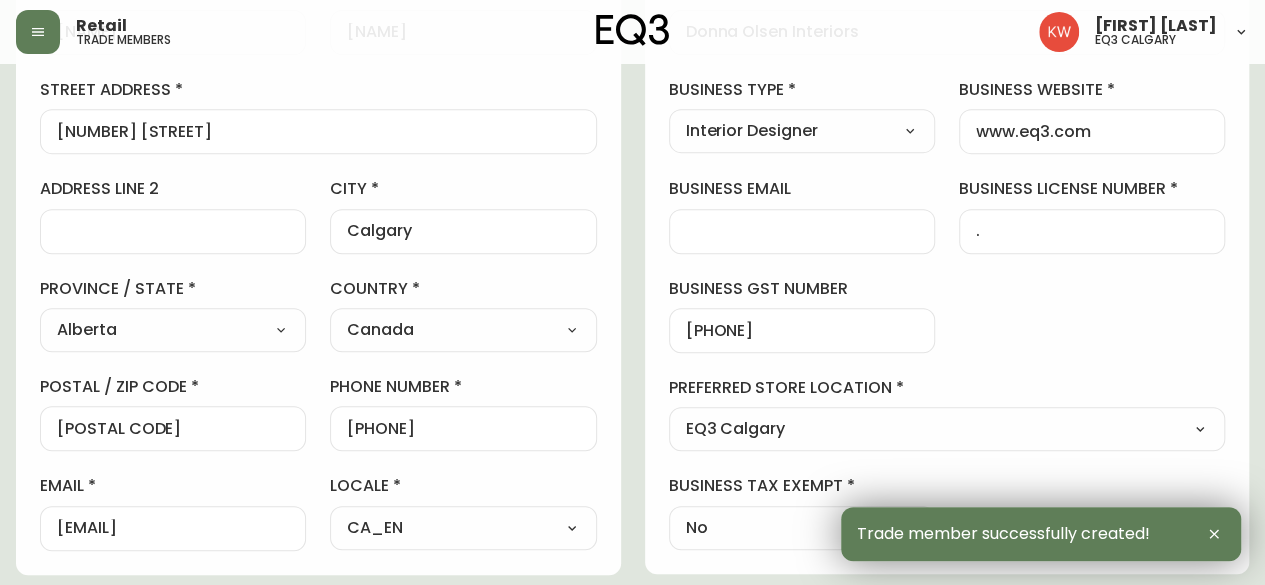 scroll, scrollTop: 400, scrollLeft: 0, axis: vertical 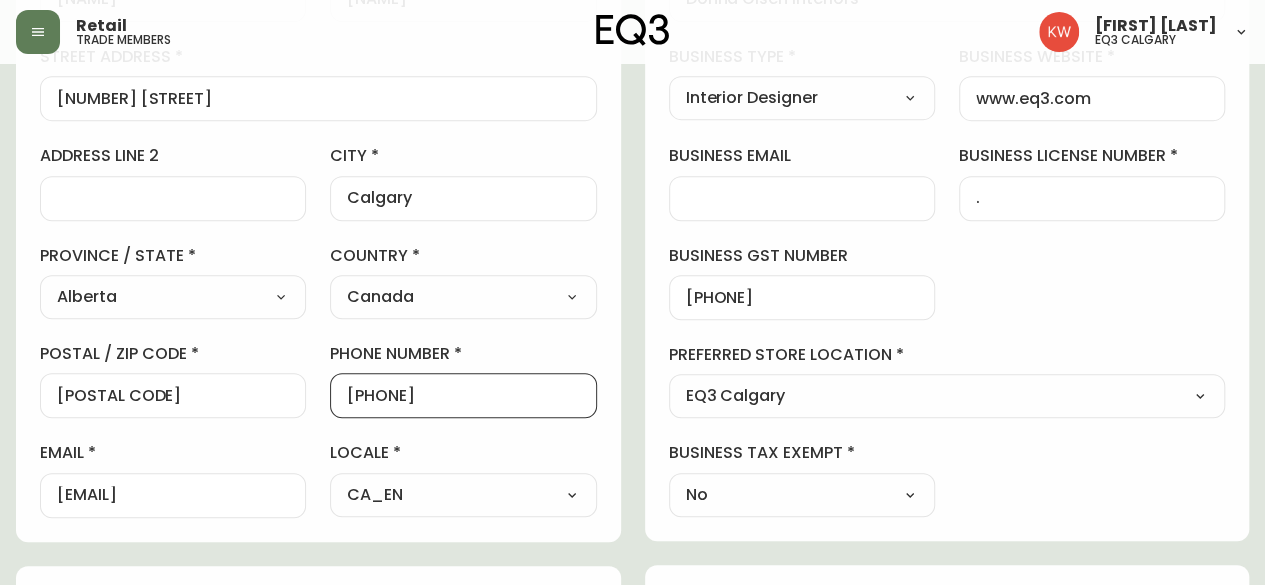drag, startPoint x: 463, startPoint y: 393, endPoint x: 366, endPoint y: 395, distance: 97.020615 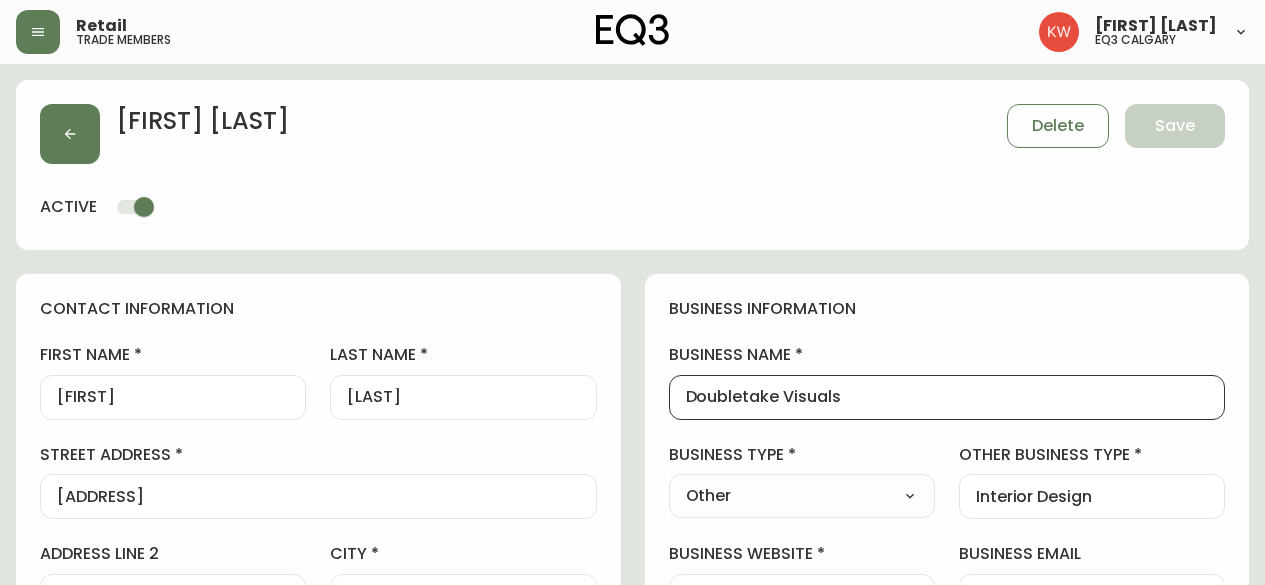 select on "AB" 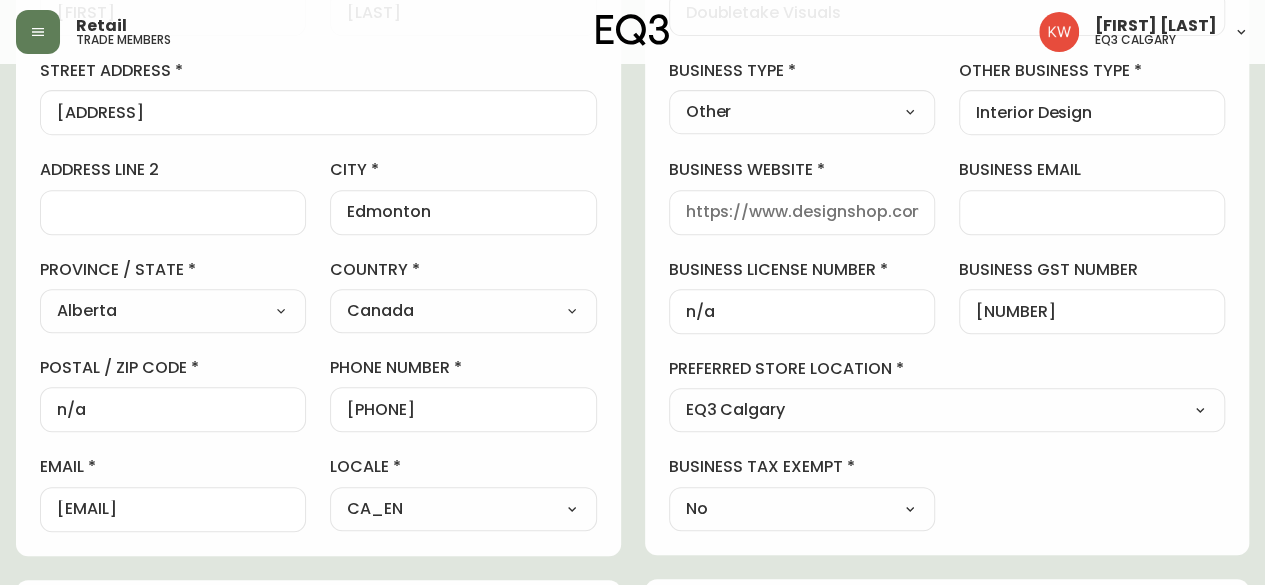 scroll, scrollTop: 0, scrollLeft: 0, axis: both 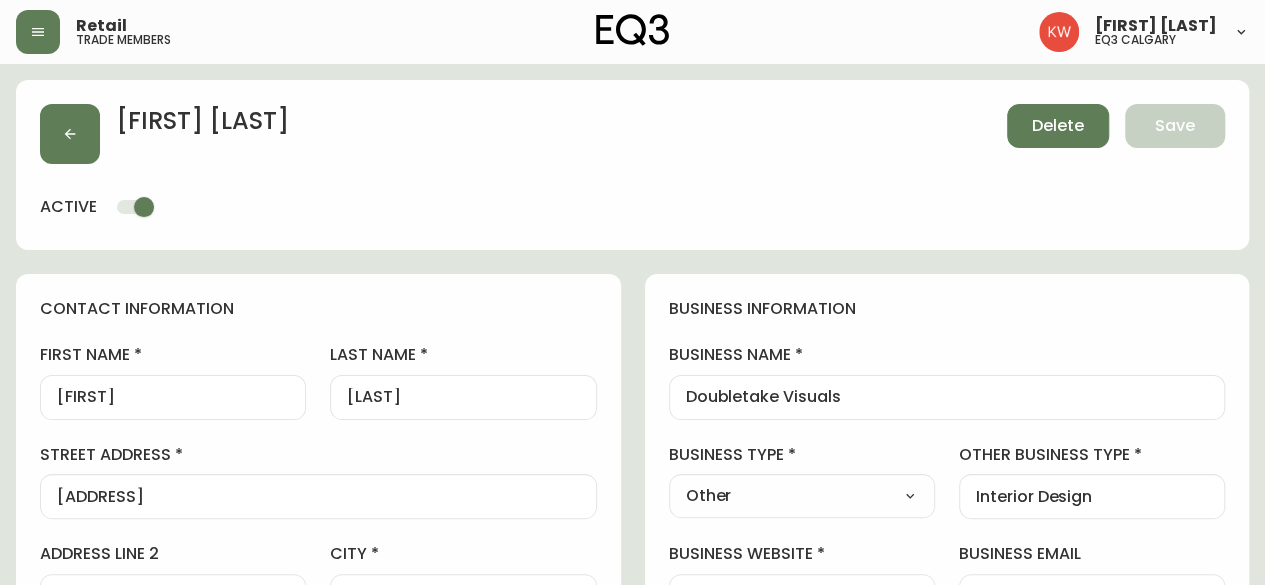 click on "Delete" at bounding box center (1058, 126) 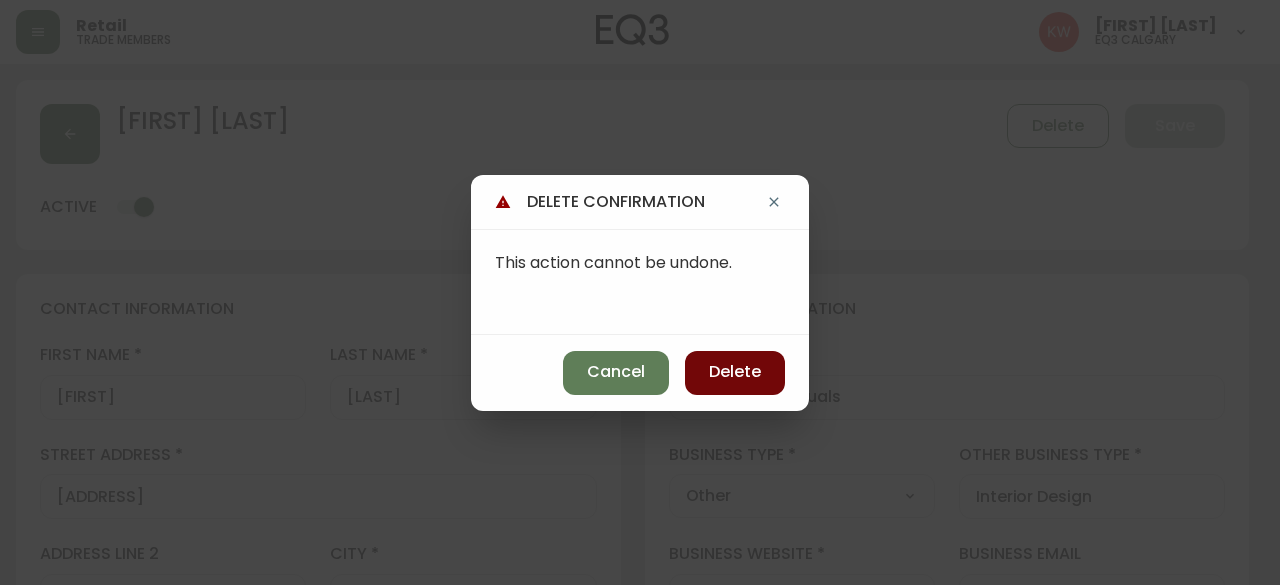 drag, startPoint x: 756, startPoint y: 376, endPoint x: 743, endPoint y: 361, distance: 19.849434 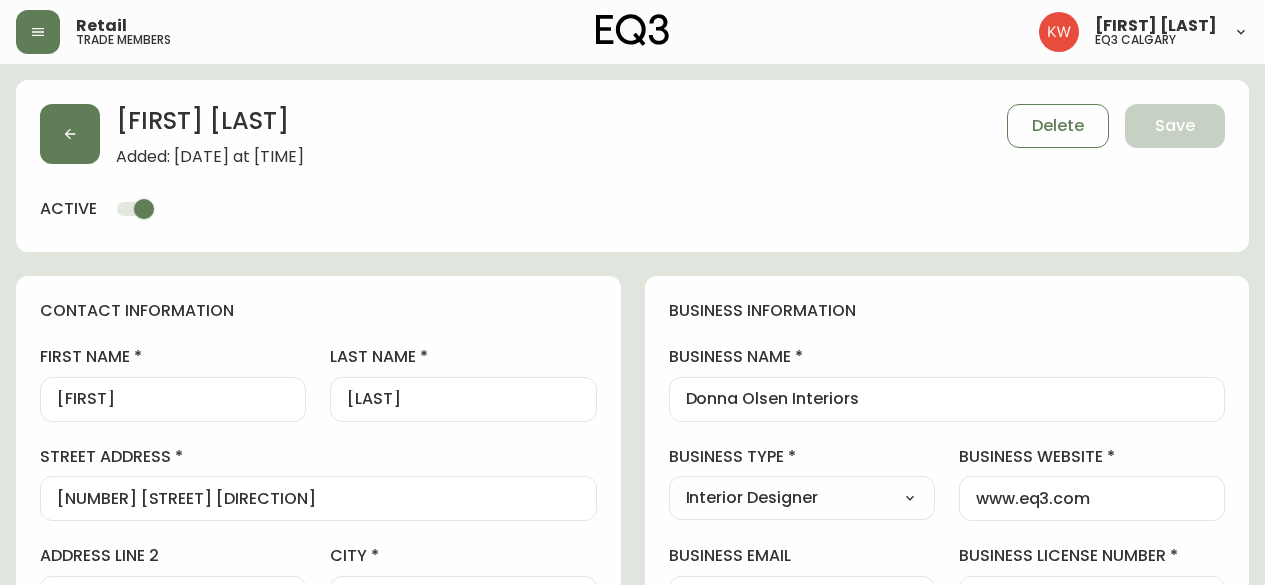 select on "AB" 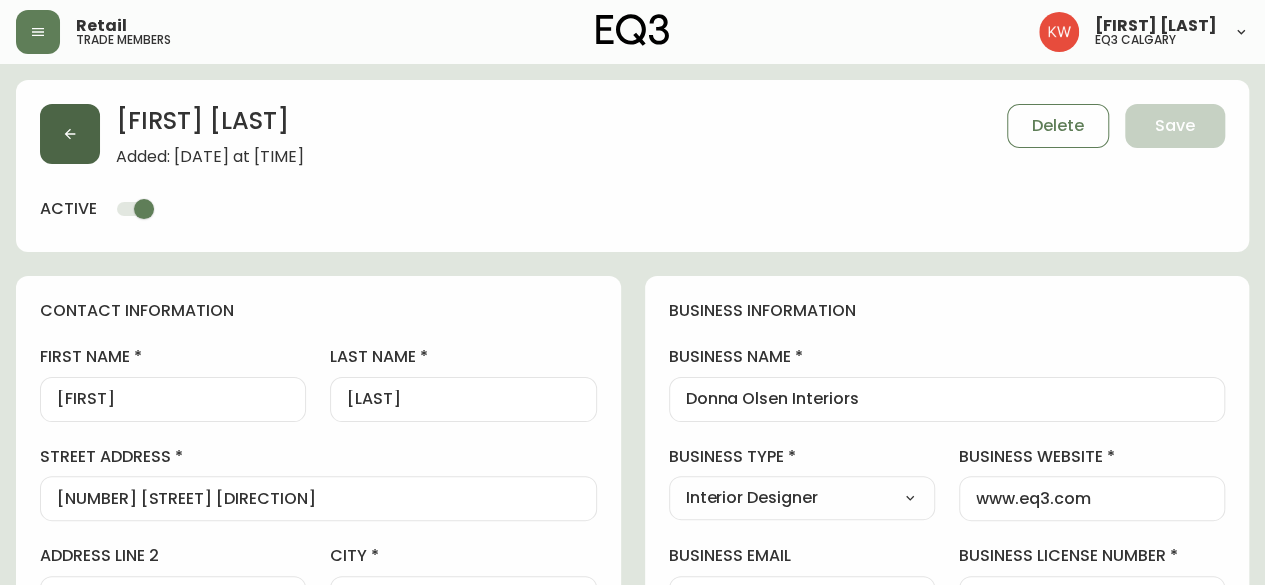 click at bounding box center [70, 134] 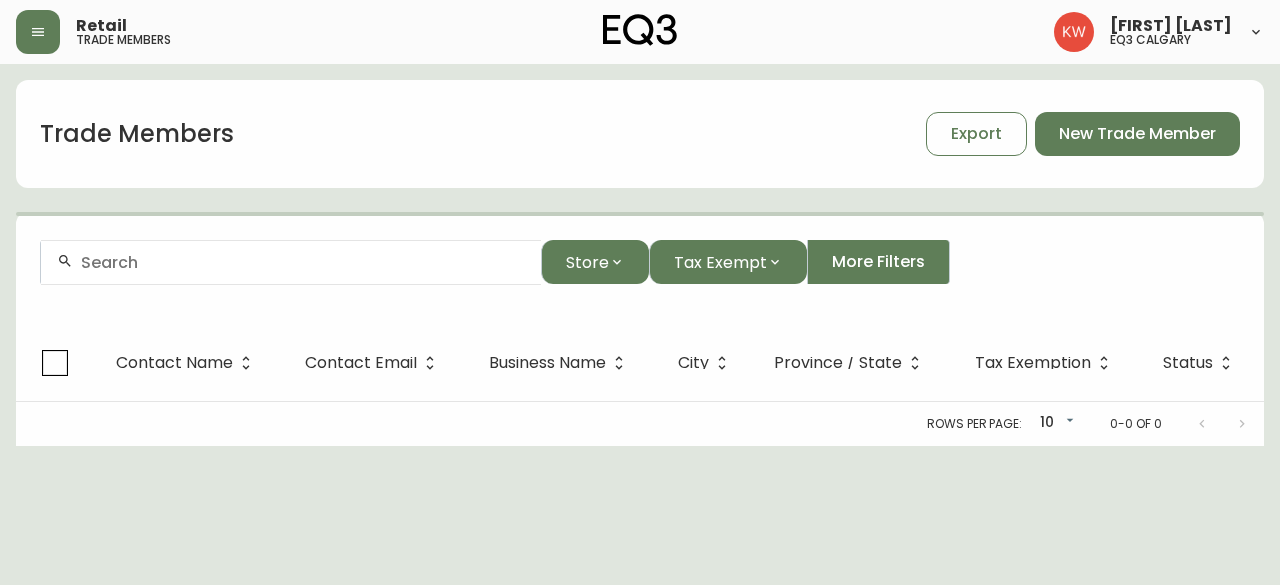 click at bounding box center (303, 262) 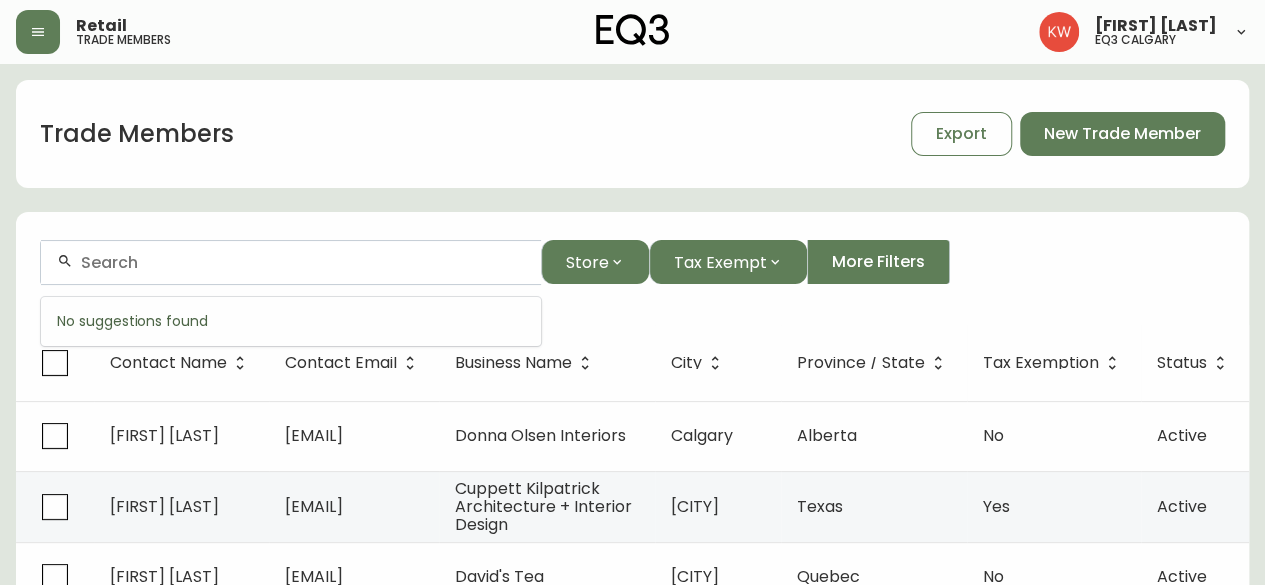 paste on "[EMAIL]" 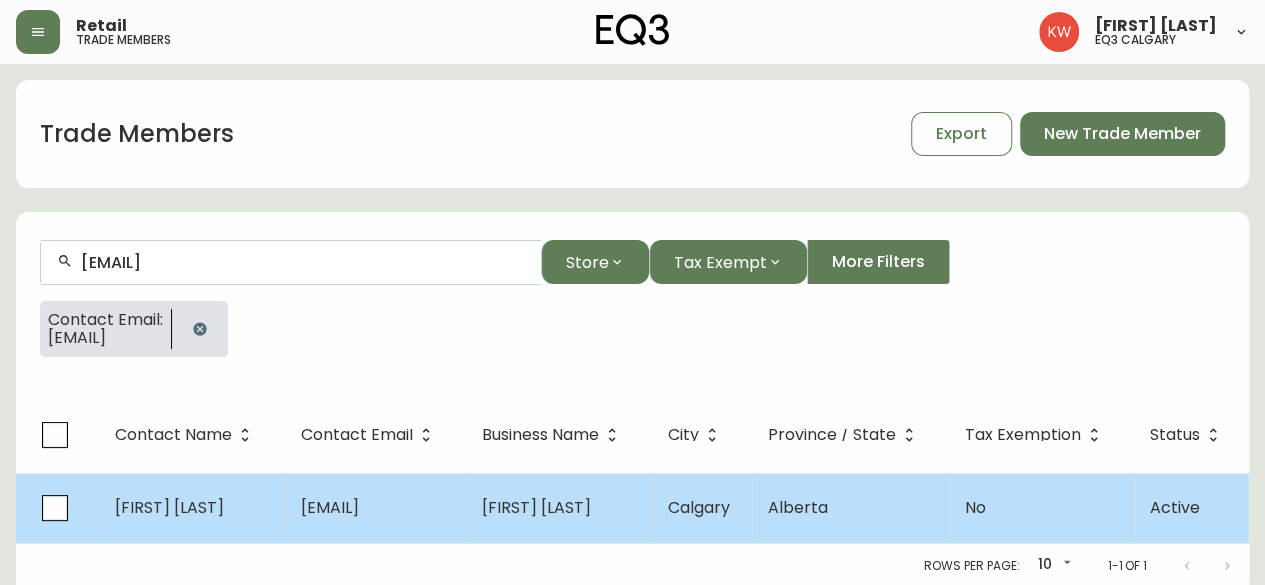 type on "denivehowe@shaw.ca" 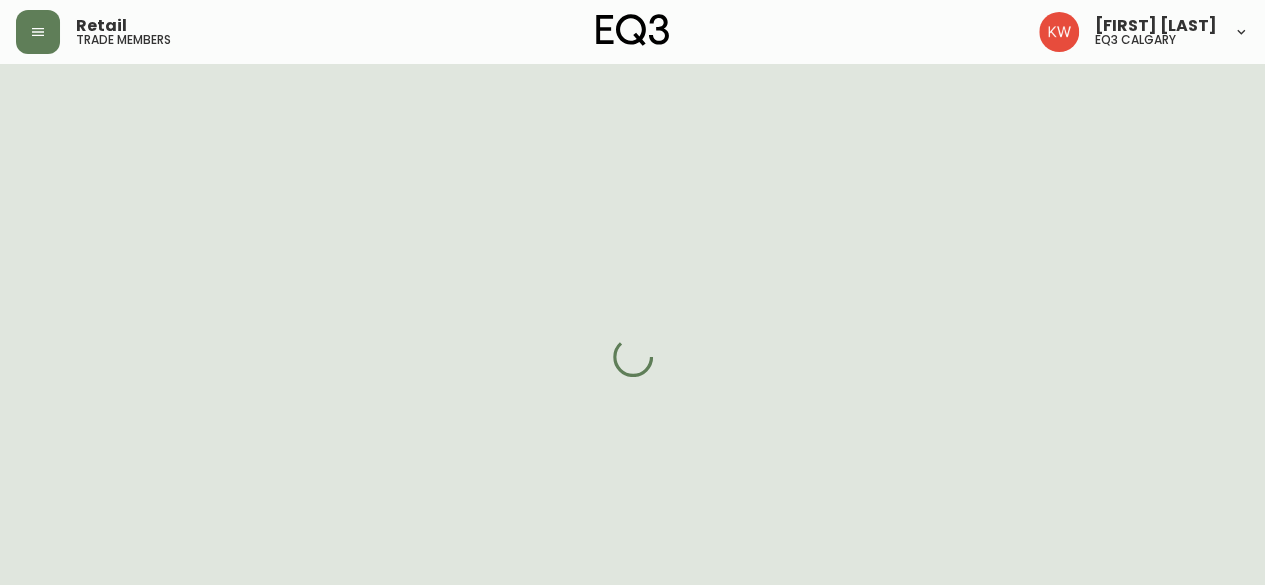 select on "AB" 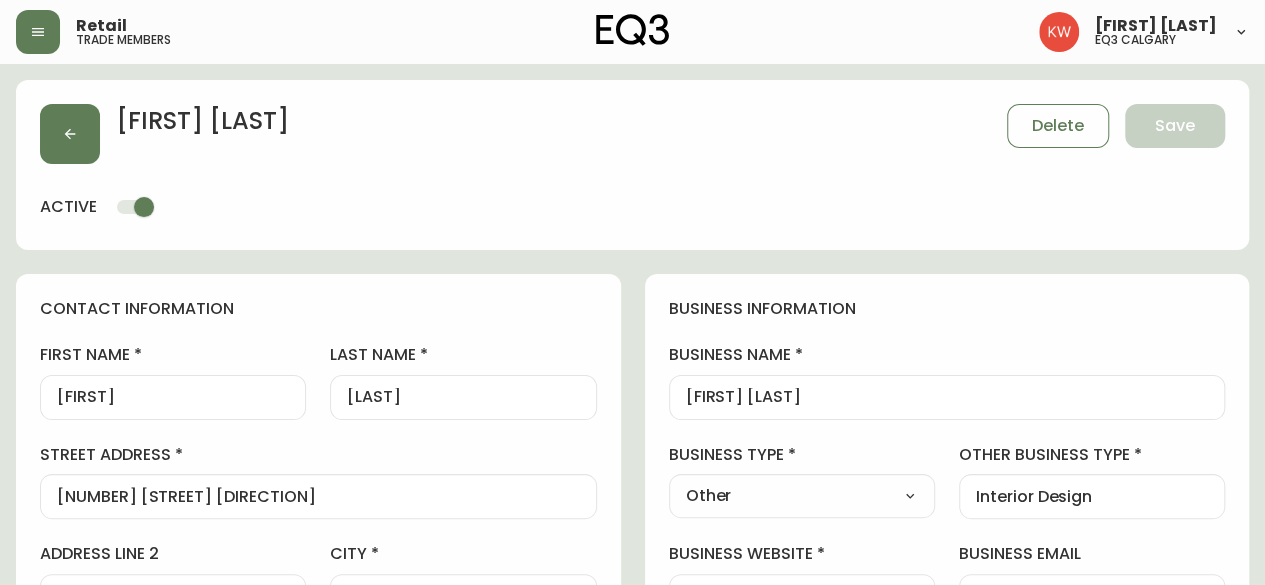 scroll, scrollTop: 0, scrollLeft: 0, axis: both 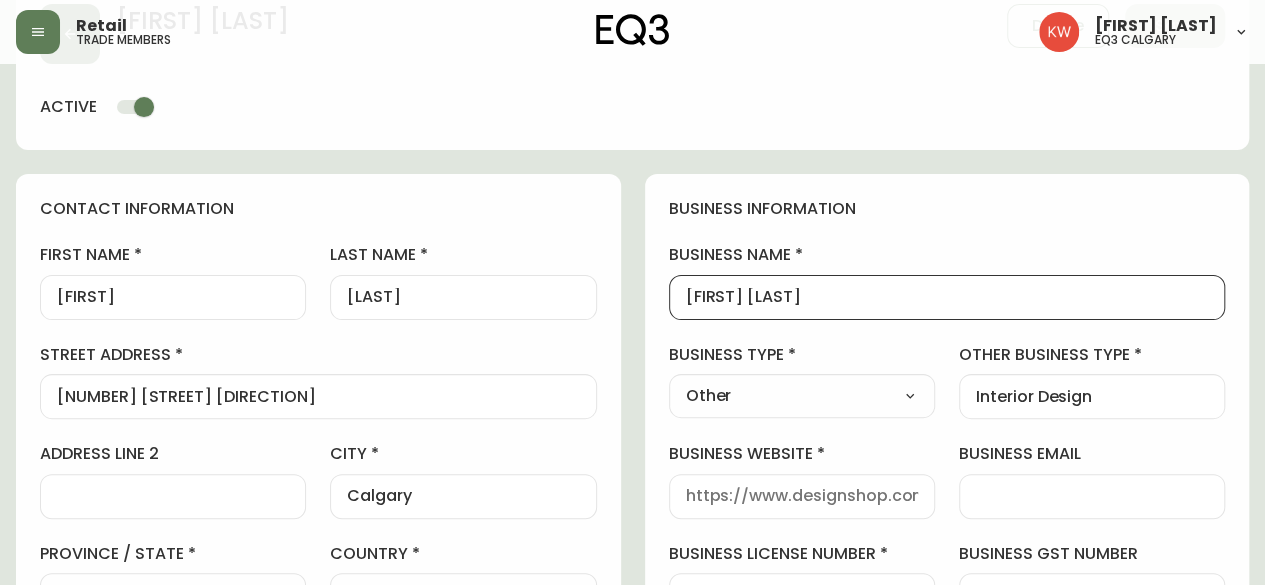 drag, startPoint x: 830, startPoint y: 302, endPoint x: 675, endPoint y: 300, distance: 155.01291 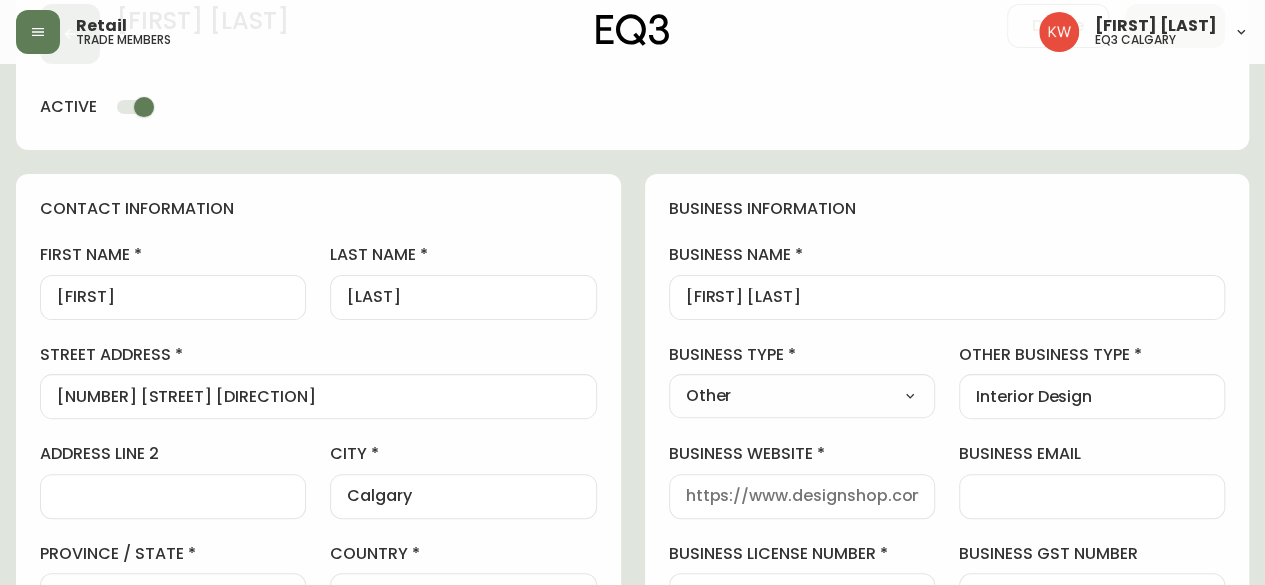 scroll, scrollTop: 0, scrollLeft: 0, axis: both 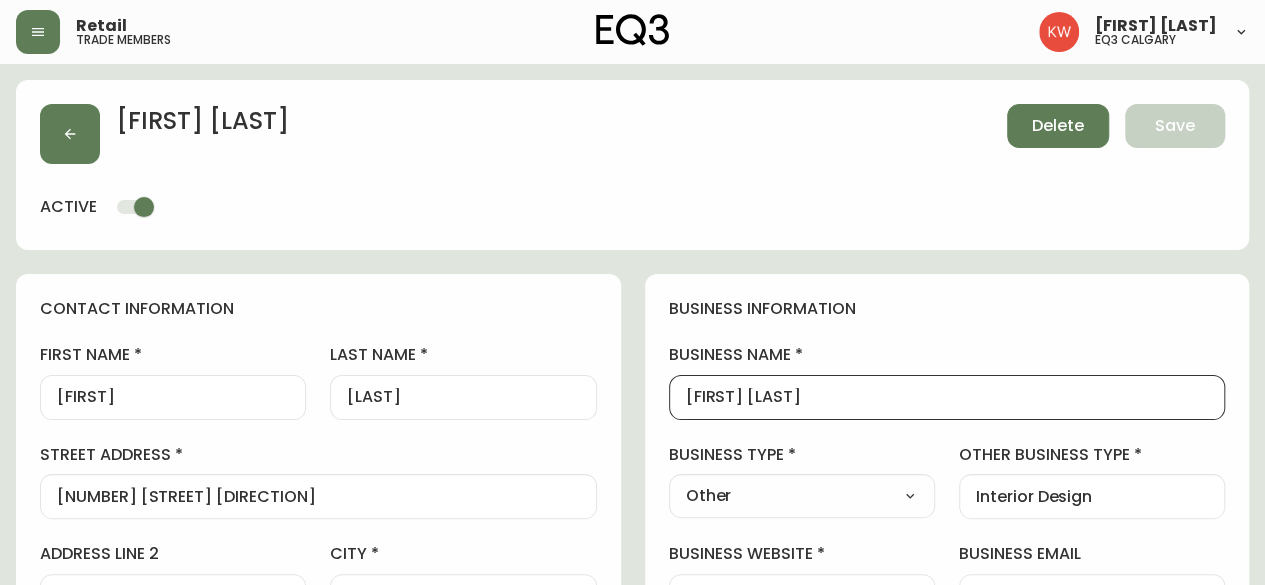 click on "Delete" at bounding box center [1058, 126] 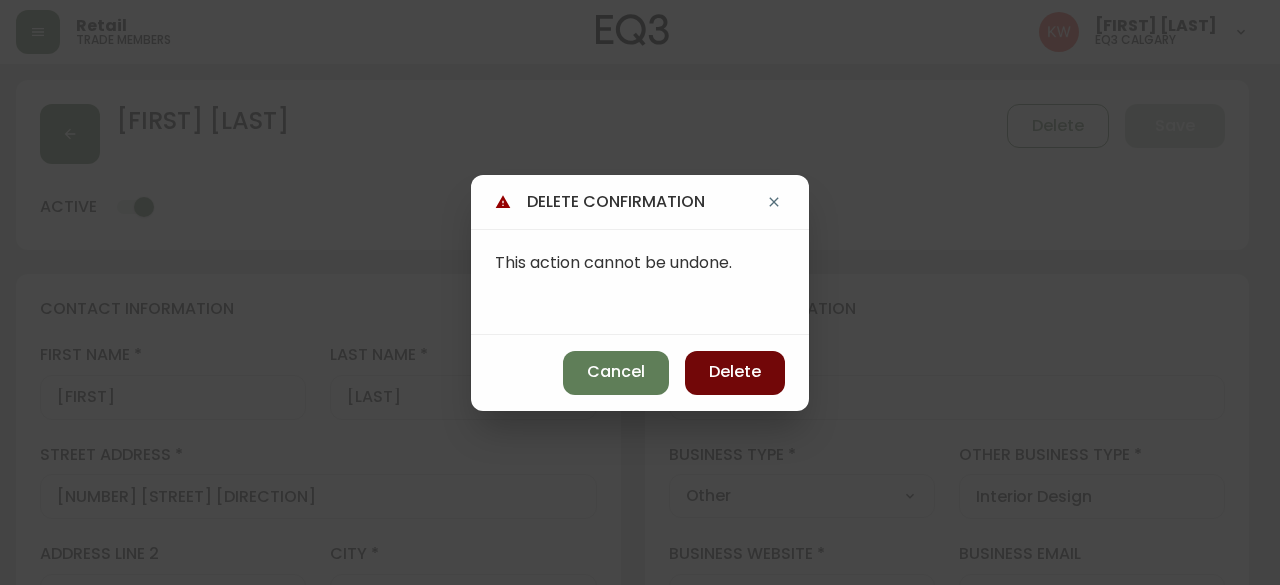 click on "Delete" at bounding box center (735, 372) 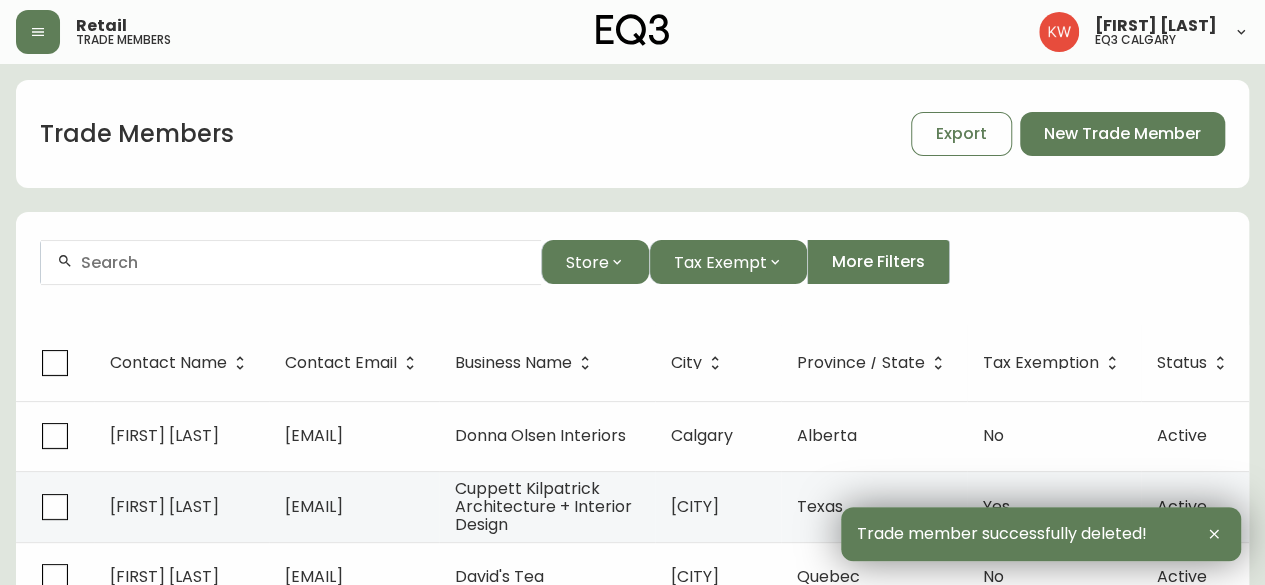 click at bounding box center [291, 262] 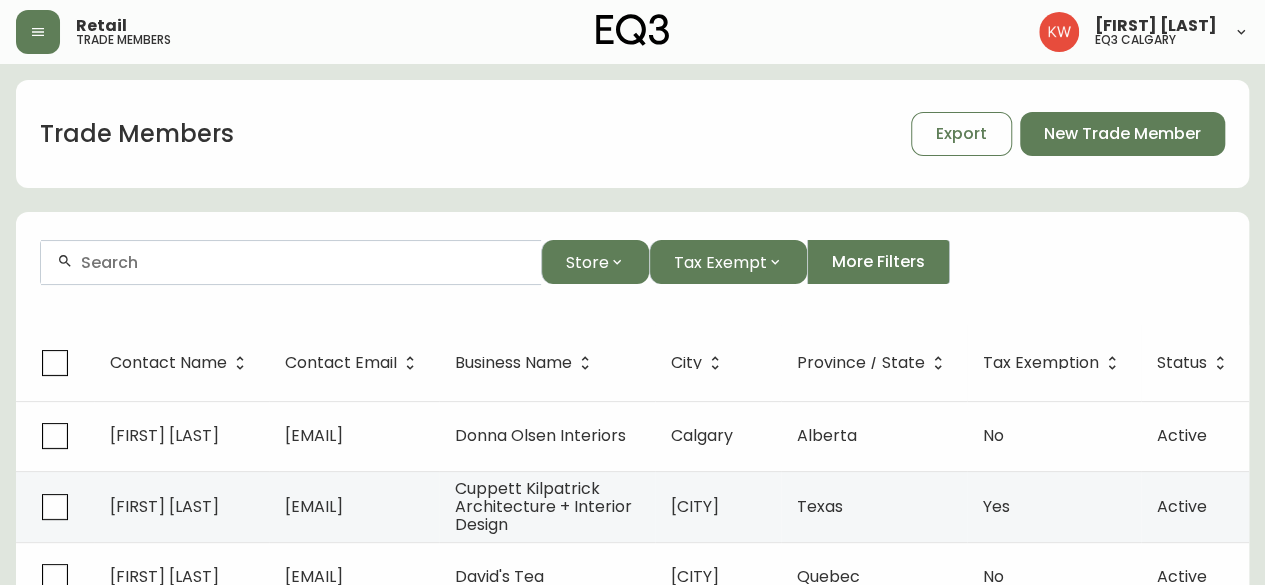paste on "ddesmarais@labudesign.ca" 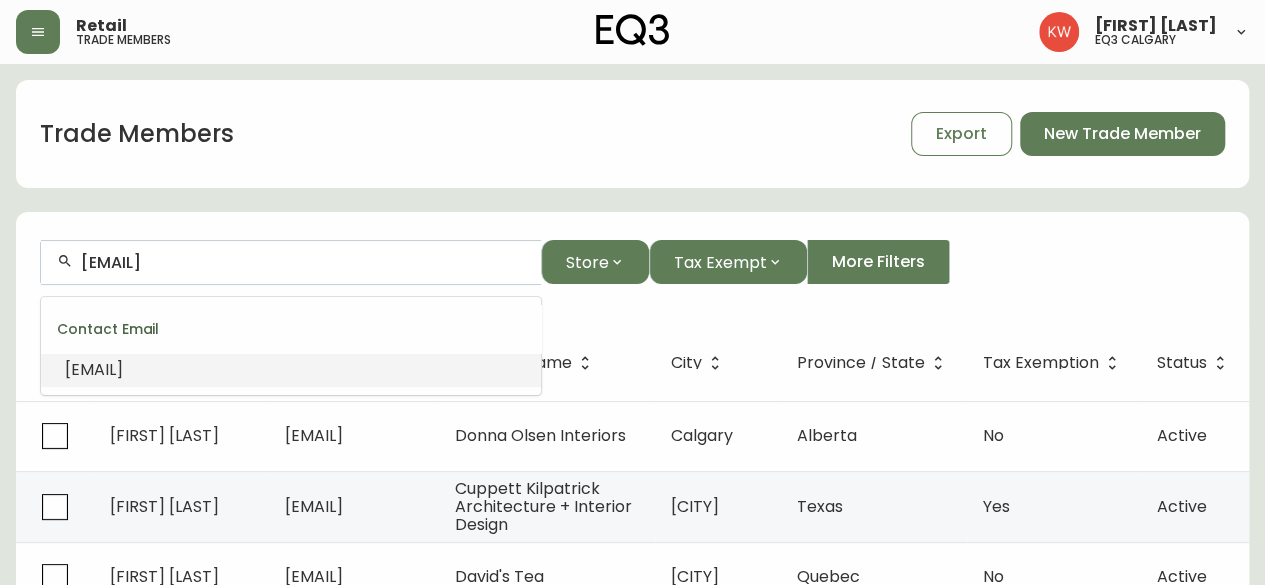 click on "DDESMARAIS@LABUDESIGN.CA" at bounding box center (94, 369) 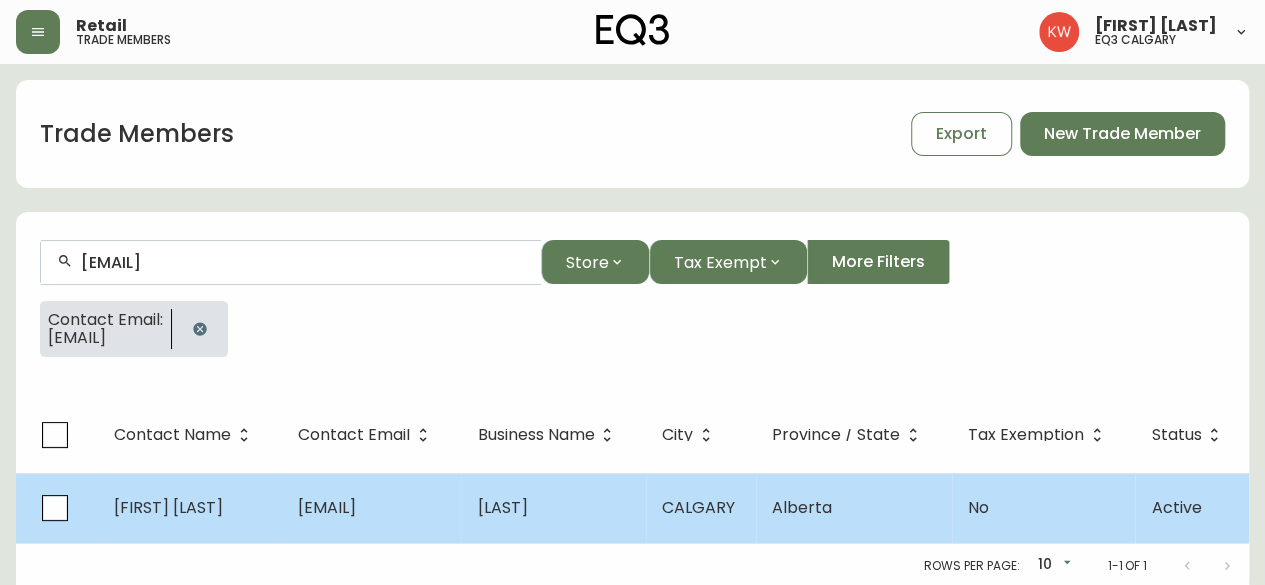 type on "DDESMARAIS@LABUDESIGN.CA" 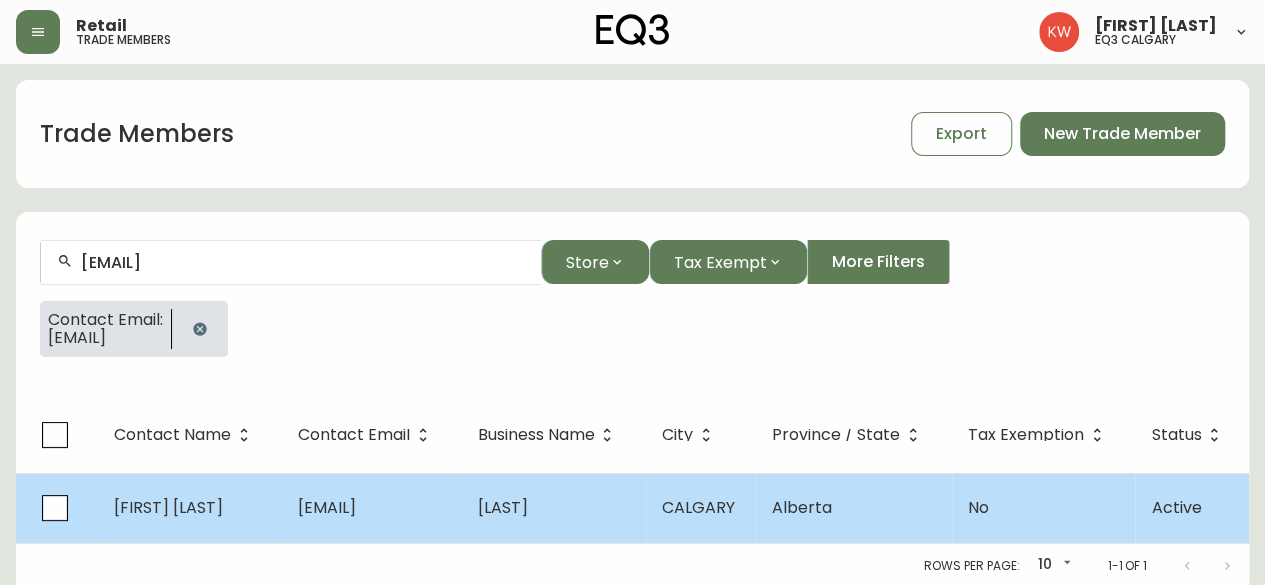 click on "ddesmarais@labudesign.ca" at bounding box center (327, 507) 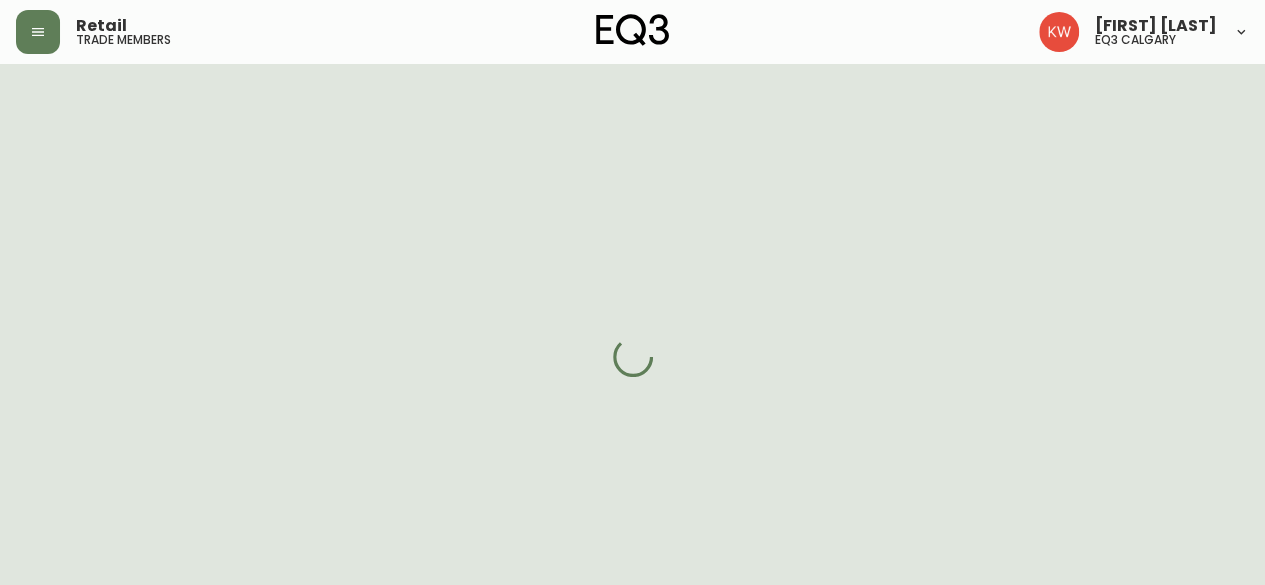 select on "AB" 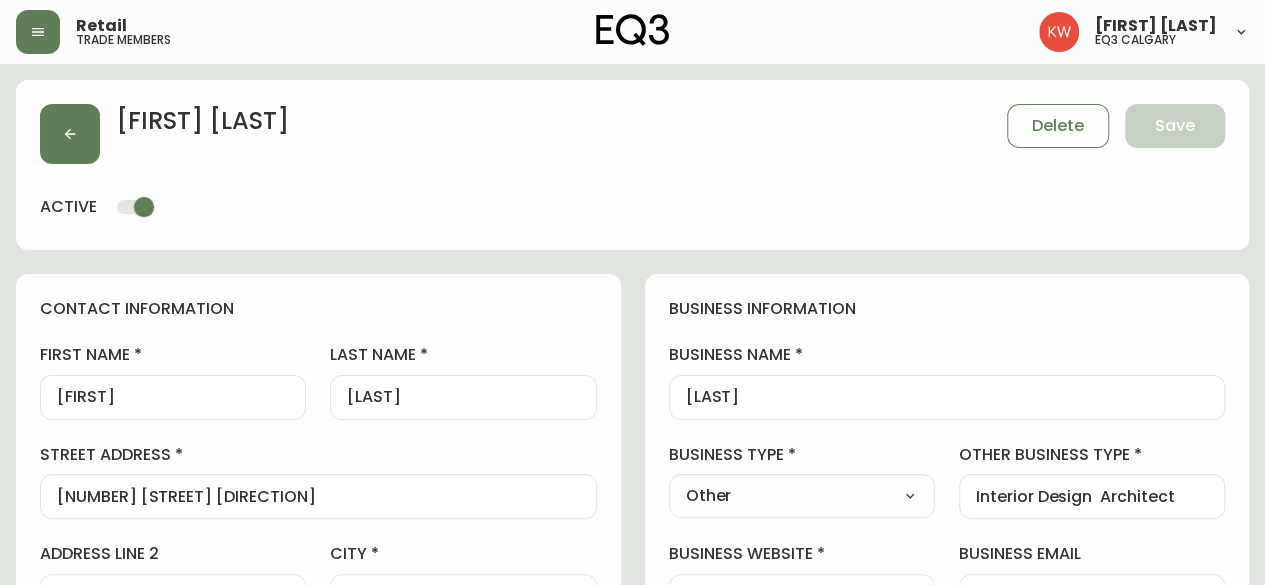 scroll, scrollTop: 0, scrollLeft: 0, axis: both 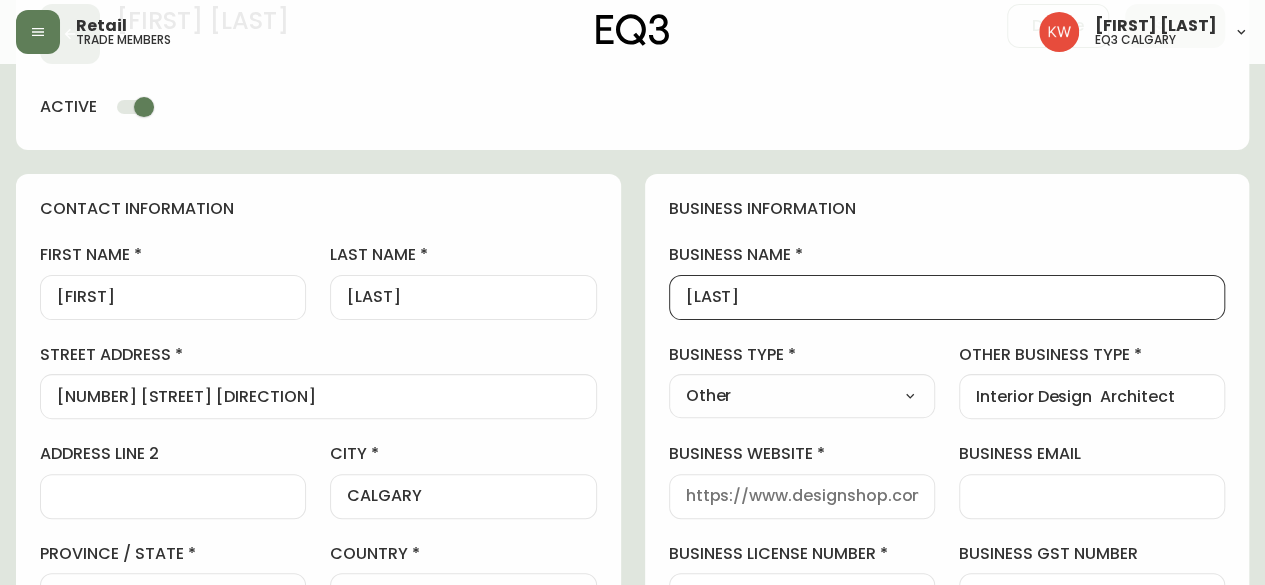 drag, startPoint x: 722, startPoint y: 297, endPoint x: 641, endPoint y: 301, distance: 81.09871 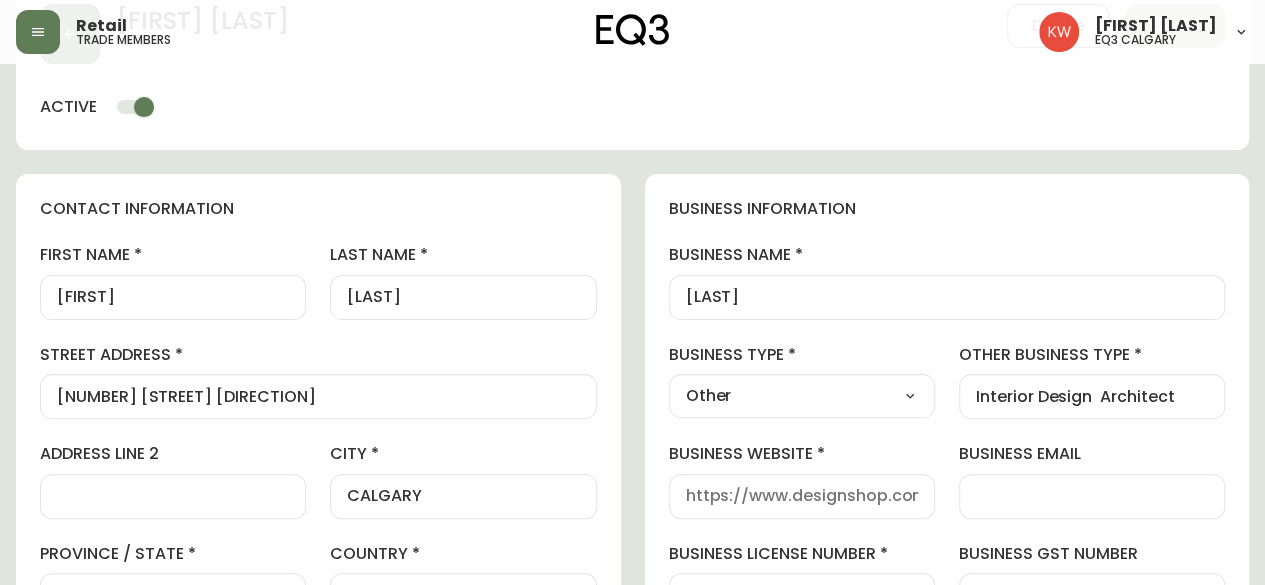 scroll, scrollTop: 0, scrollLeft: 0, axis: both 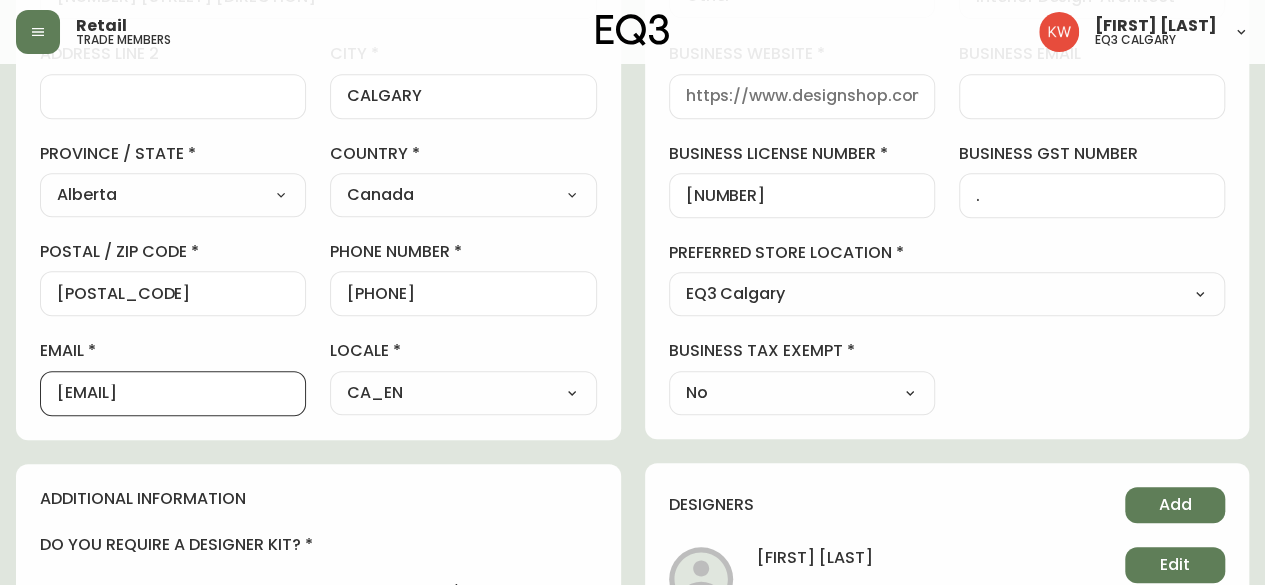 drag, startPoint x: 169, startPoint y: 390, endPoint x: 295, endPoint y: 392, distance: 126.01587 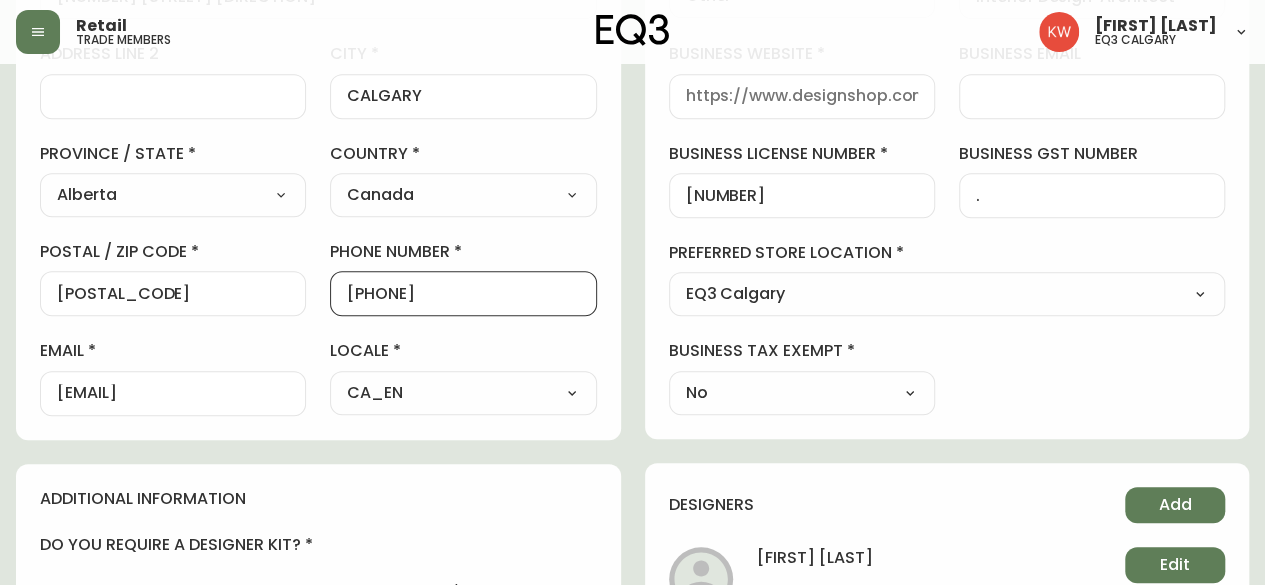 drag, startPoint x: 474, startPoint y: 291, endPoint x: 367, endPoint y: 293, distance: 107.01869 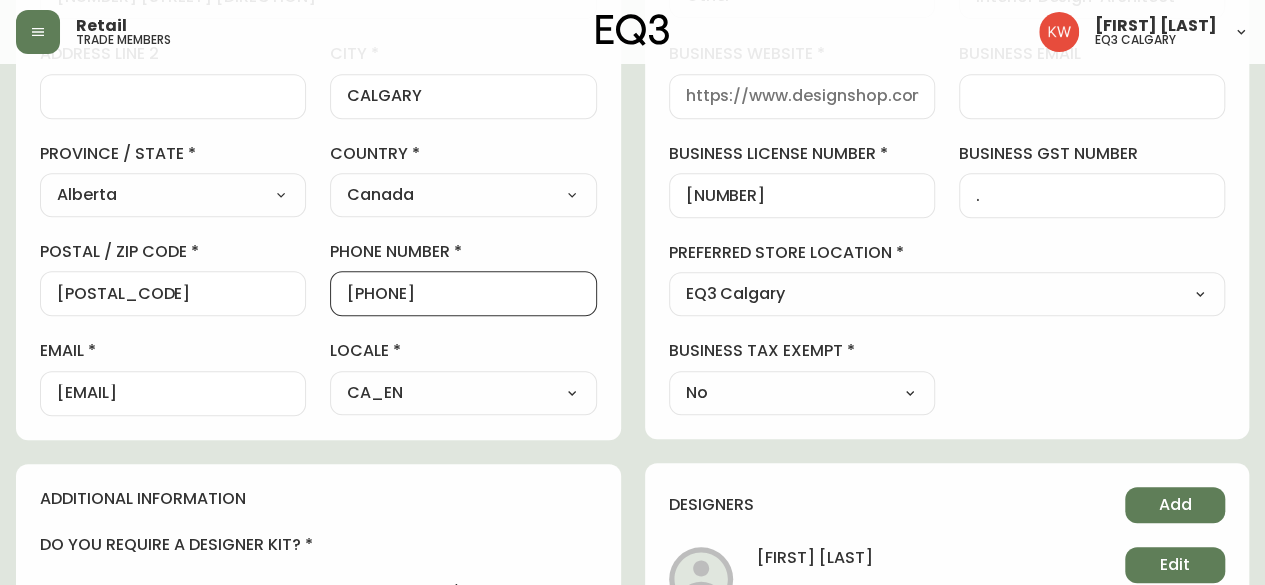 click on "+14035416471" at bounding box center (463, 293) 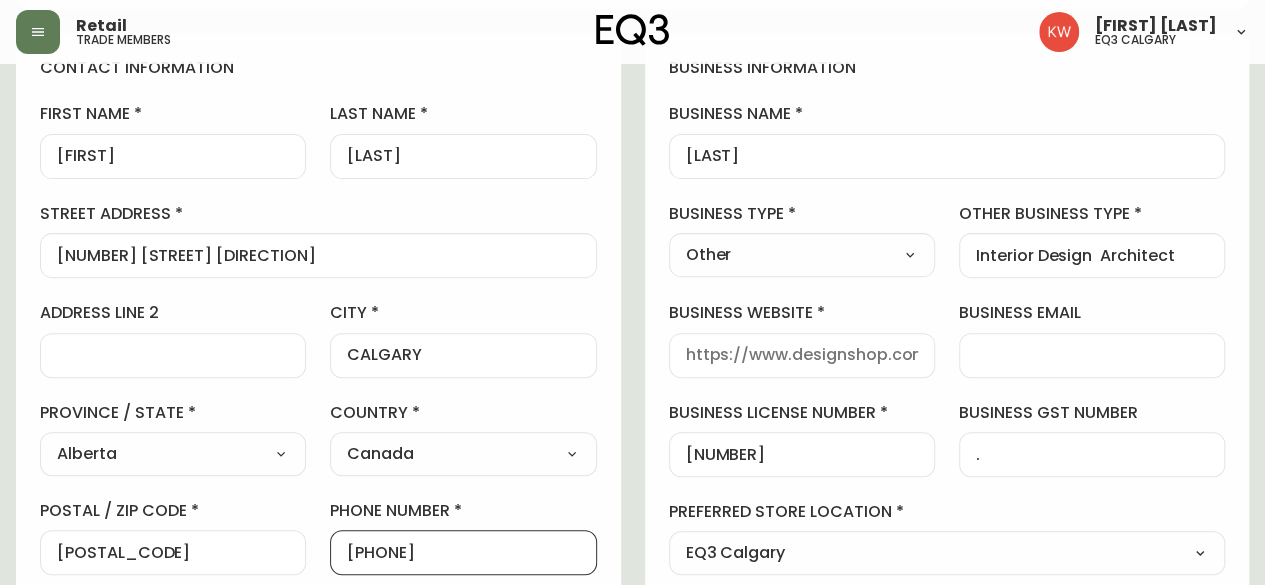 scroll, scrollTop: 200, scrollLeft: 0, axis: vertical 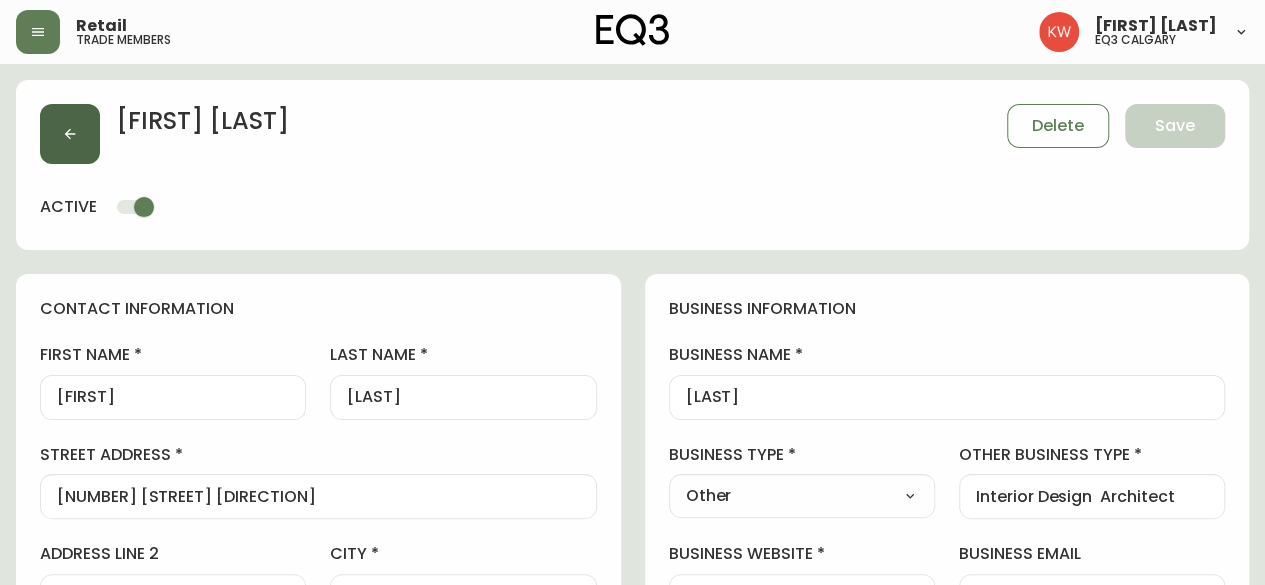 click at bounding box center (70, 134) 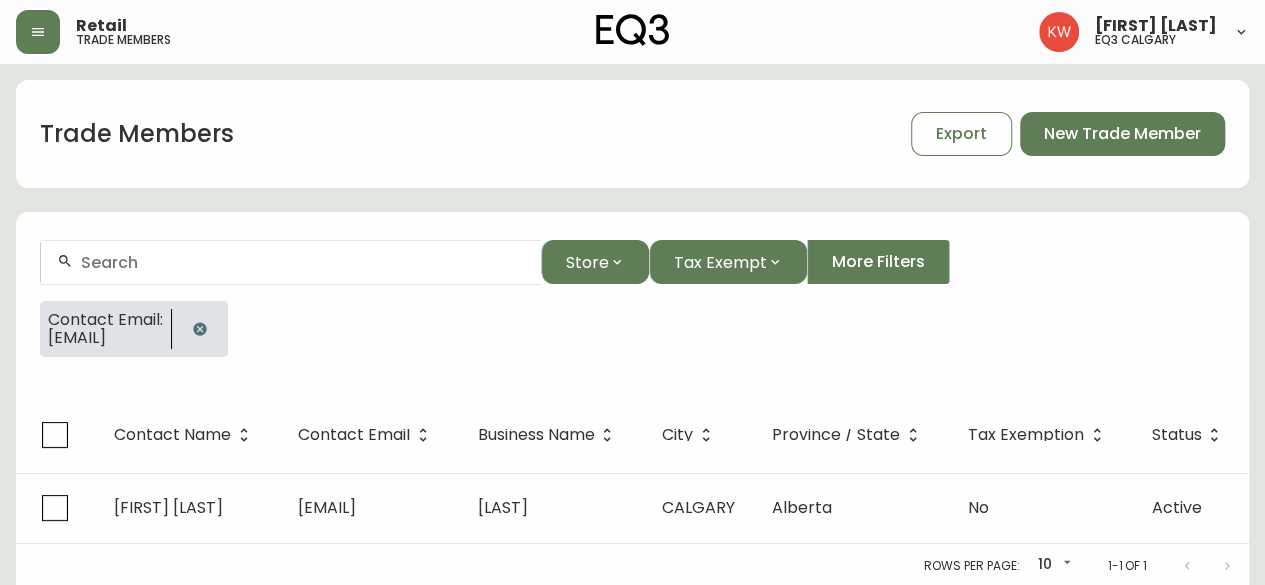 click 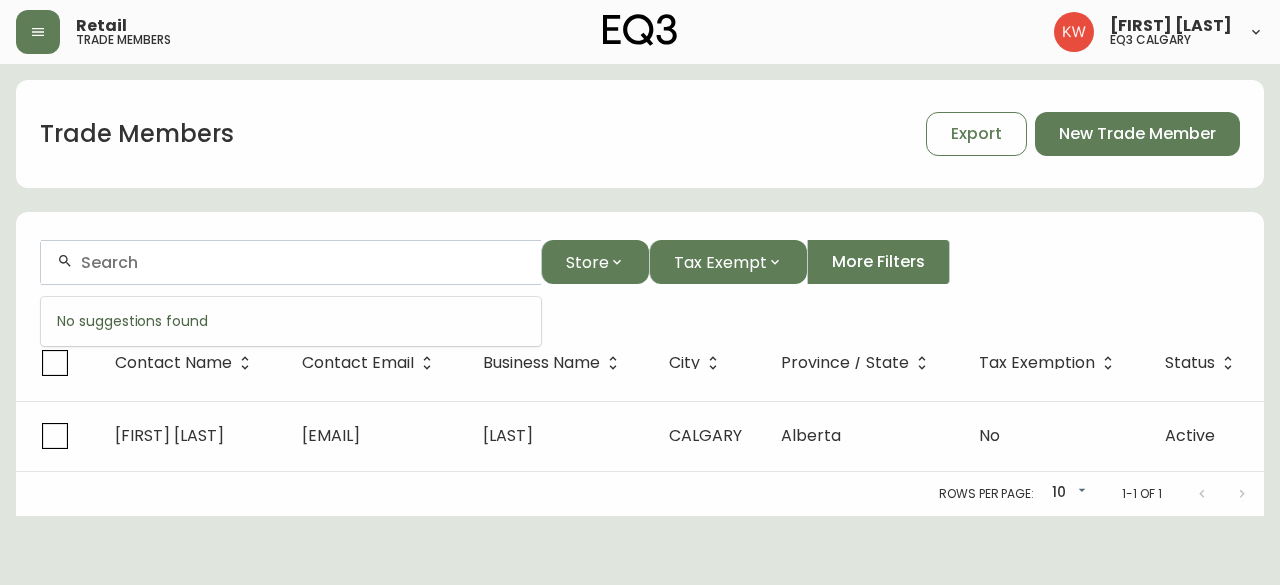 click at bounding box center (303, 262) 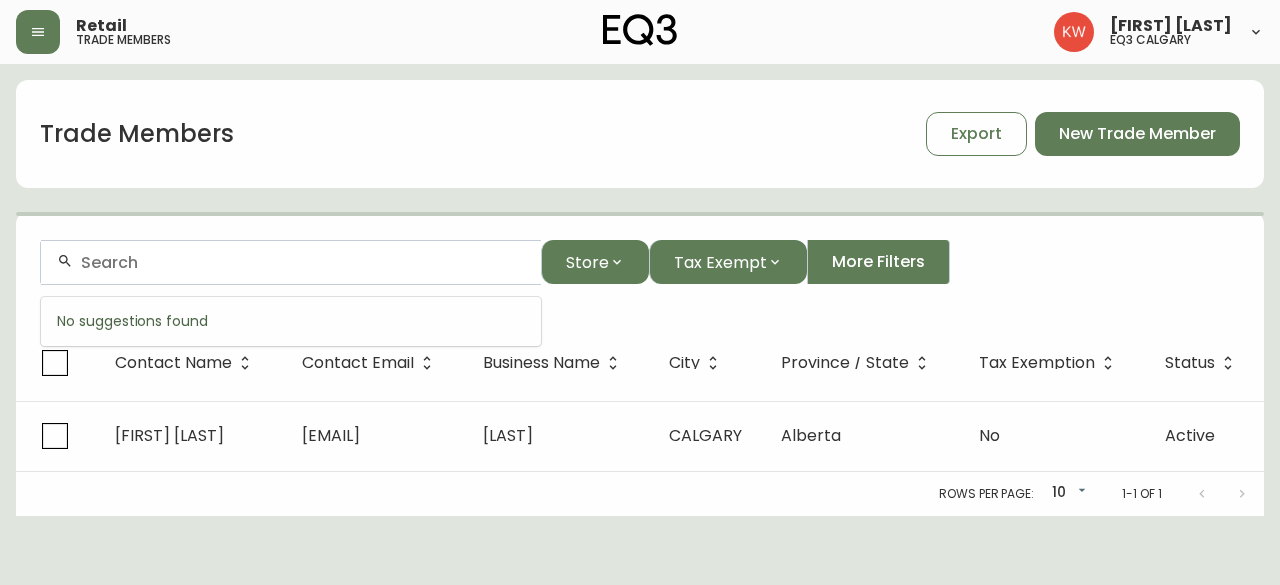 paste on "design.details@shaw.ca" 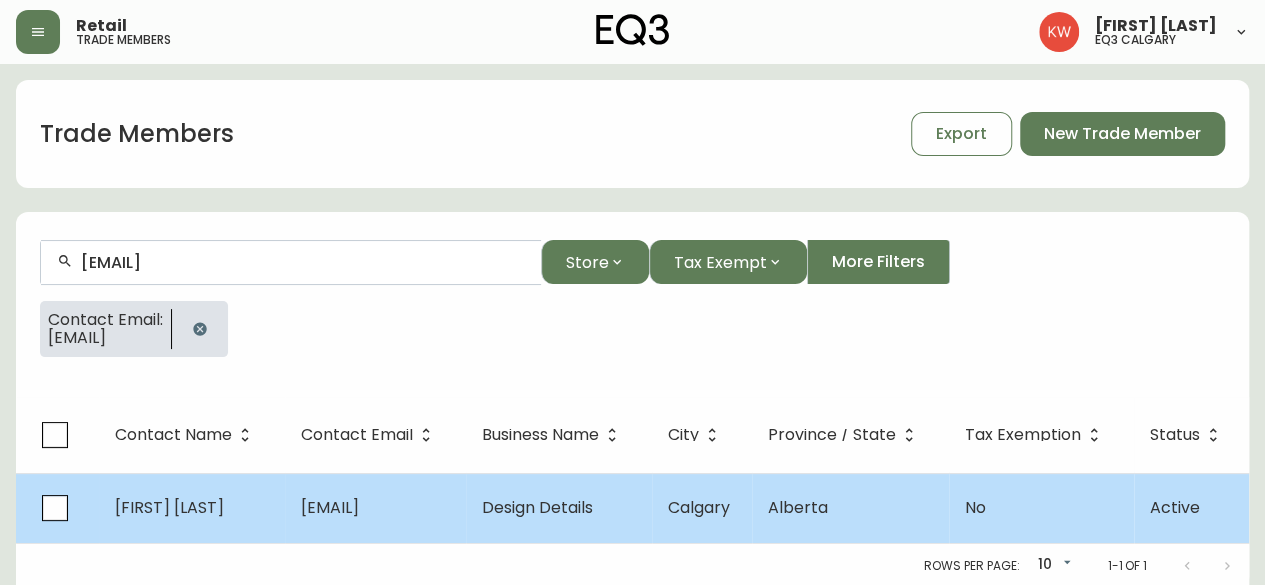 type on "design.details@shaw.ca" 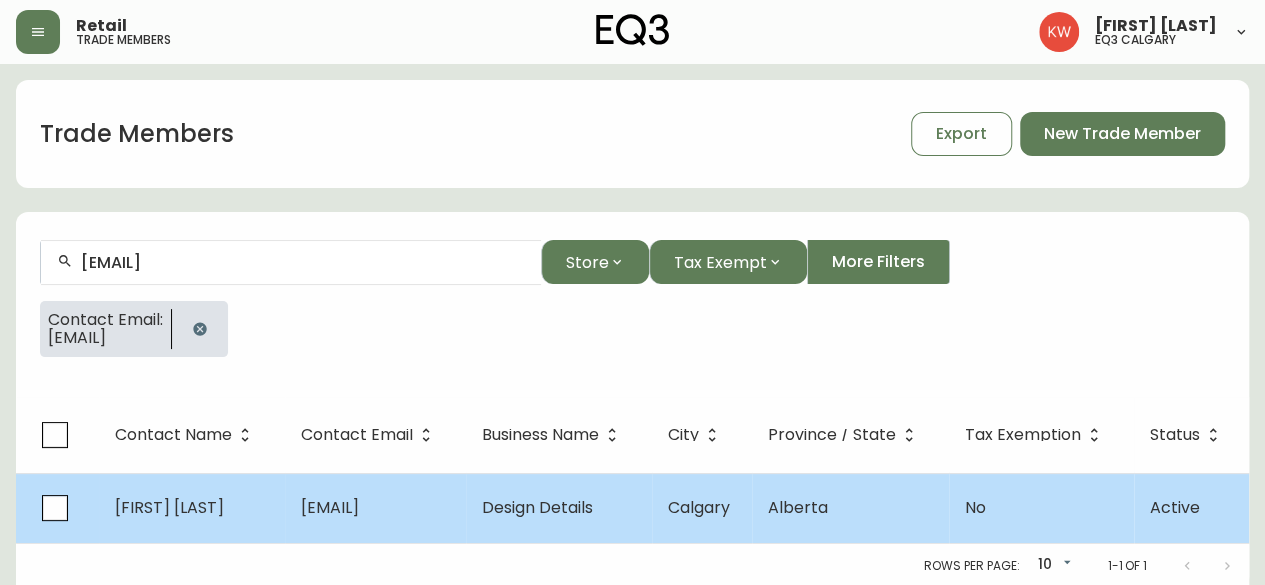 click on "Diane Croteau" at bounding box center [192, 508] 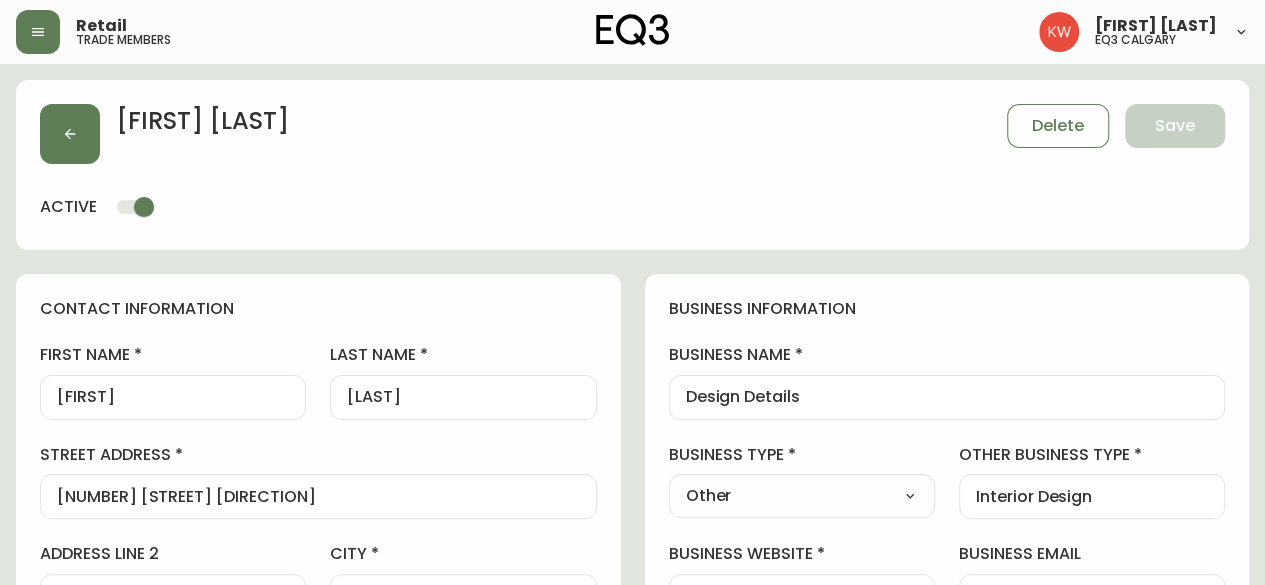 type on "EQ3 Calgary" 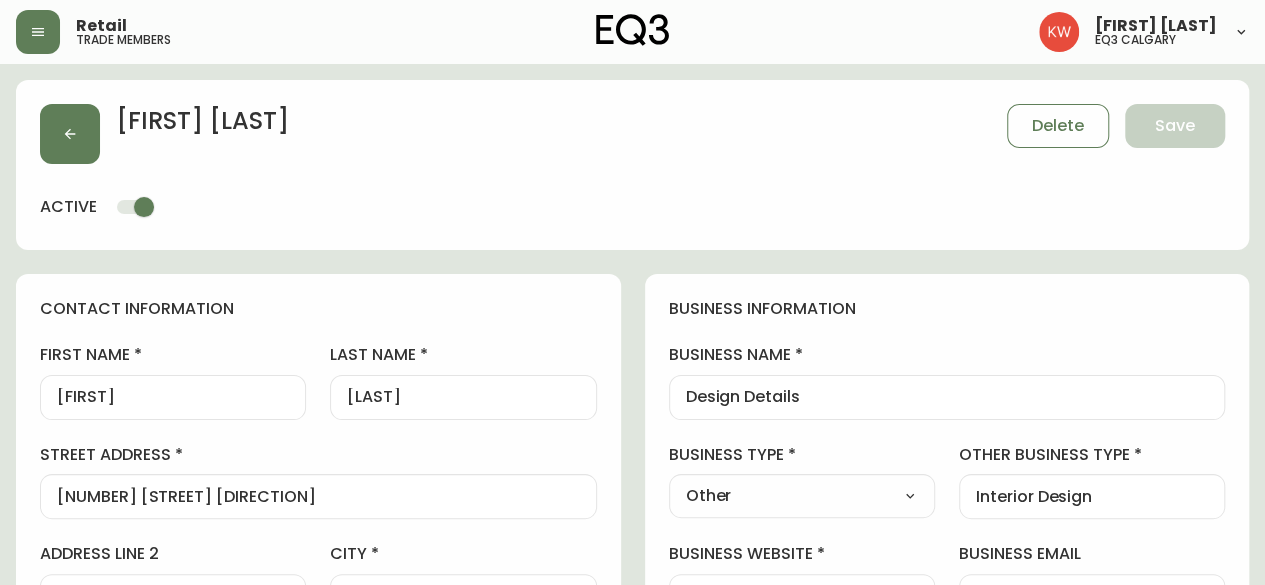select on "cjw10z96m00006gs08l3o91tv" 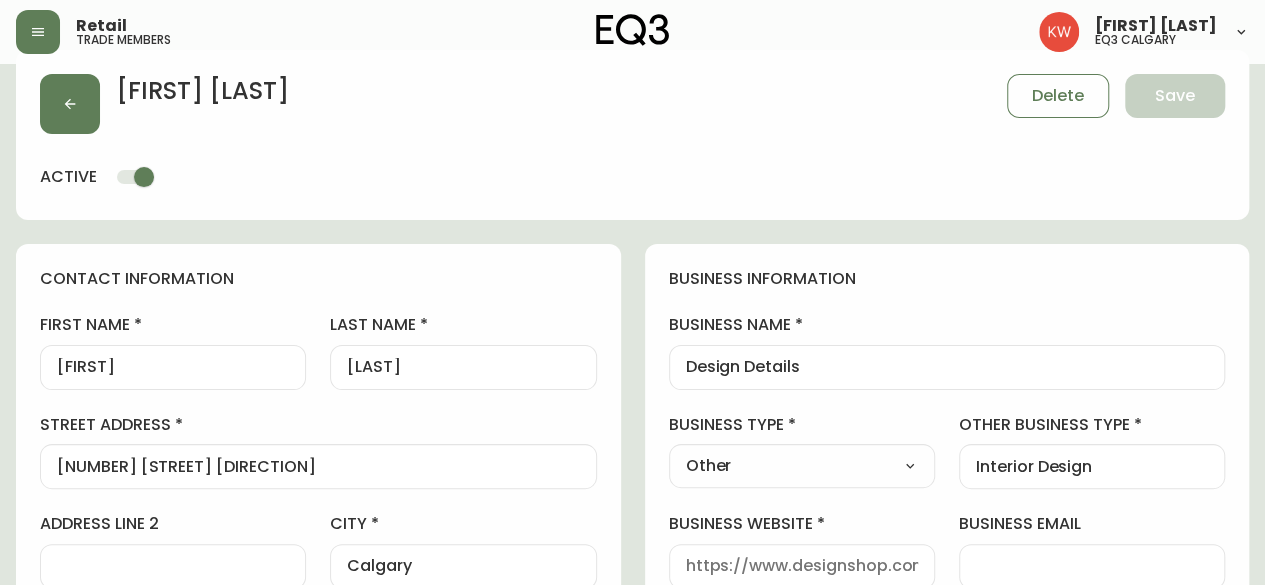scroll, scrollTop: 0, scrollLeft: 0, axis: both 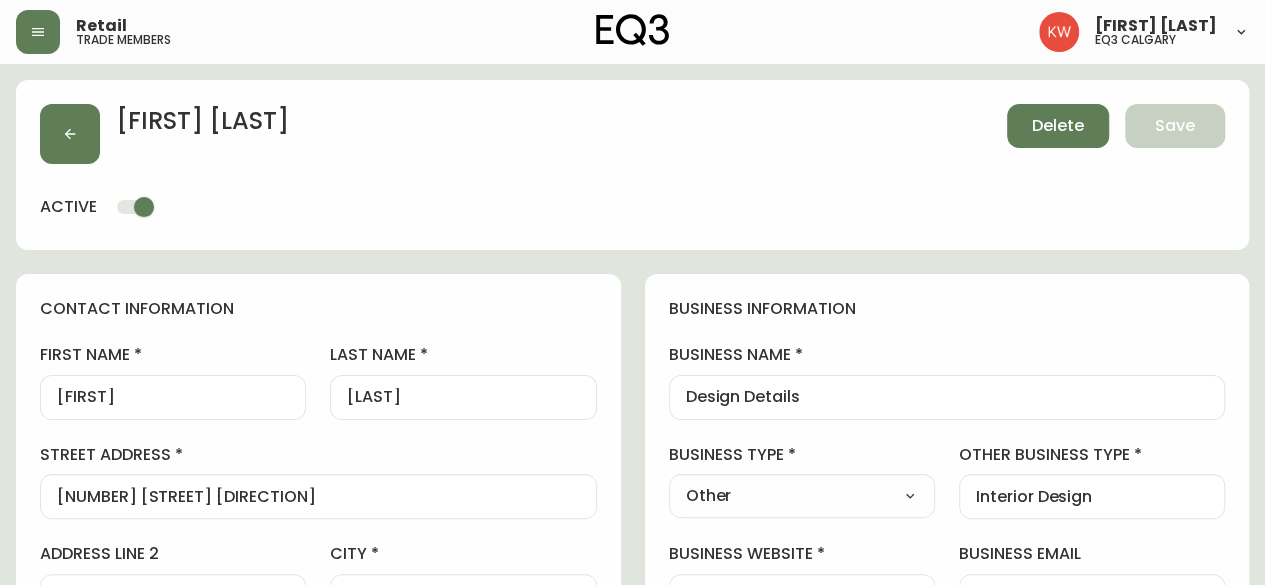 click on "Delete" at bounding box center [1058, 126] 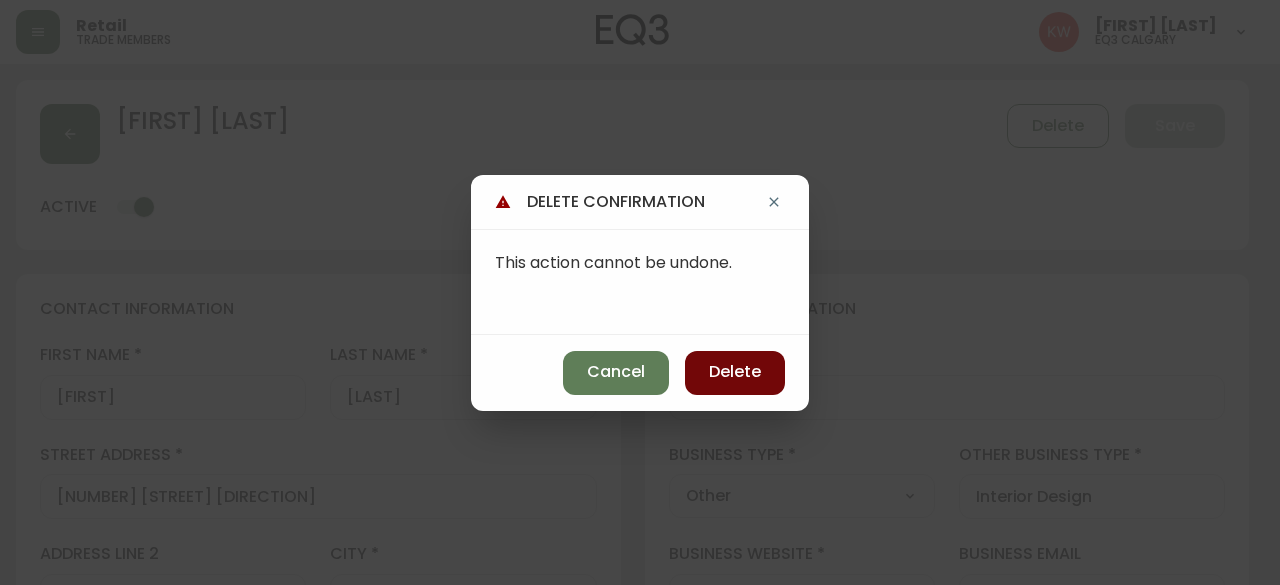 click on "Delete" at bounding box center [735, 373] 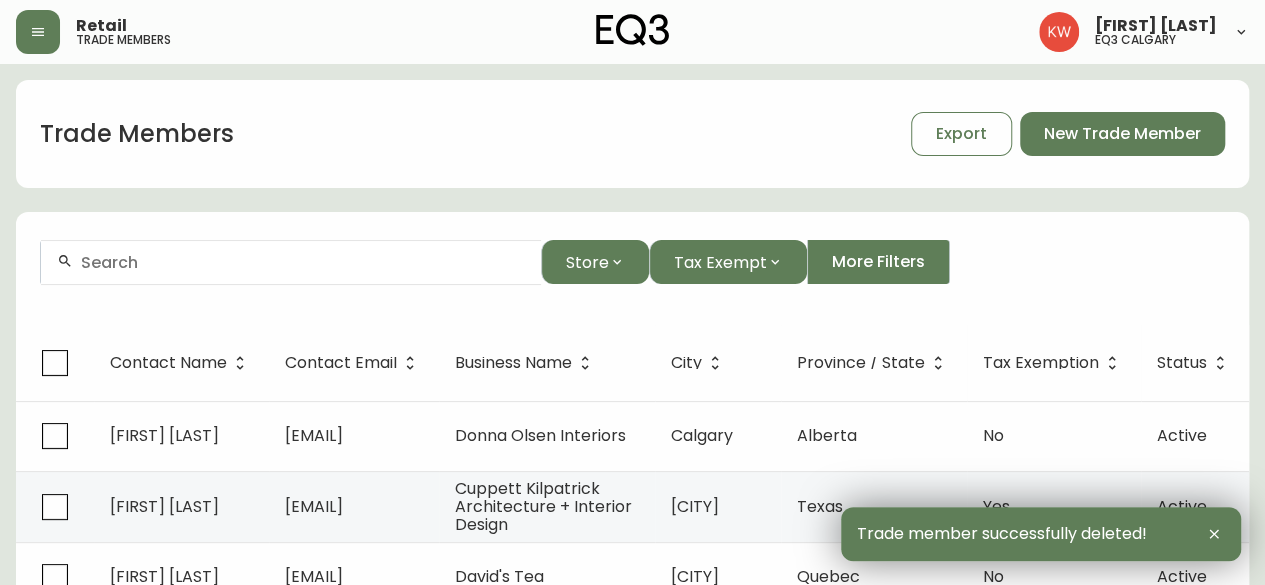 click at bounding box center [303, 262] 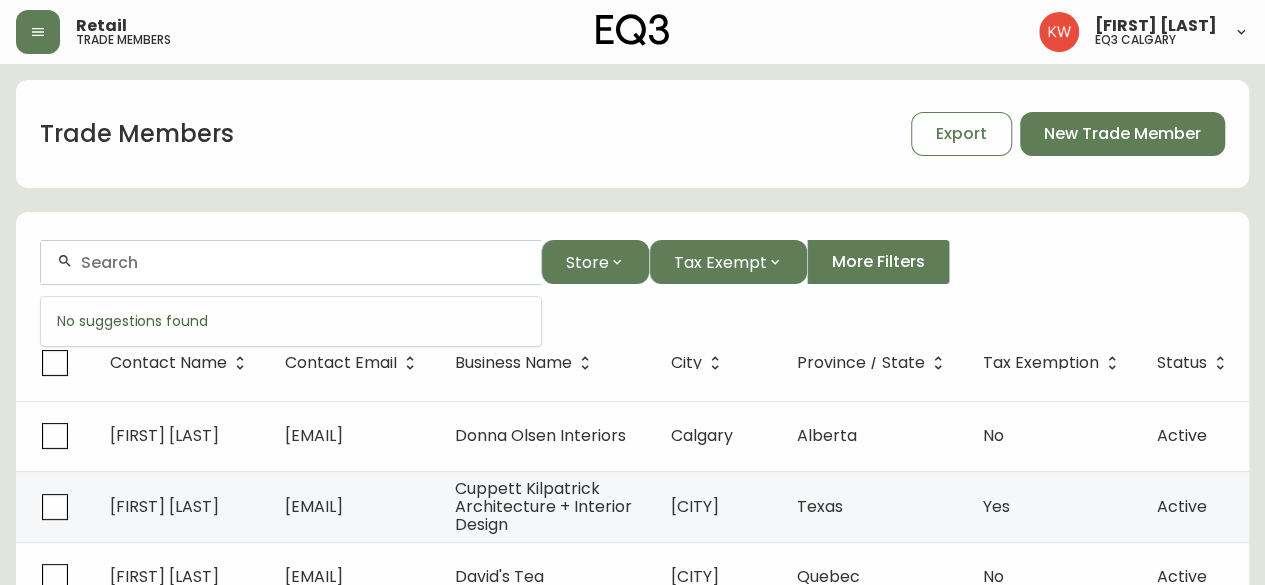 paste on "dominic.blanchet@sjrb.ca" 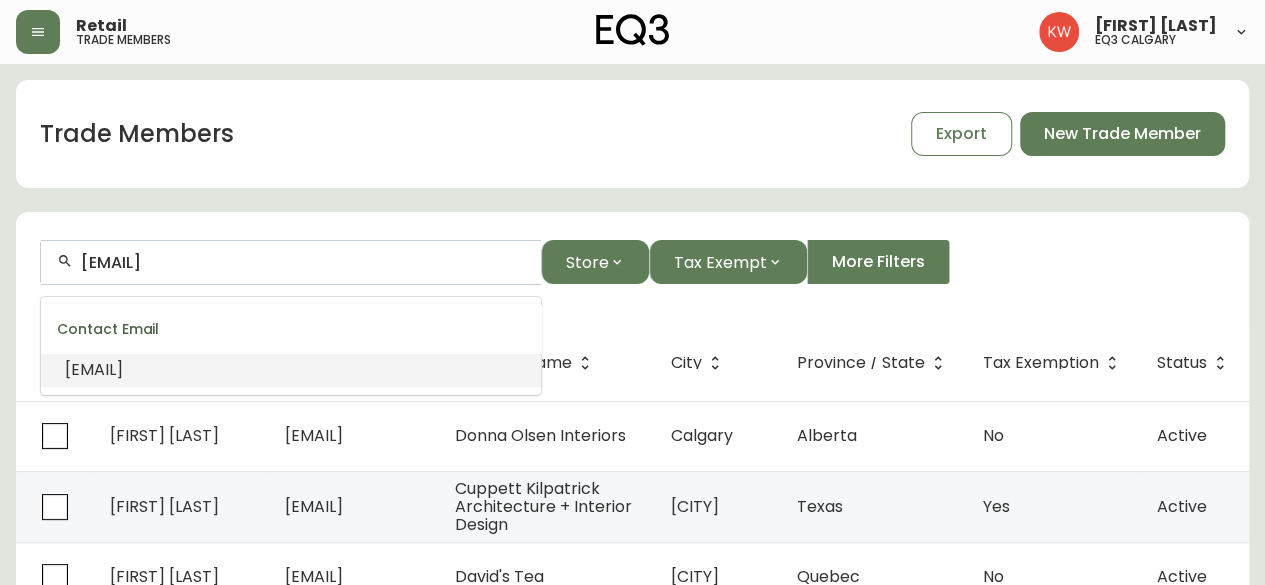 click on "DOMINIC.BLANCHET@SJRB.CA" at bounding box center (291, 370) 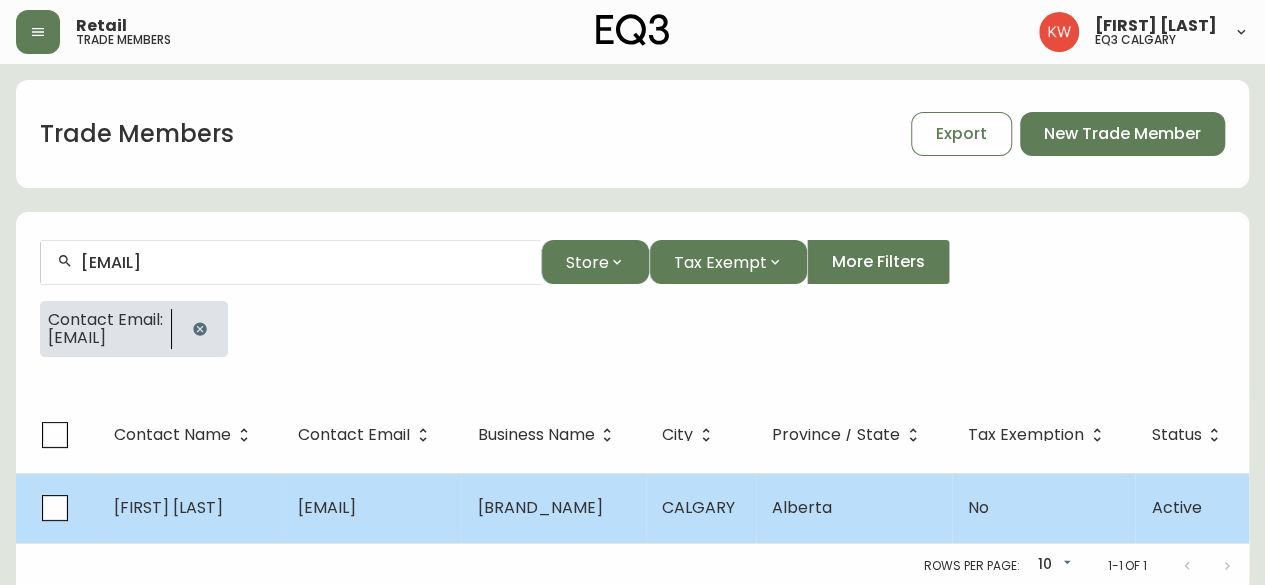 click on "dominic.blanchet@sjrb.ca" at bounding box center [327, 507] 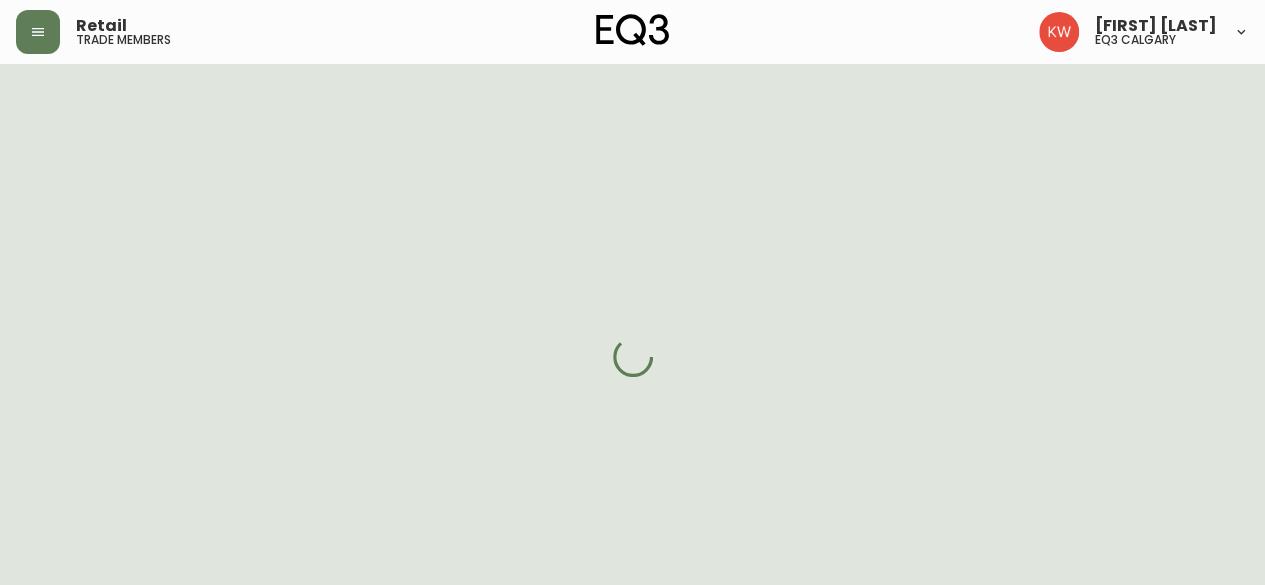 select on "AB" 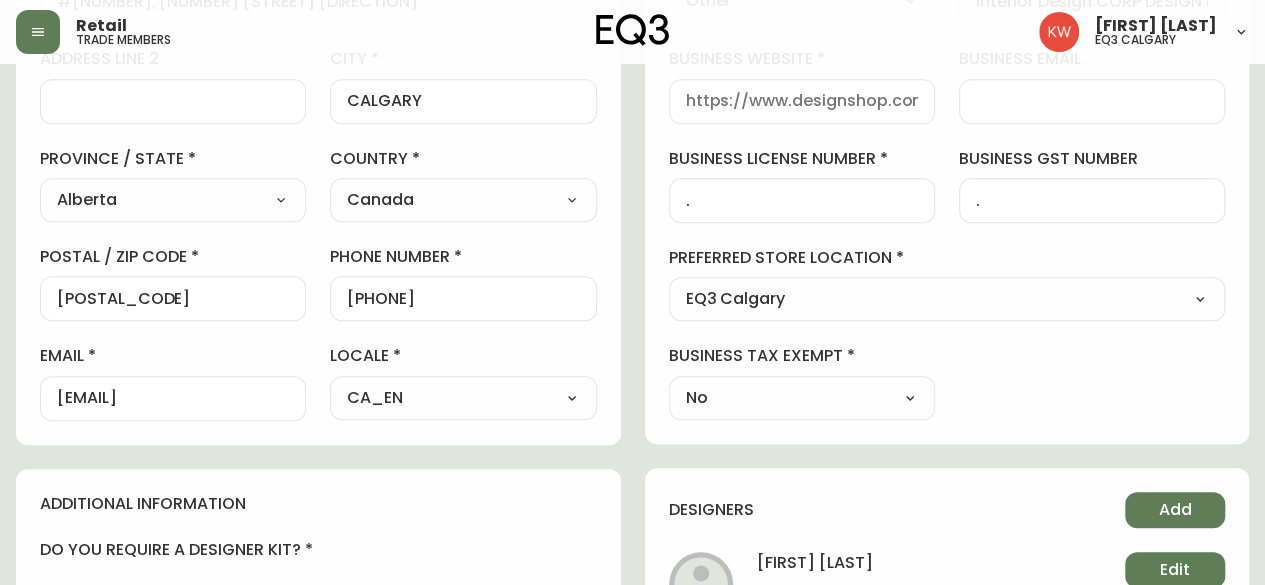 scroll, scrollTop: 500, scrollLeft: 0, axis: vertical 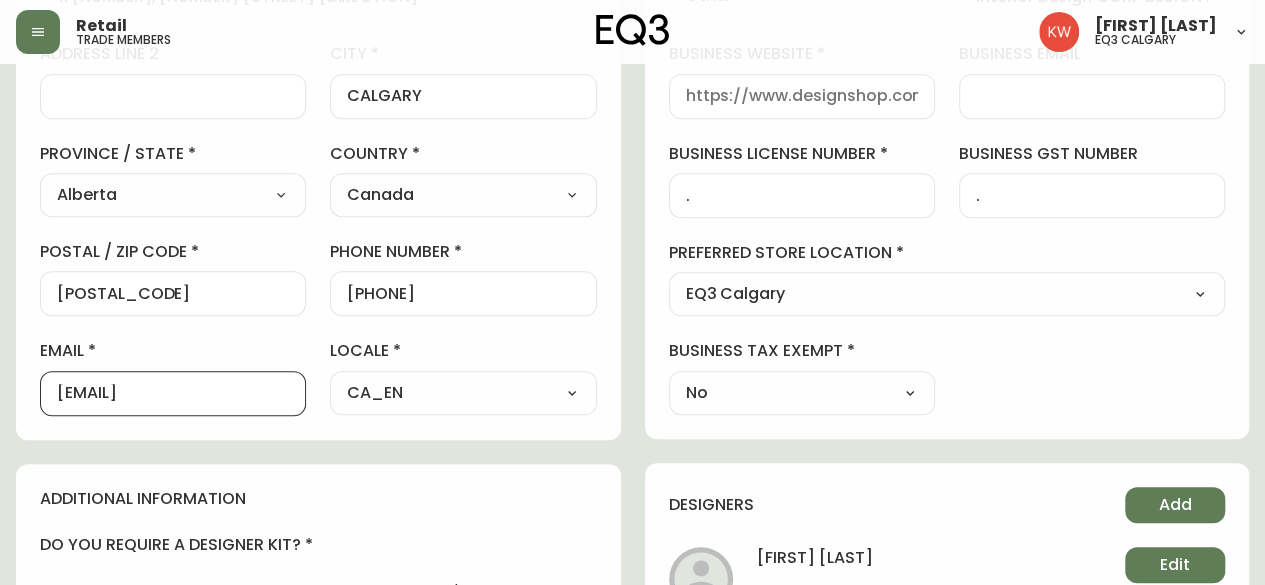 drag, startPoint x: 284, startPoint y: 395, endPoint x: 218, endPoint y: 389, distance: 66.27216 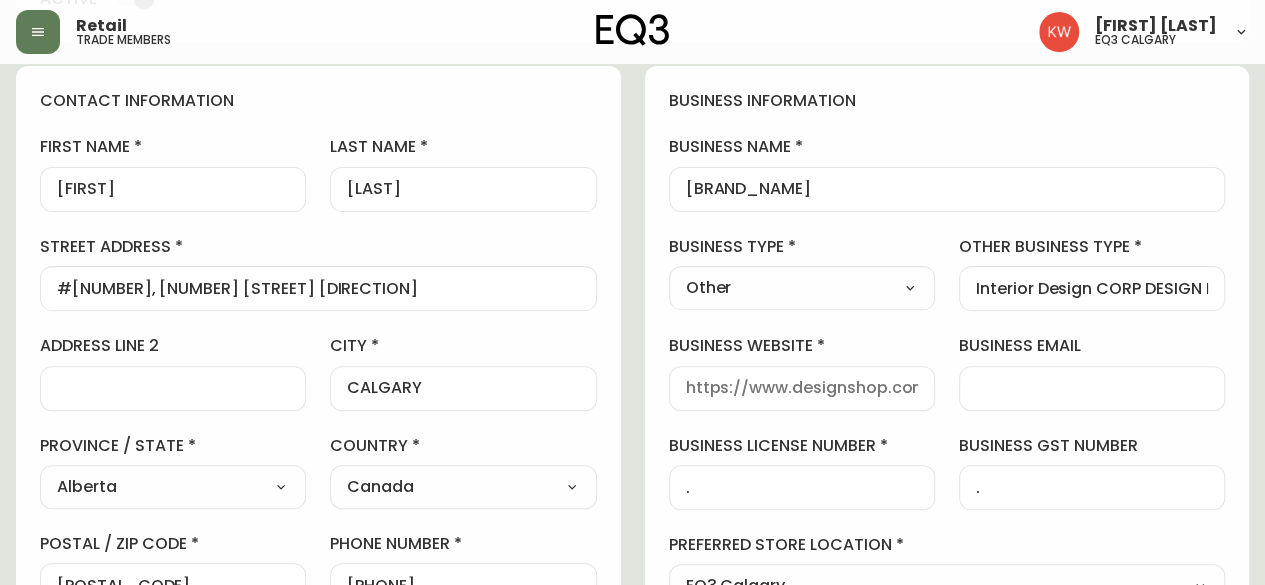 scroll, scrollTop: 200, scrollLeft: 0, axis: vertical 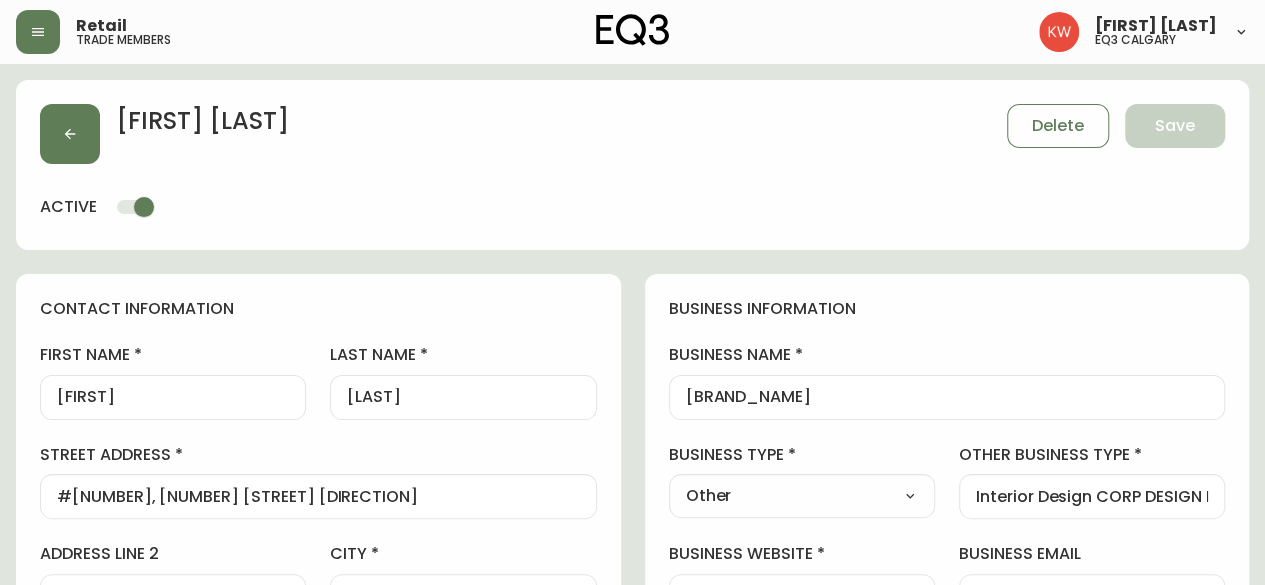 click at bounding box center [70, 134] 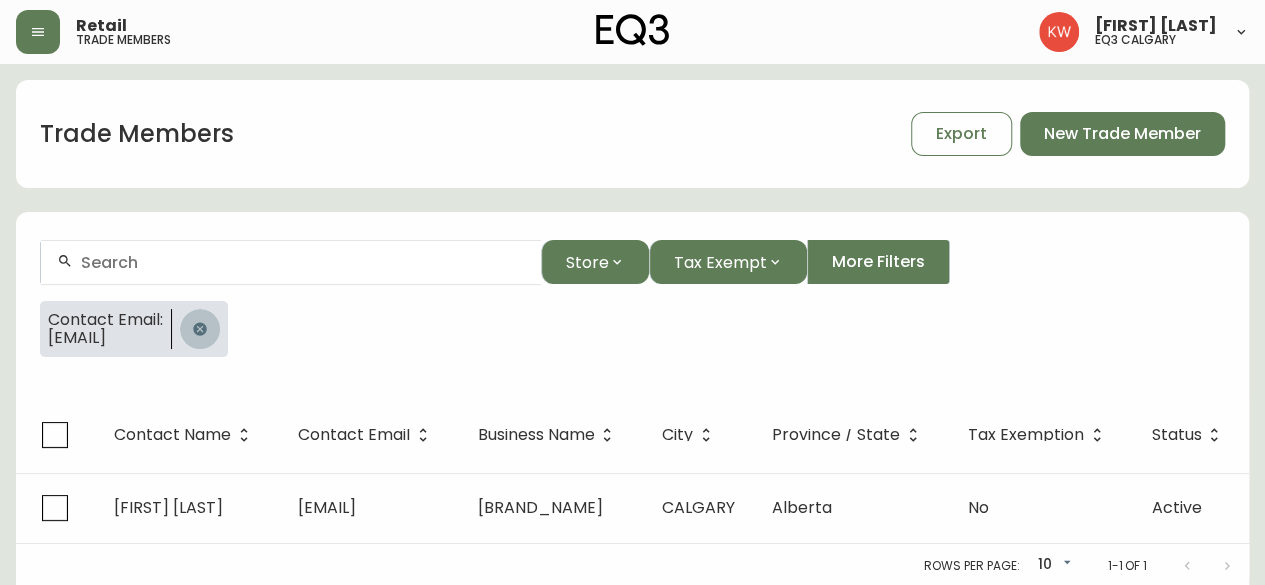 click at bounding box center (200, 329) 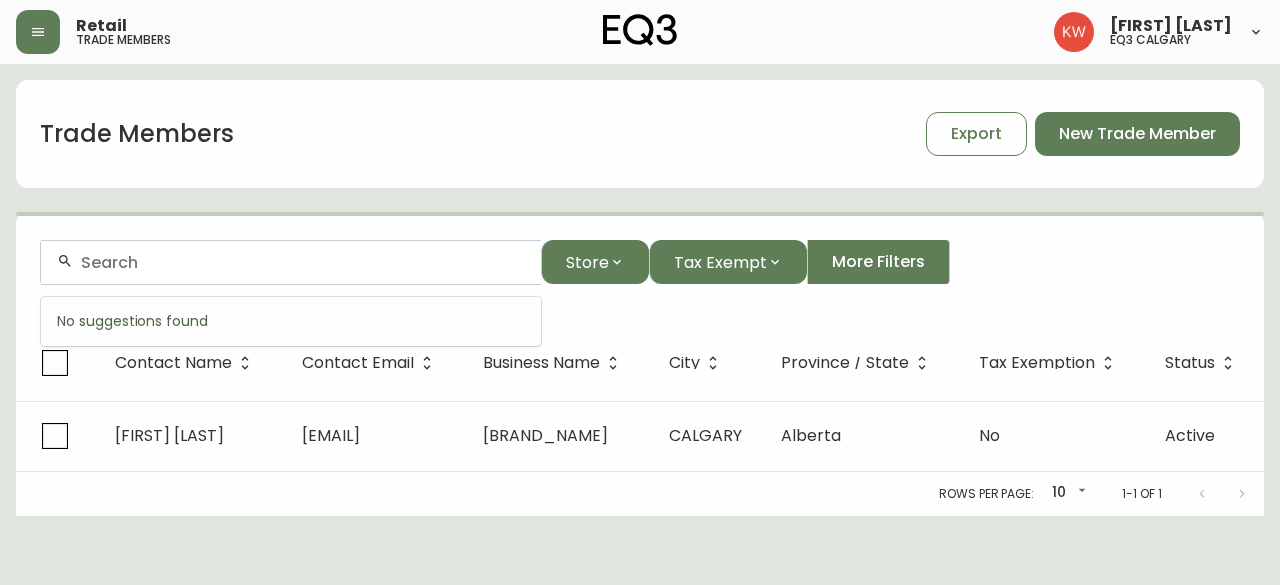 click at bounding box center [303, 262] 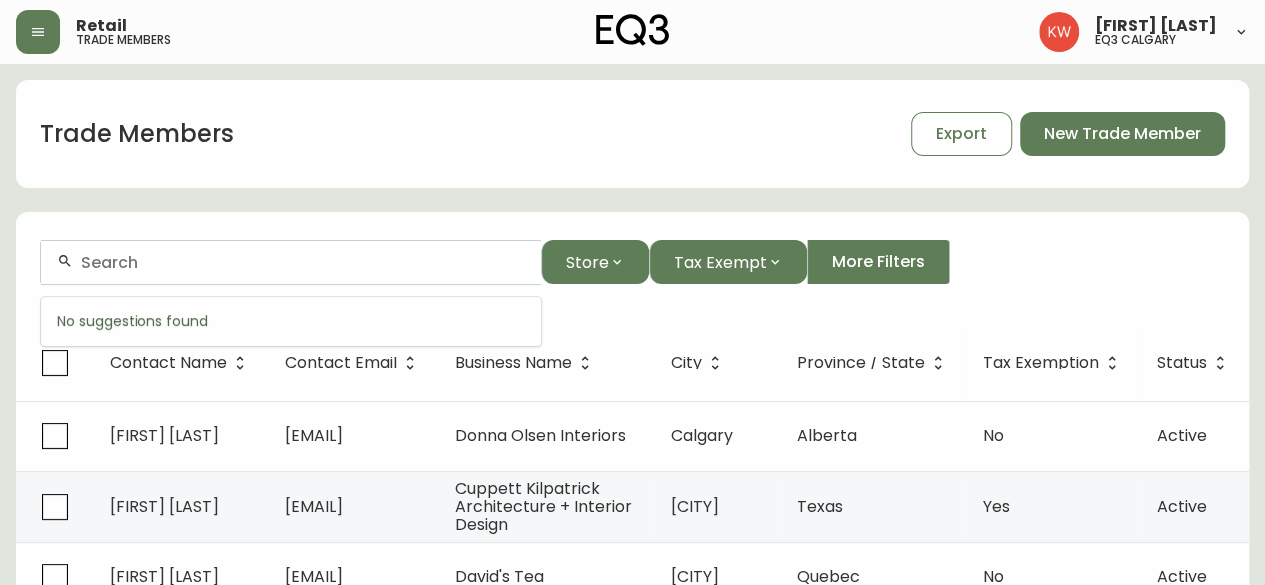 paste on "orders@carteblanchelifestyle.co" 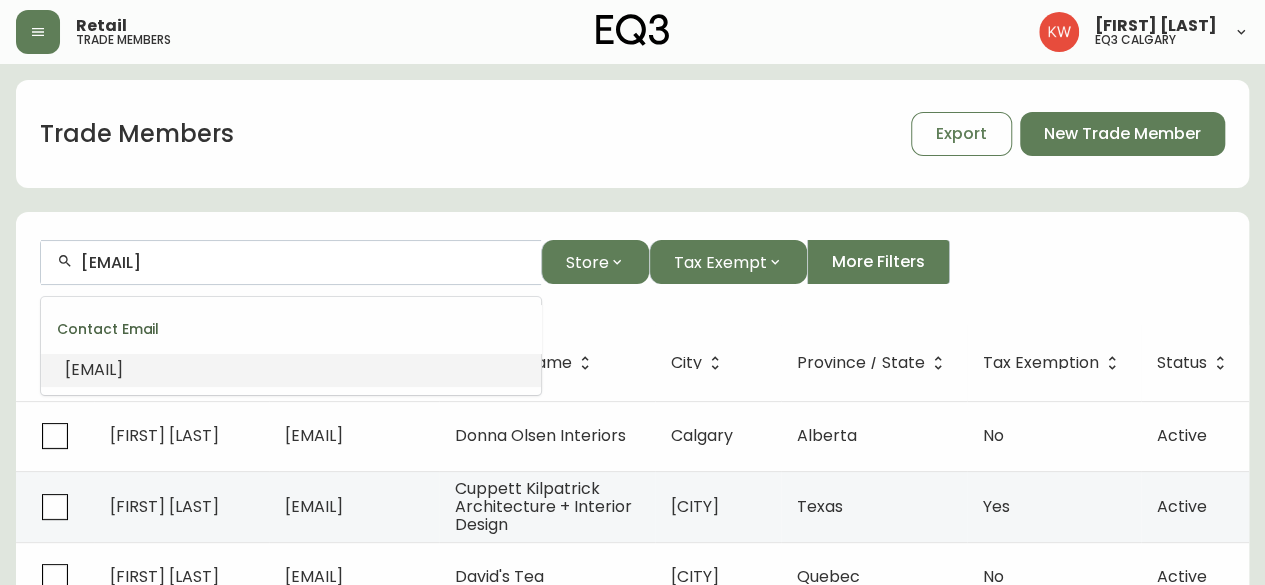 click on "orders@carteblanchelifestyle.co" at bounding box center (94, 369) 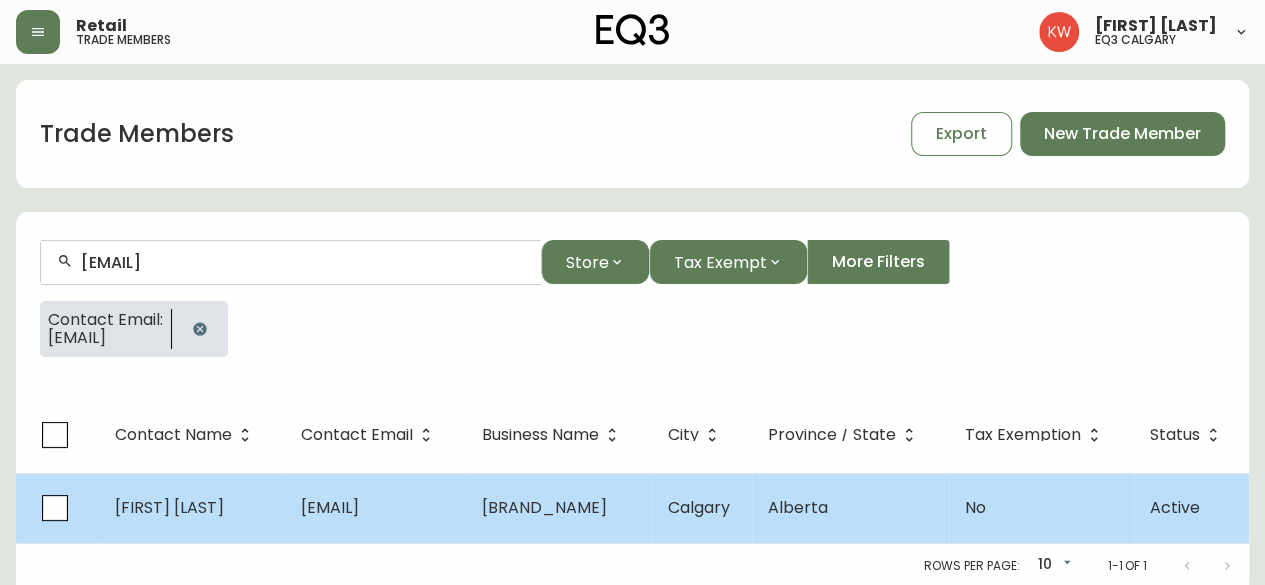 type on "orders@carteblanchelifestyle.co" 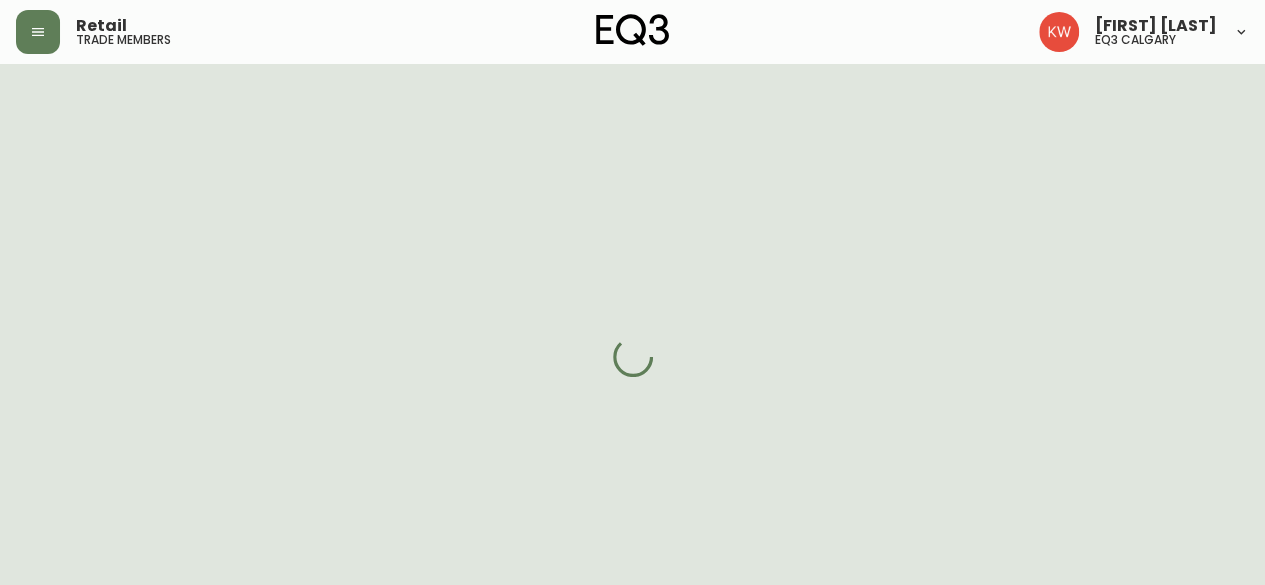 select on "AB" 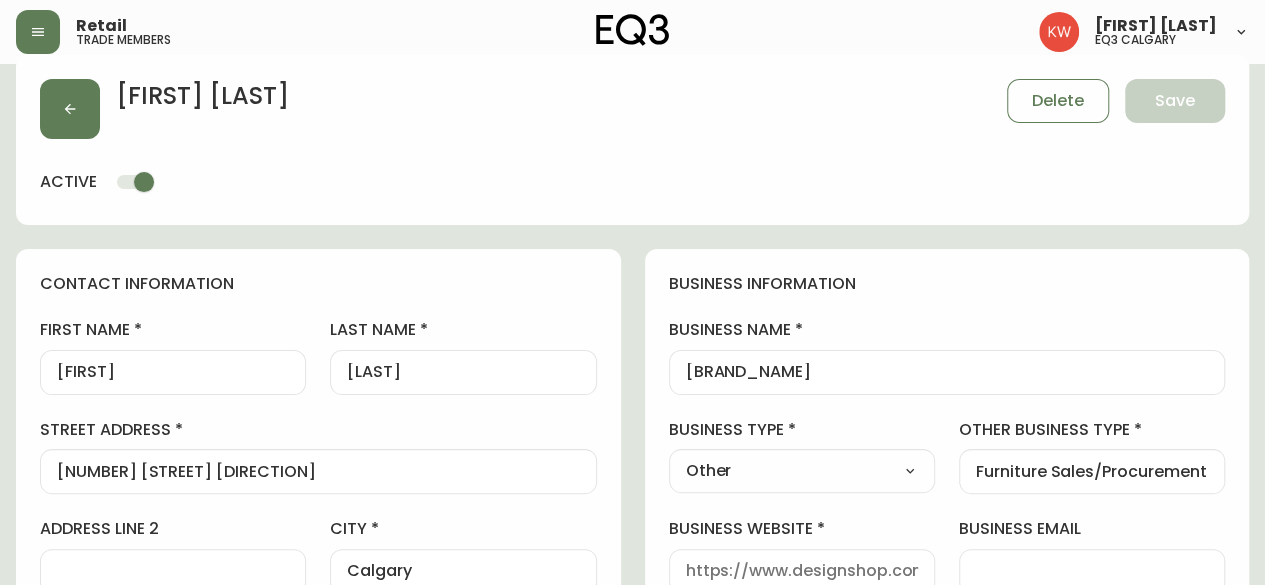 scroll, scrollTop: 0, scrollLeft: 0, axis: both 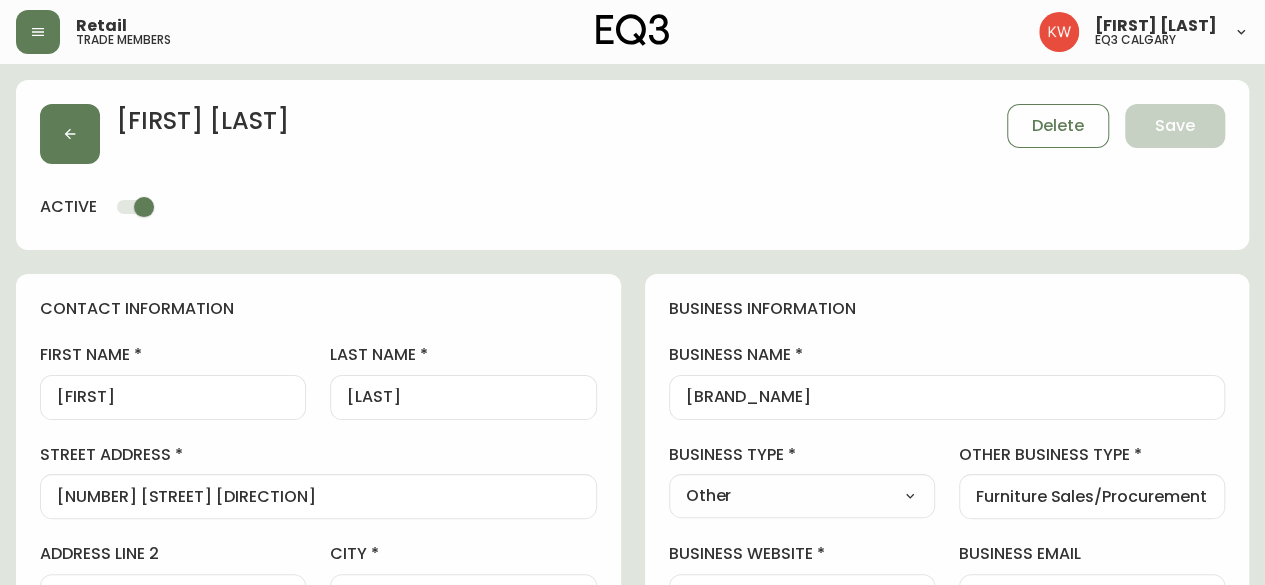drag, startPoint x: 932, startPoint y: 384, endPoint x: 866, endPoint y: 401, distance: 68.154236 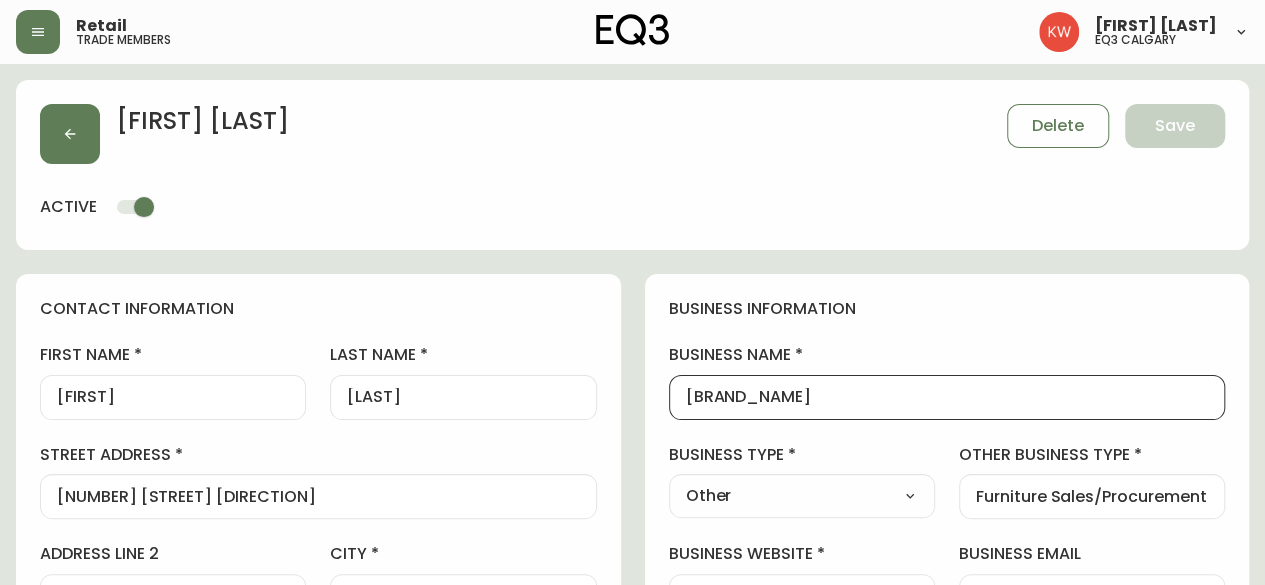 scroll, scrollTop: 0, scrollLeft: 0, axis: both 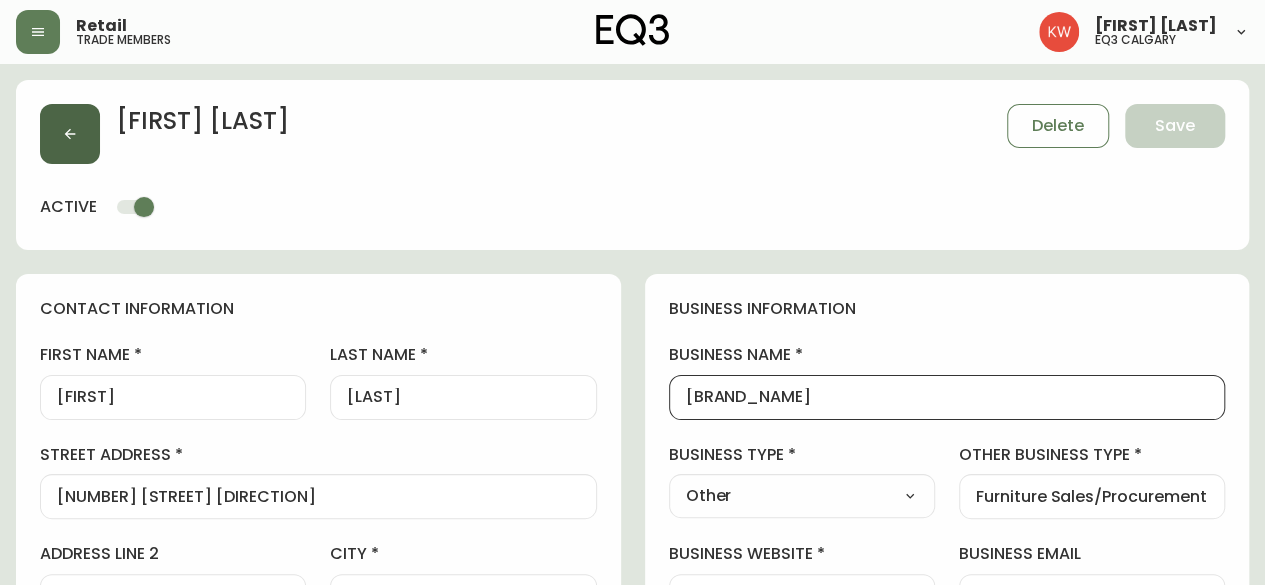 click at bounding box center (70, 134) 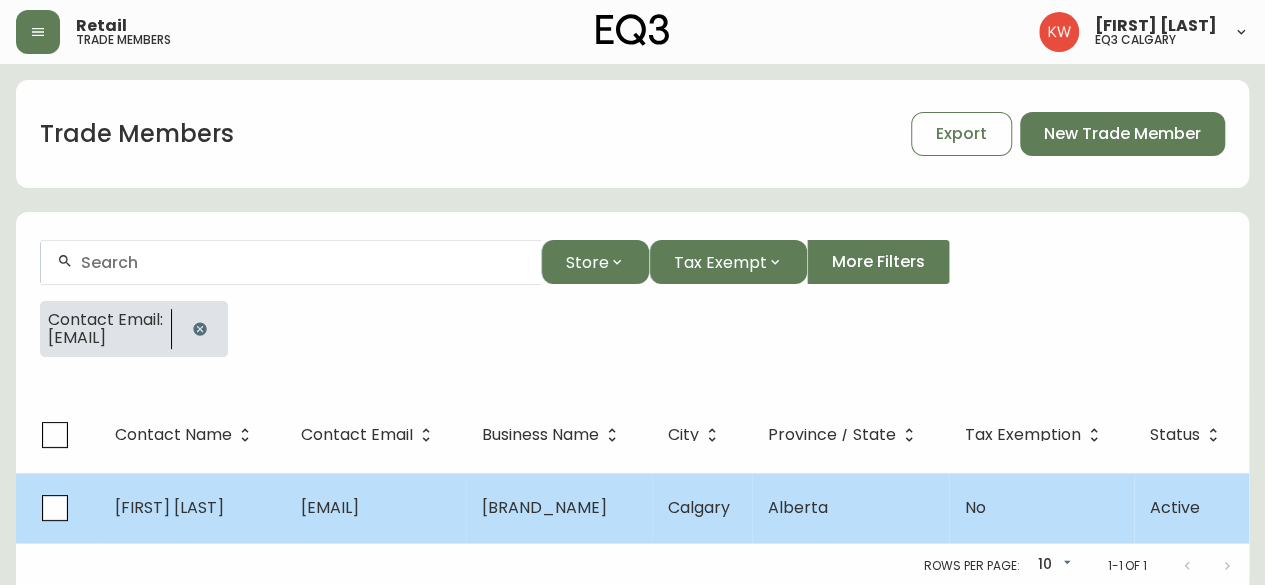 click on "orders@carteblanchelifestyle.co" at bounding box center [330, 507] 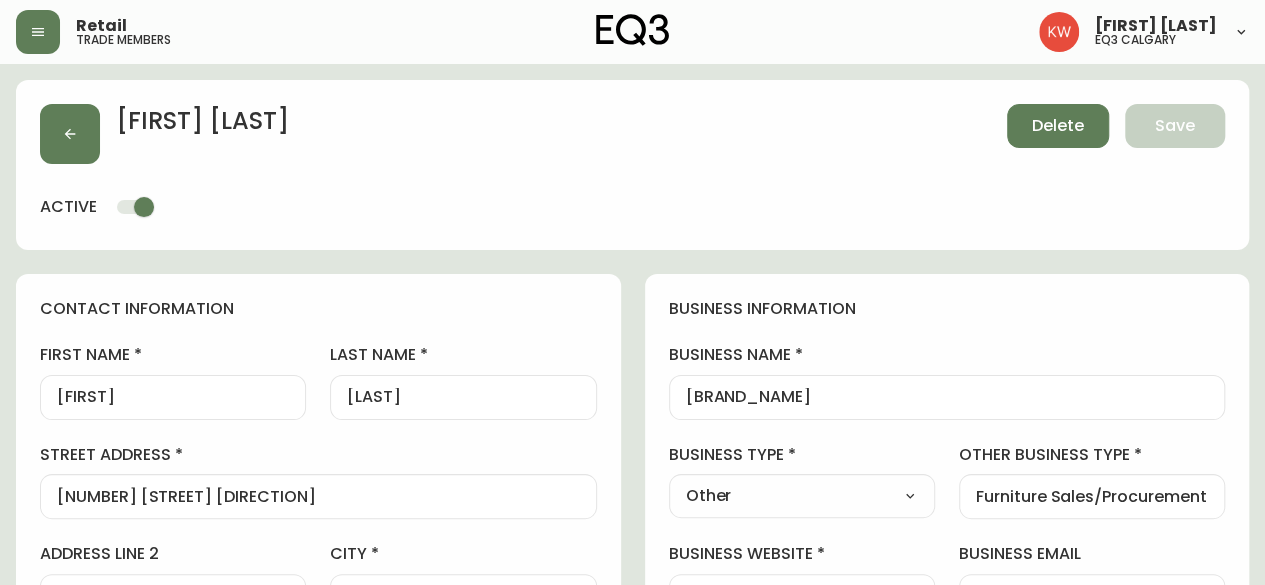 click on "Delete" at bounding box center [1058, 126] 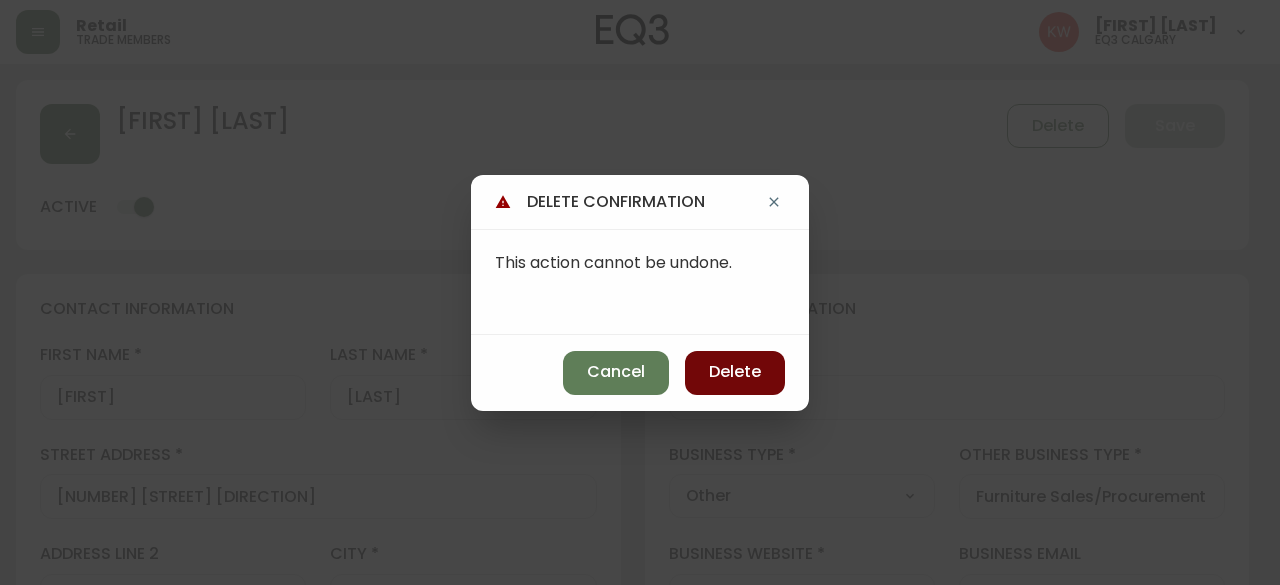 click on "Delete" at bounding box center [735, 372] 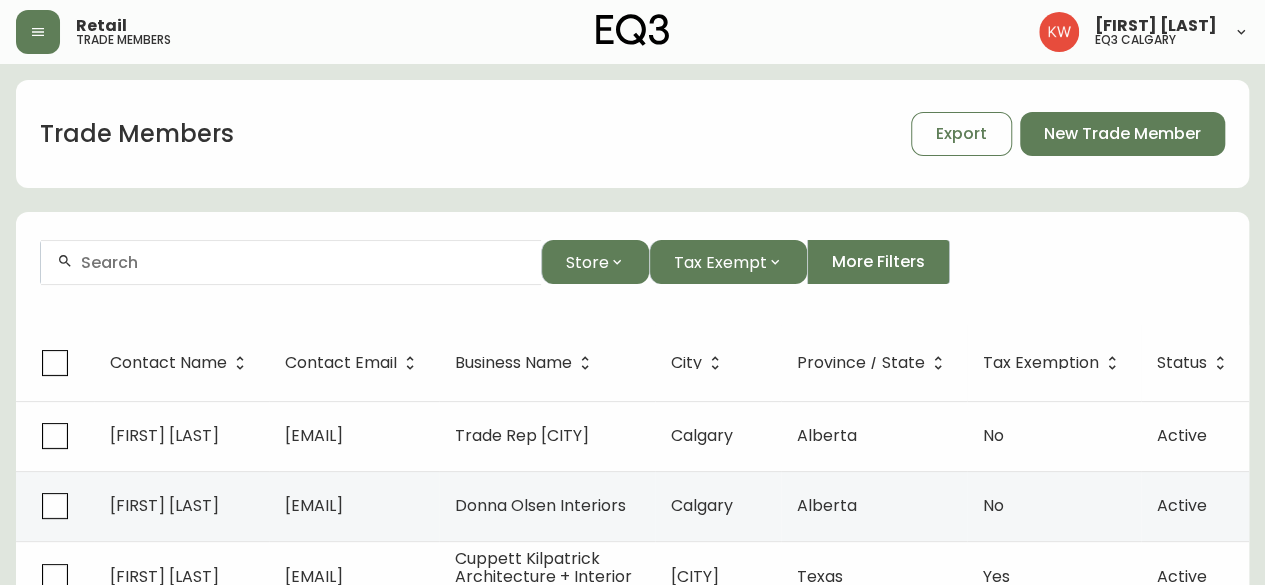 click at bounding box center (303, 262) 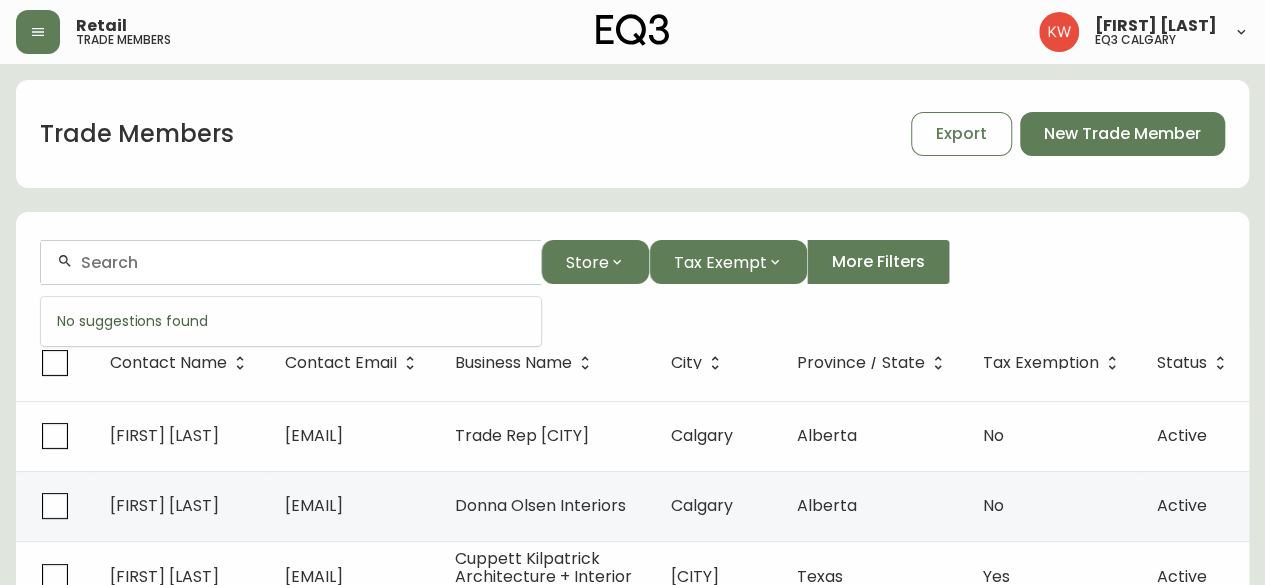 paste on "donnadiamant@shaw.ca" 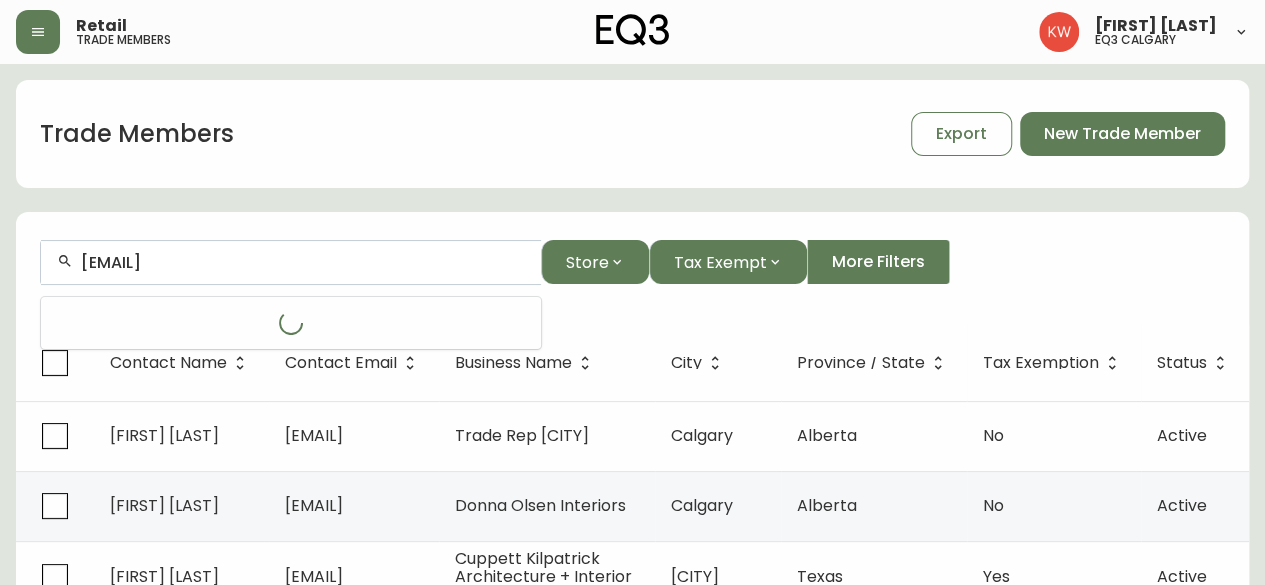 type on "donnadiamant@shaw.ca" 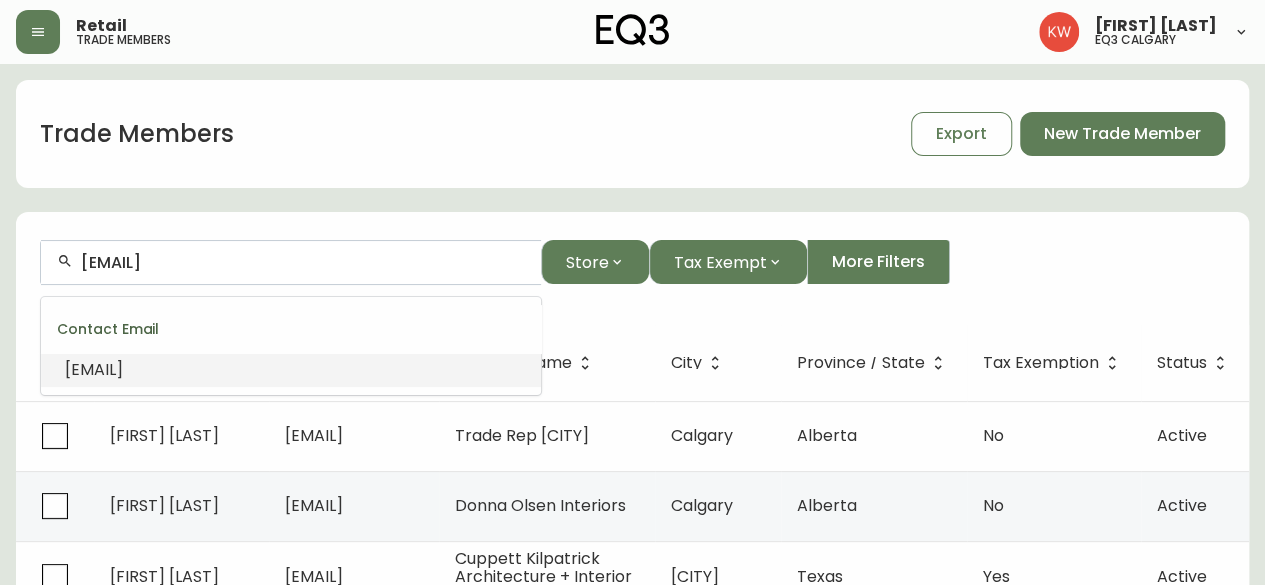 click on "donnadiamant@shaw.ca" at bounding box center [94, 369] 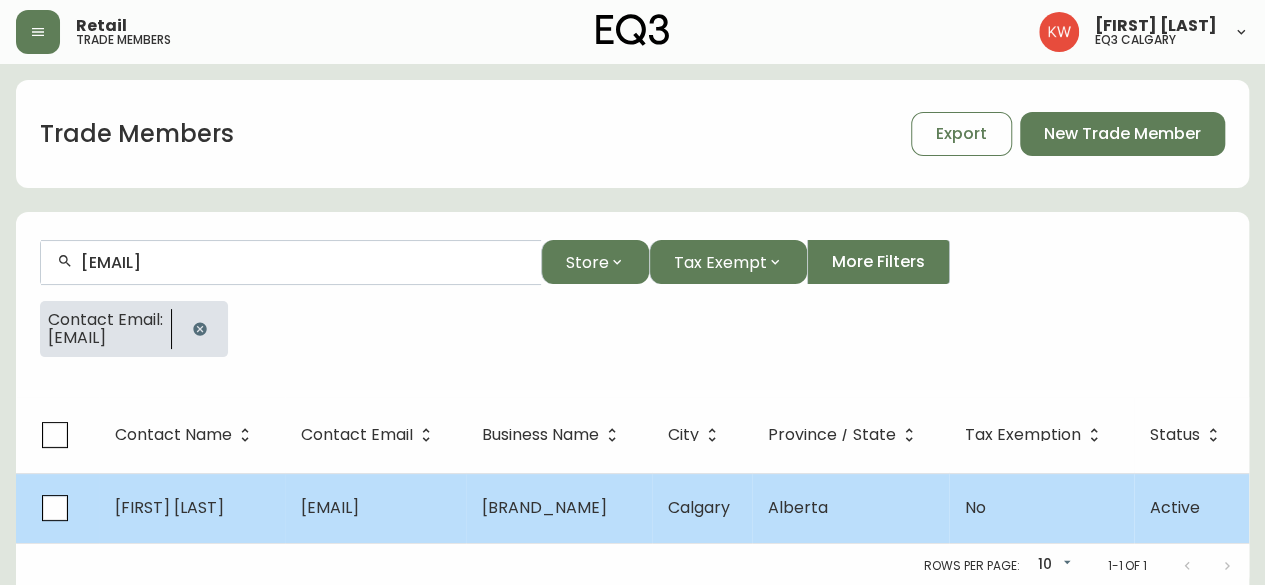click on "DONNA DIAMANT INT DESIGN" at bounding box center (544, 507) 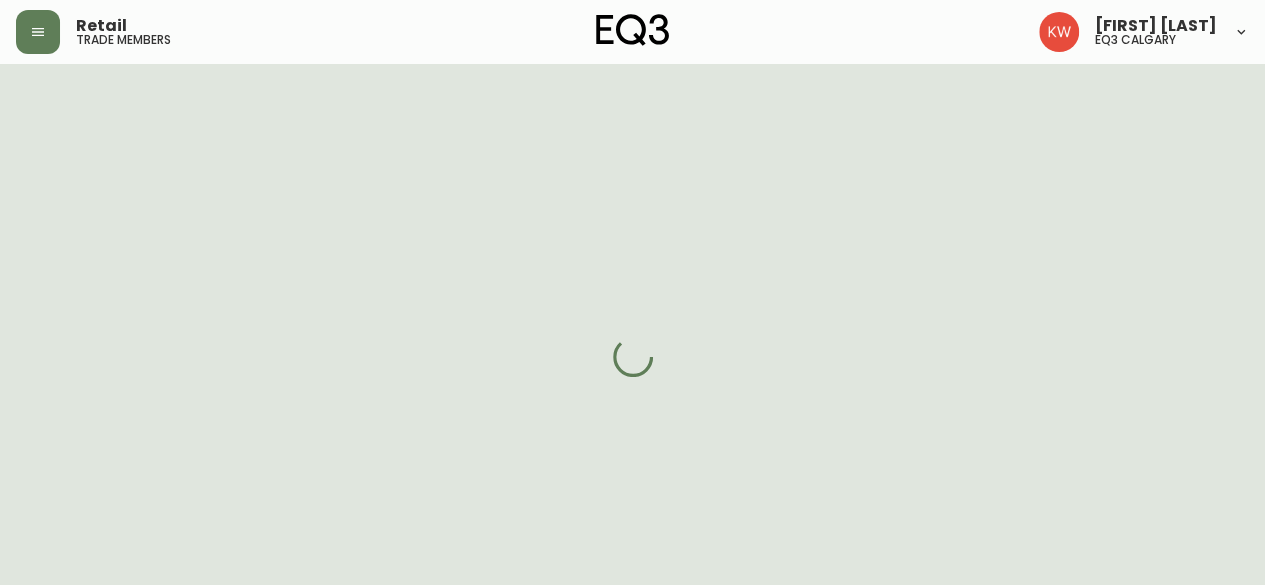 select on "AB" 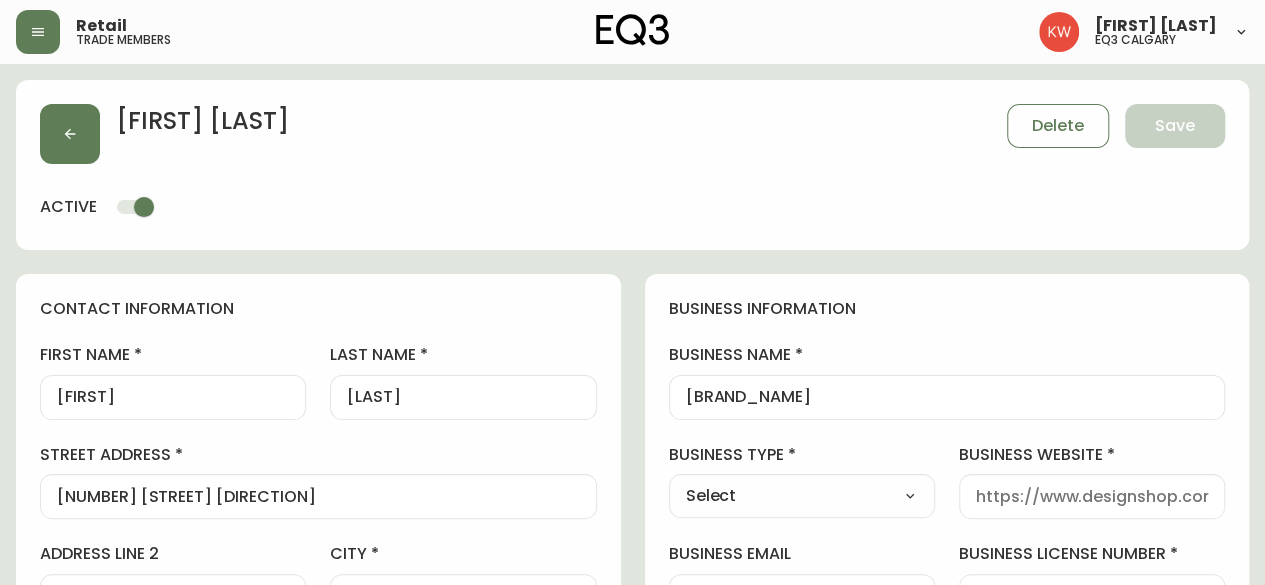 scroll, scrollTop: 0, scrollLeft: 0, axis: both 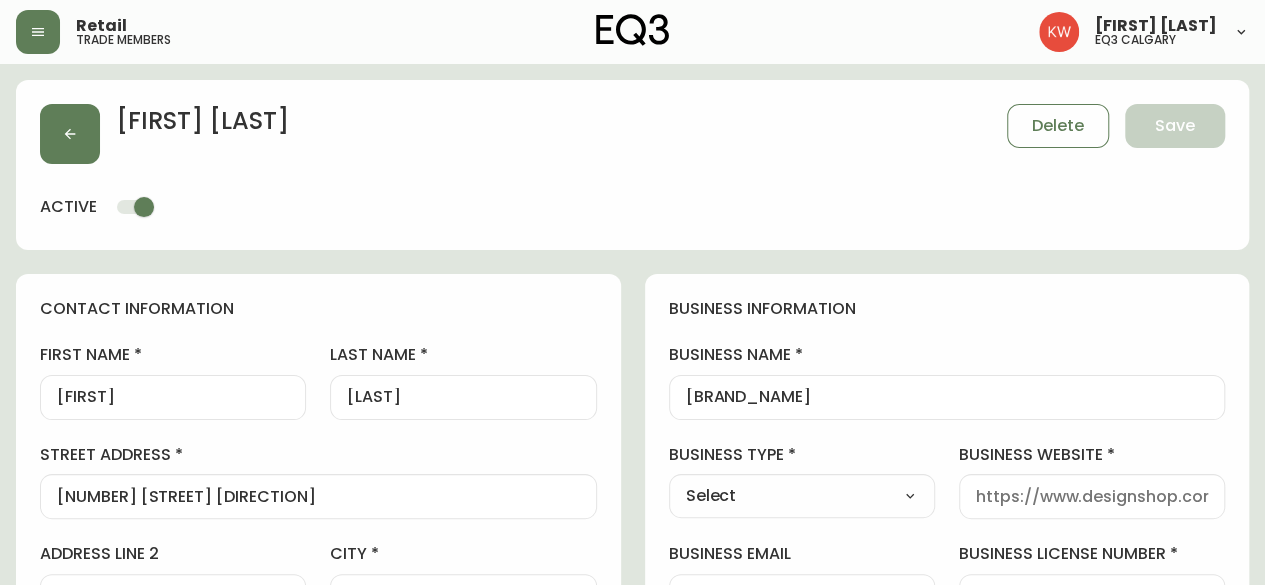 drag, startPoint x: 946, startPoint y: 387, endPoint x: 684, endPoint y: 373, distance: 262.37378 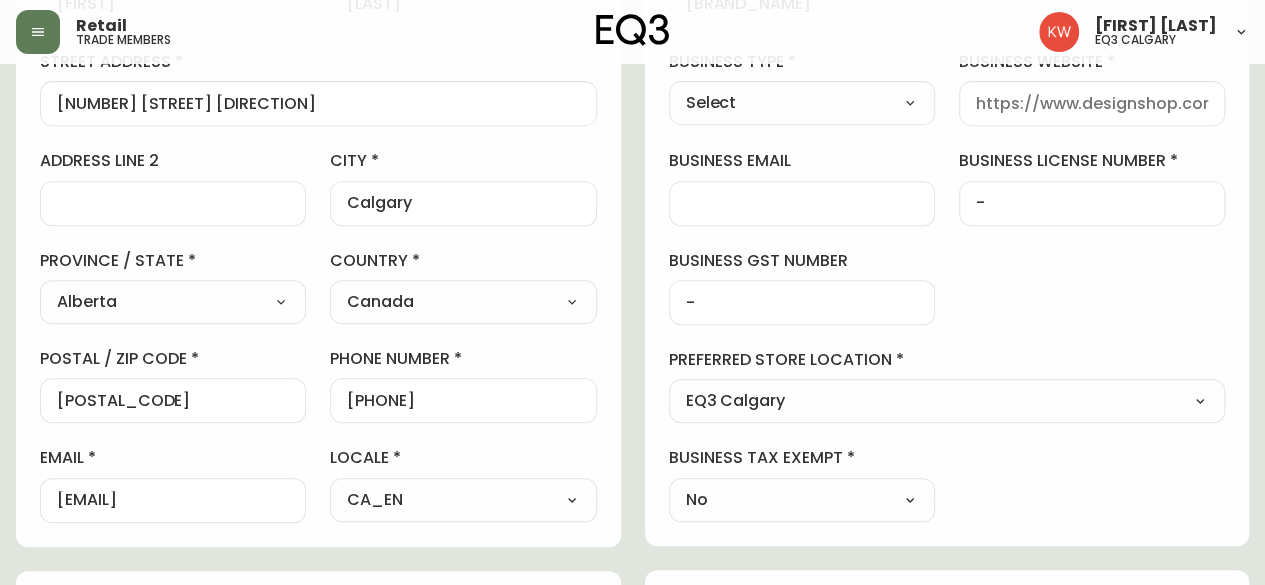 scroll, scrollTop: 200, scrollLeft: 0, axis: vertical 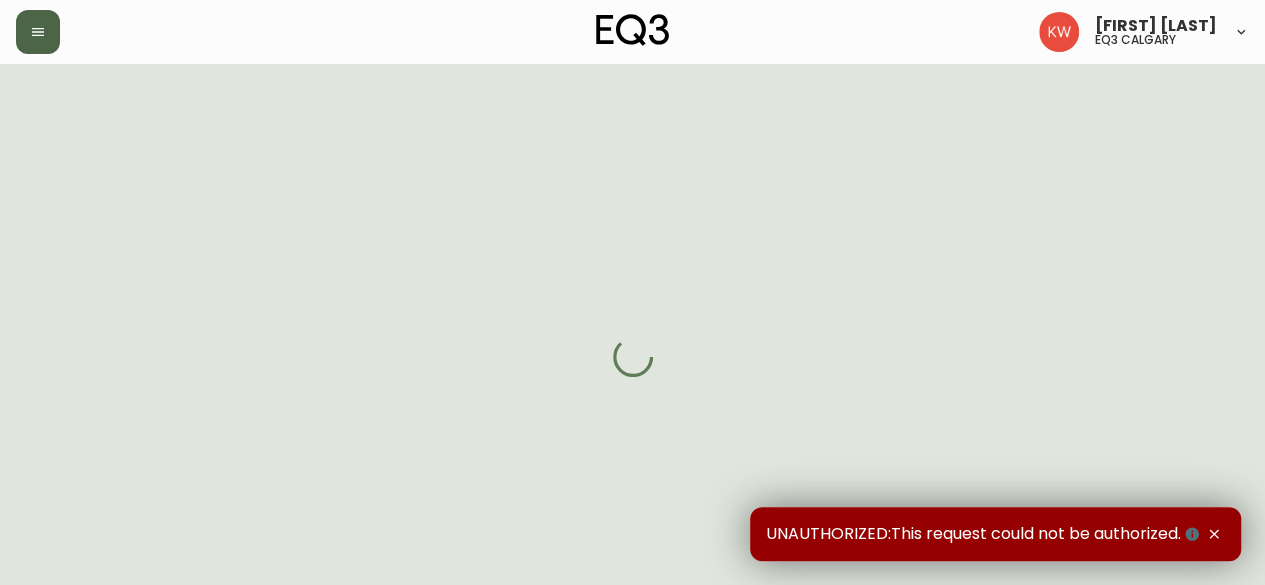 click 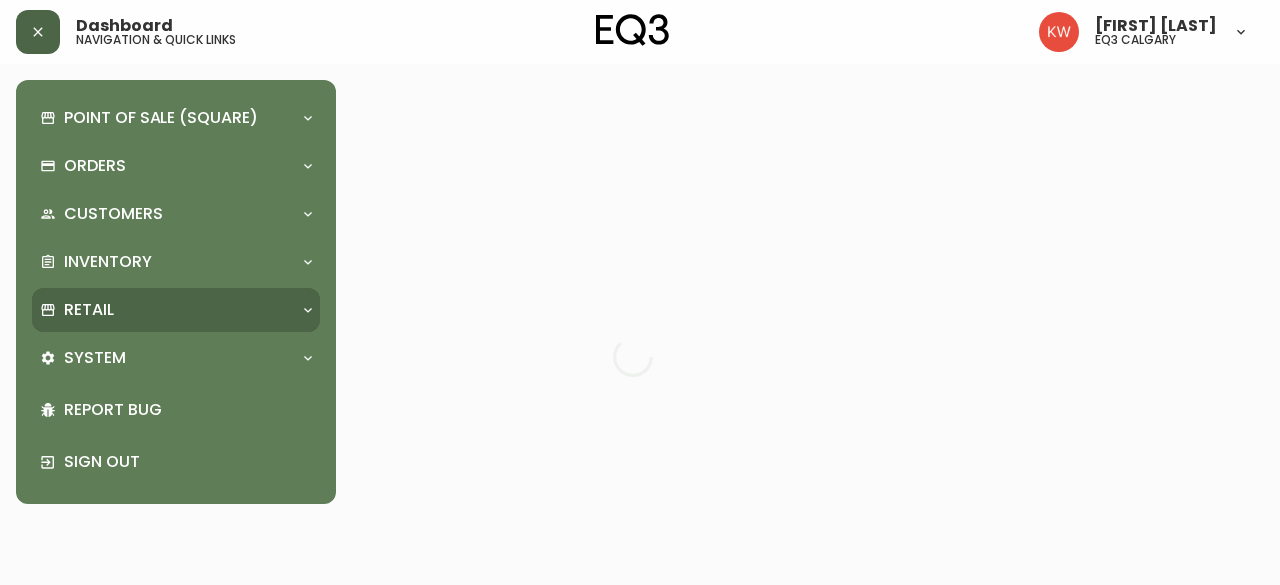 click on "Retail" at bounding box center (176, 310) 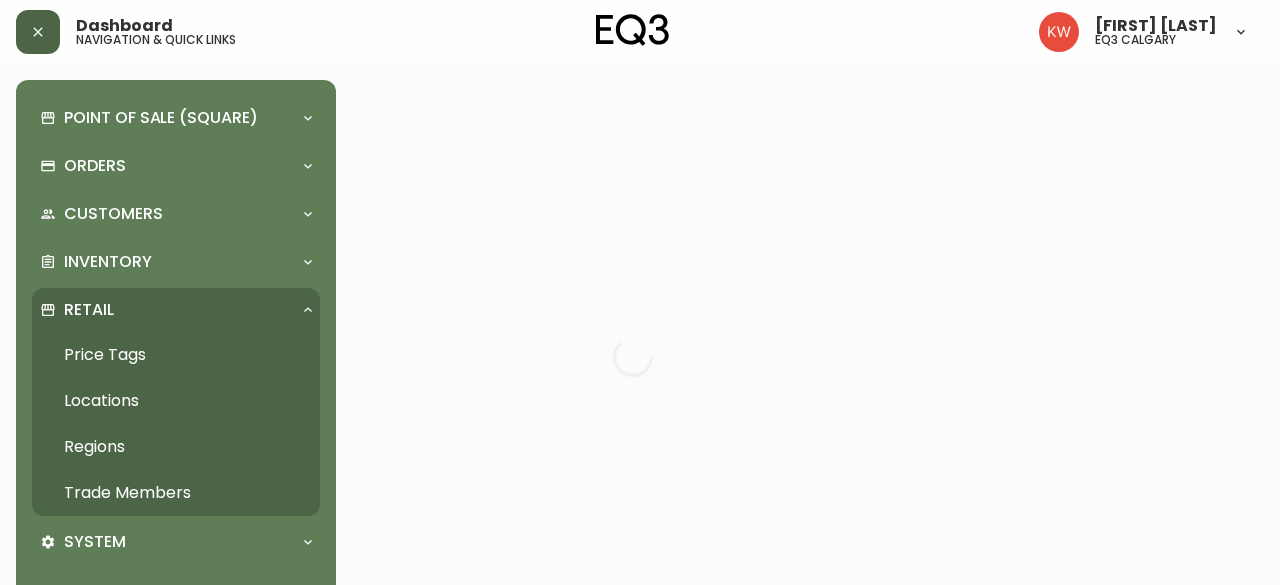click on "Trade Members" at bounding box center (176, 493) 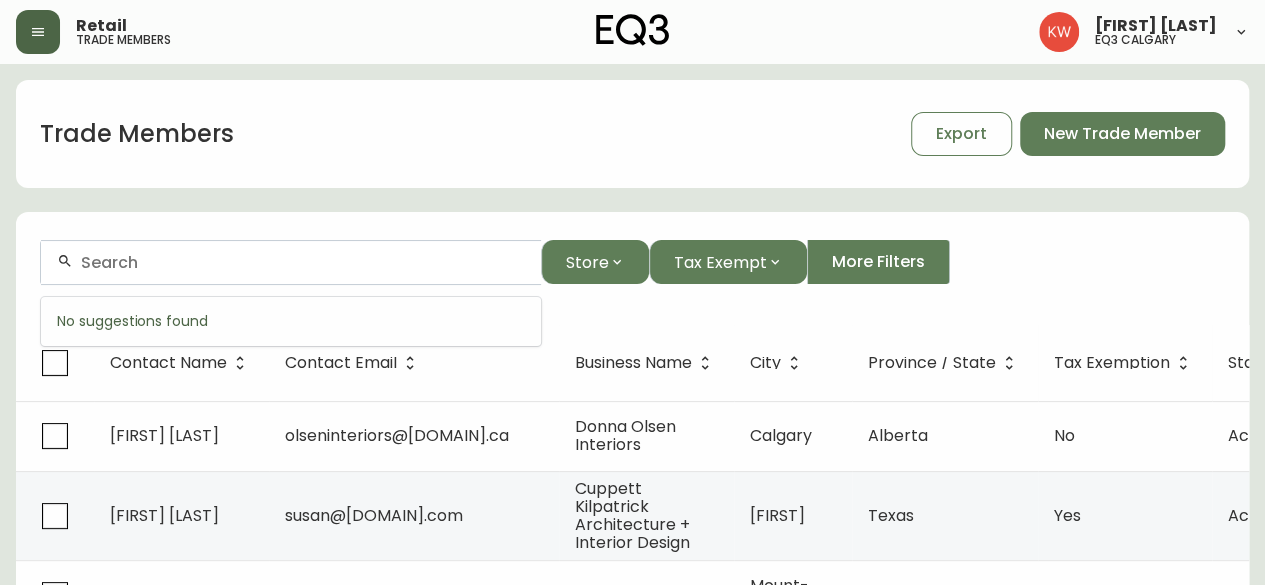 click at bounding box center [303, 262] 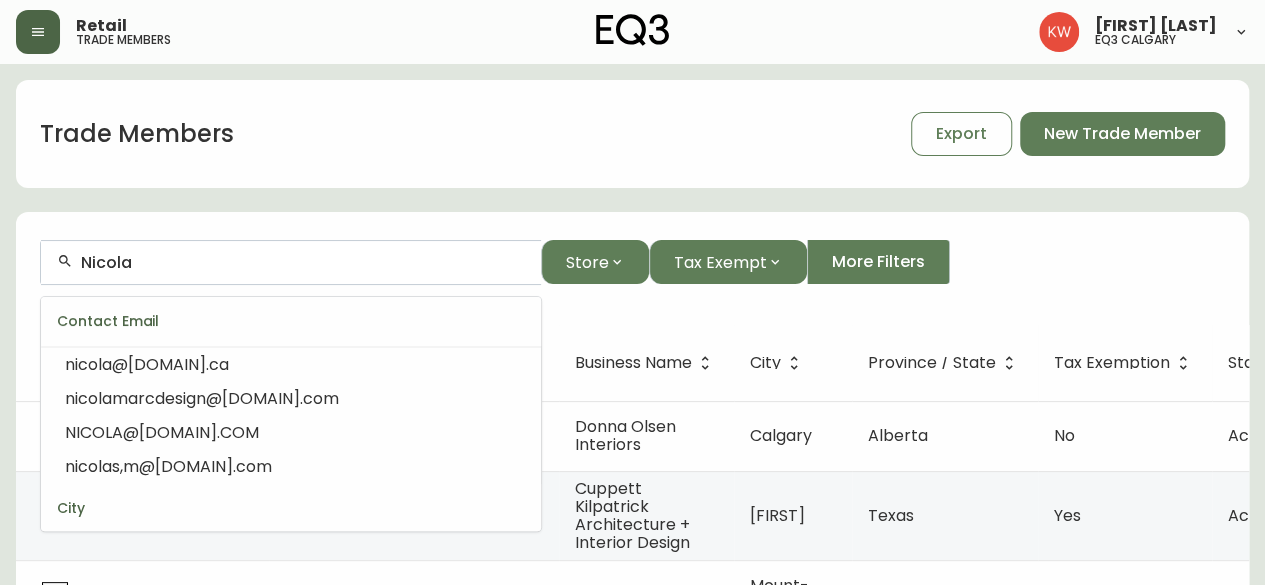 scroll, scrollTop: 0, scrollLeft: 0, axis: both 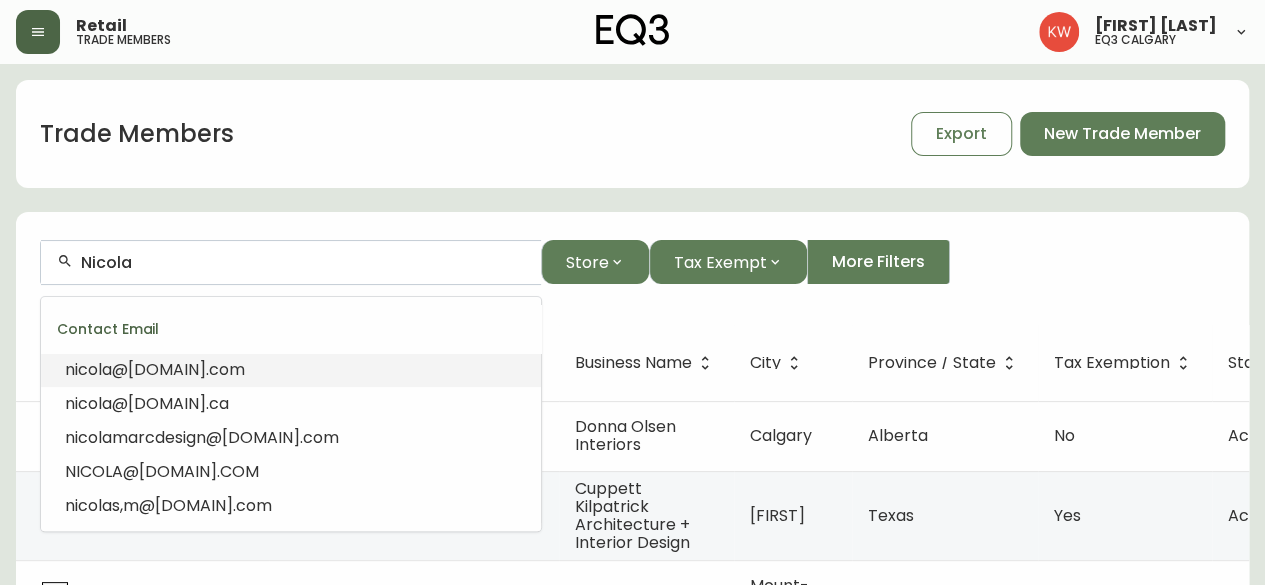 click on "Nicola" at bounding box center (303, 262) 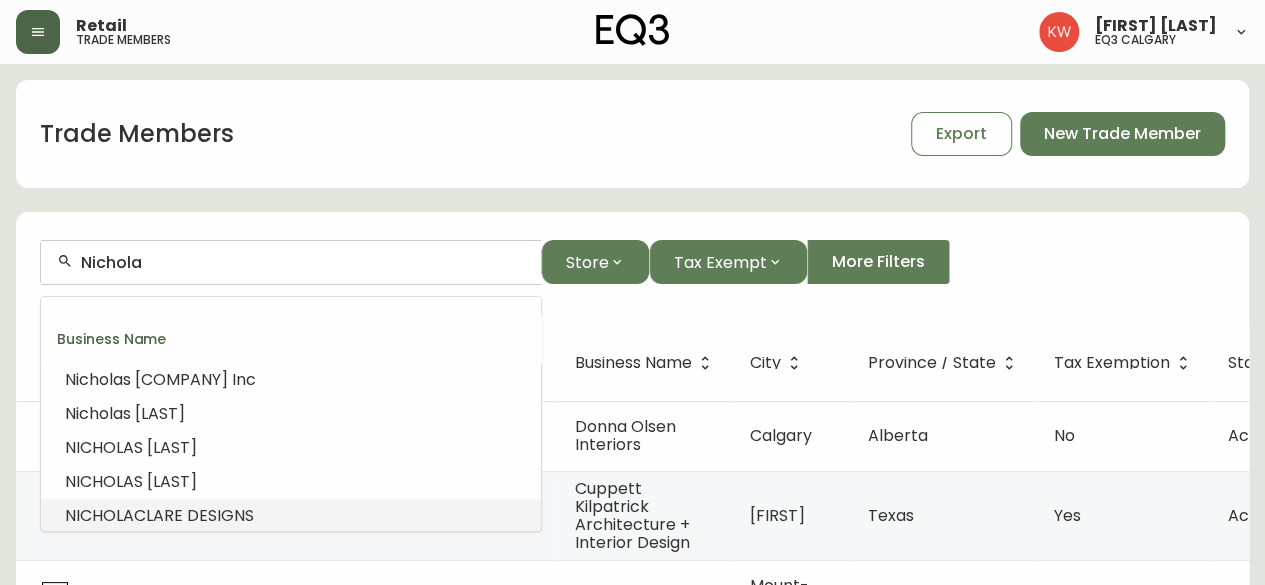 scroll, scrollTop: 16, scrollLeft: 0, axis: vertical 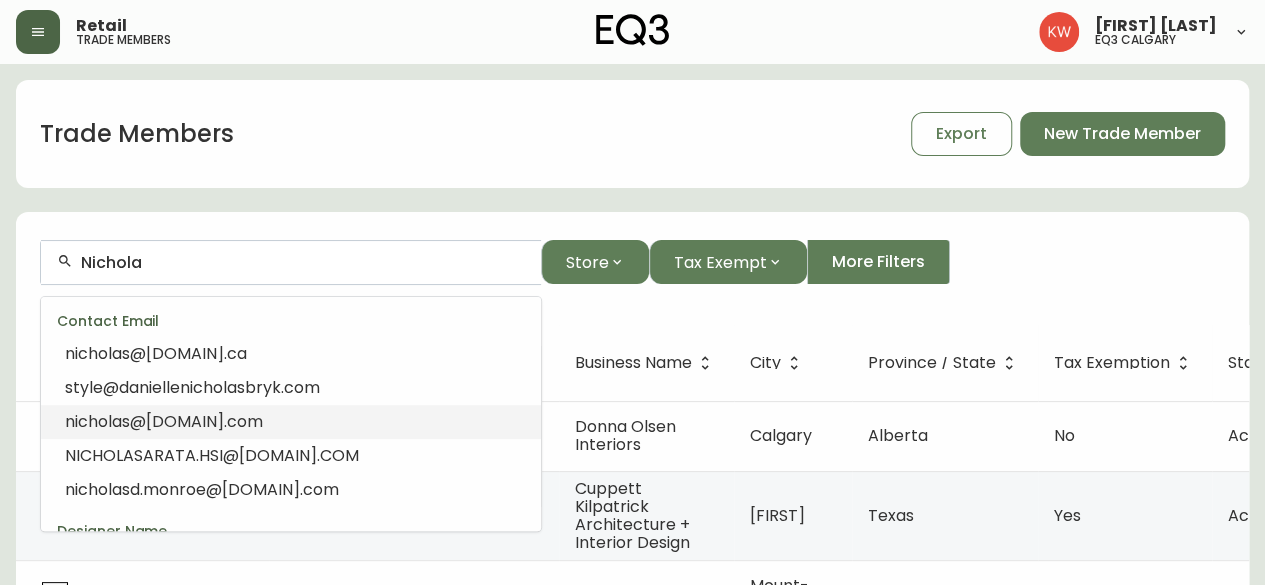click on "Nichola" at bounding box center (303, 262) 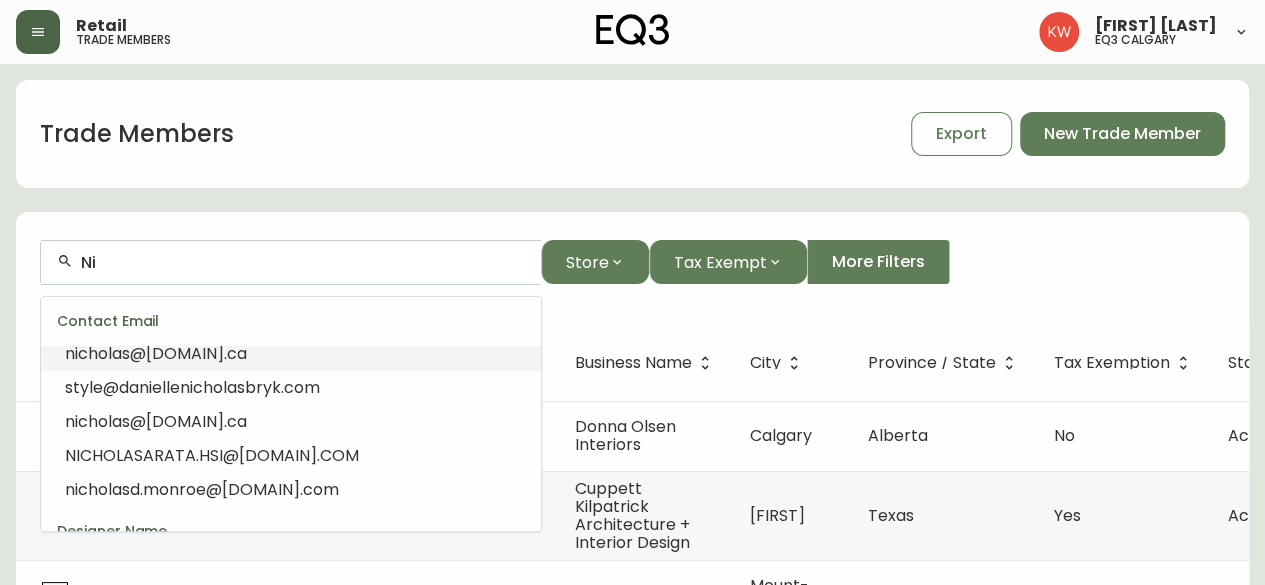 type on "N" 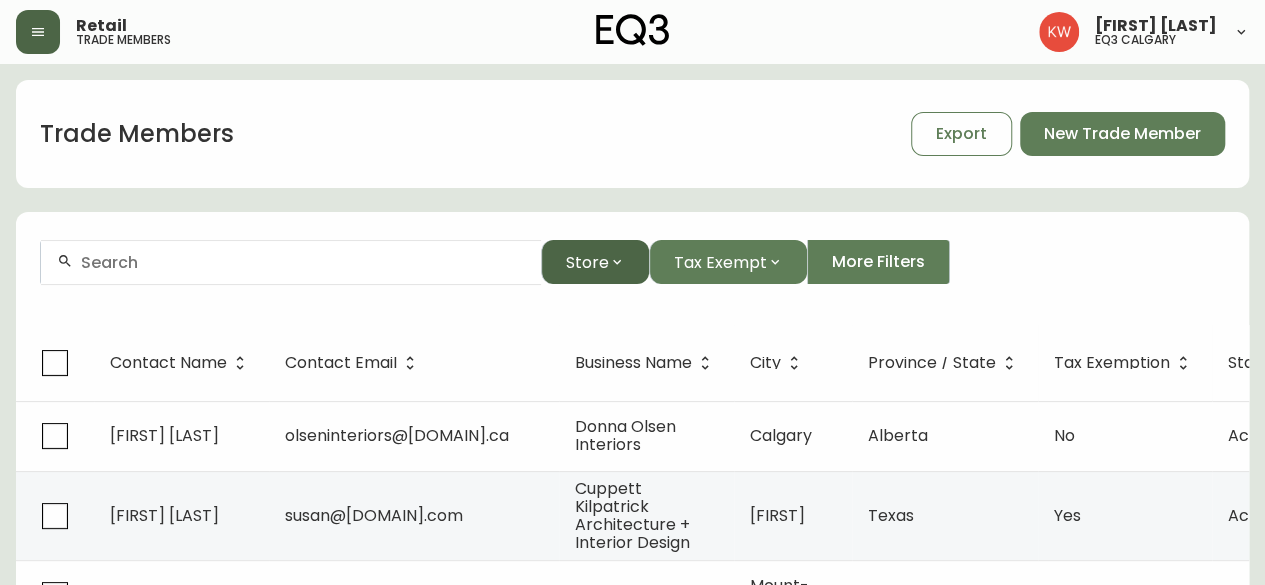 drag, startPoint x: 589, startPoint y: 260, endPoint x: 583, endPoint y: 249, distance: 12.529964 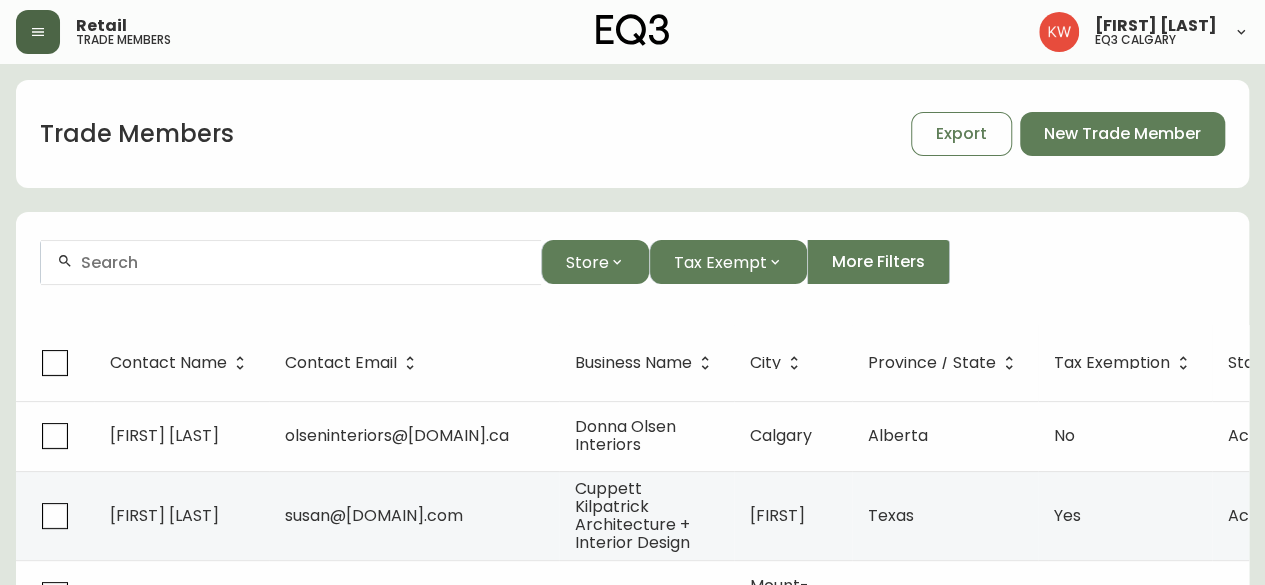 drag, startPoint x: 583, startPoint y: 249, endPoint x: 430, endPoint y: 219, distance: 155.91344 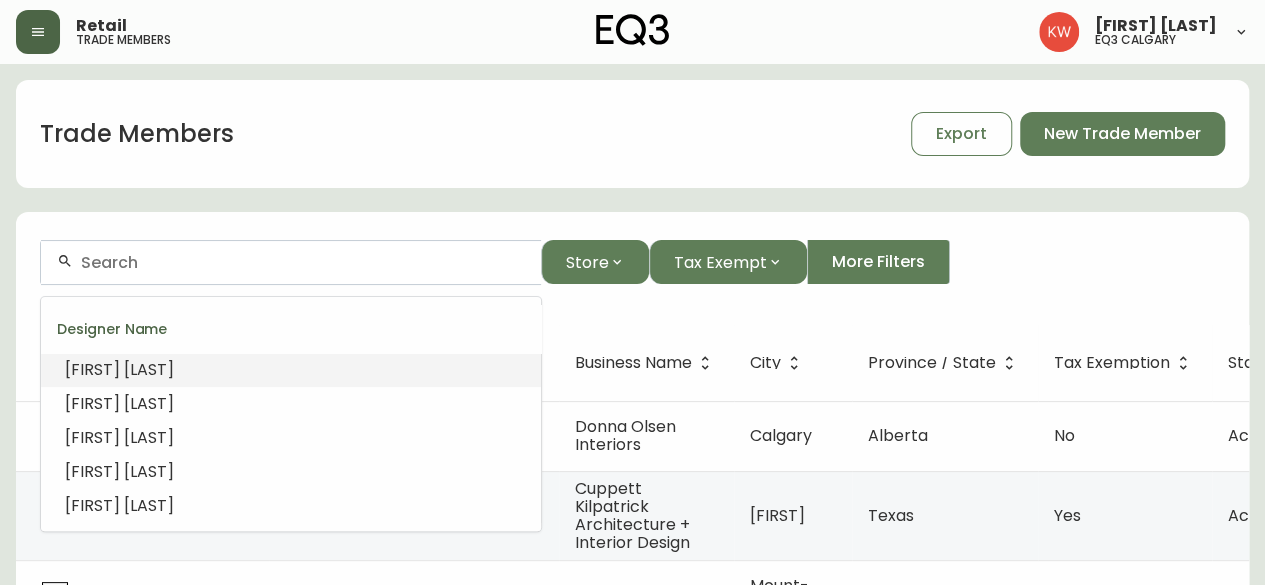 click at bounding box center [303, 262] 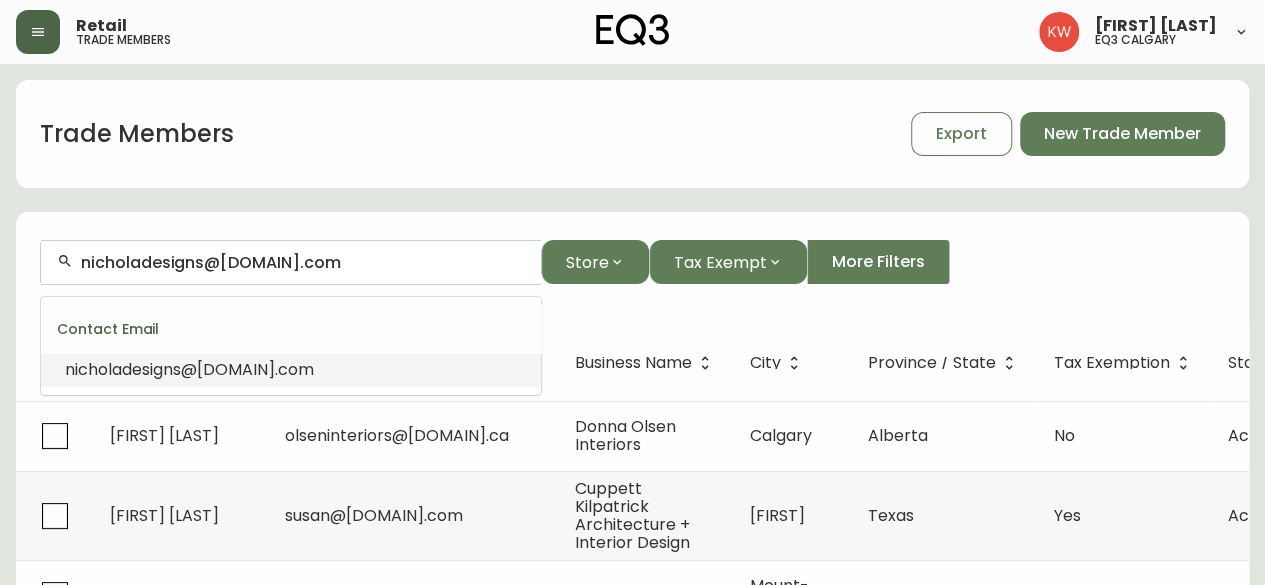 click on "nicholadesigns@[DOMAIN].com" at bounding box center (189, 369) 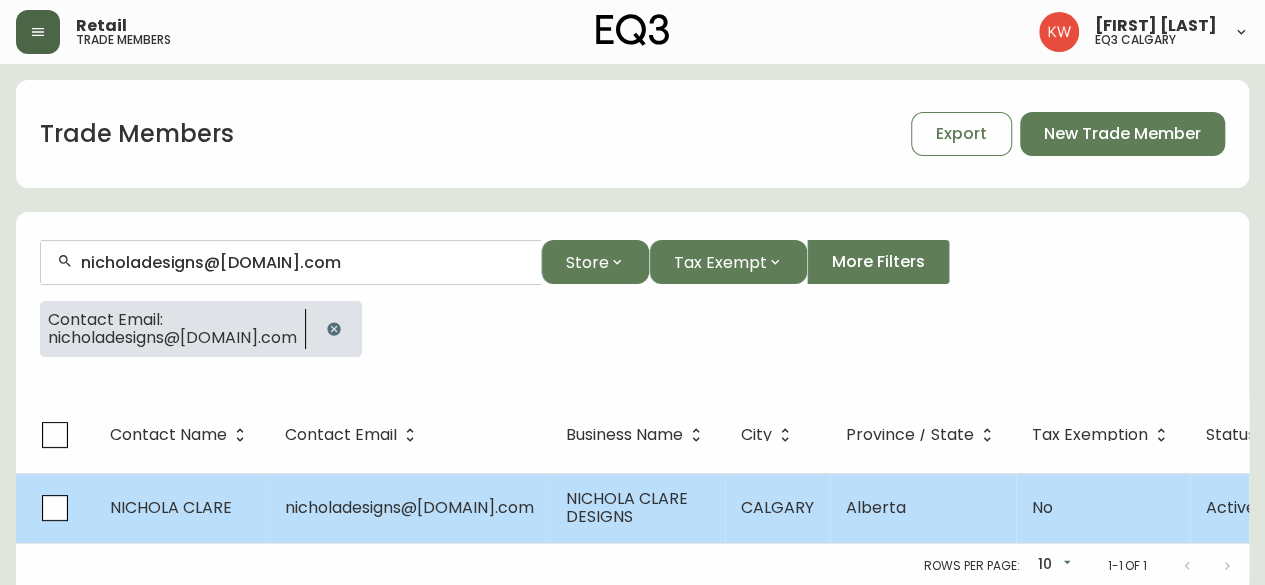 type on "nicholadesigns@[DOMAIN].com" 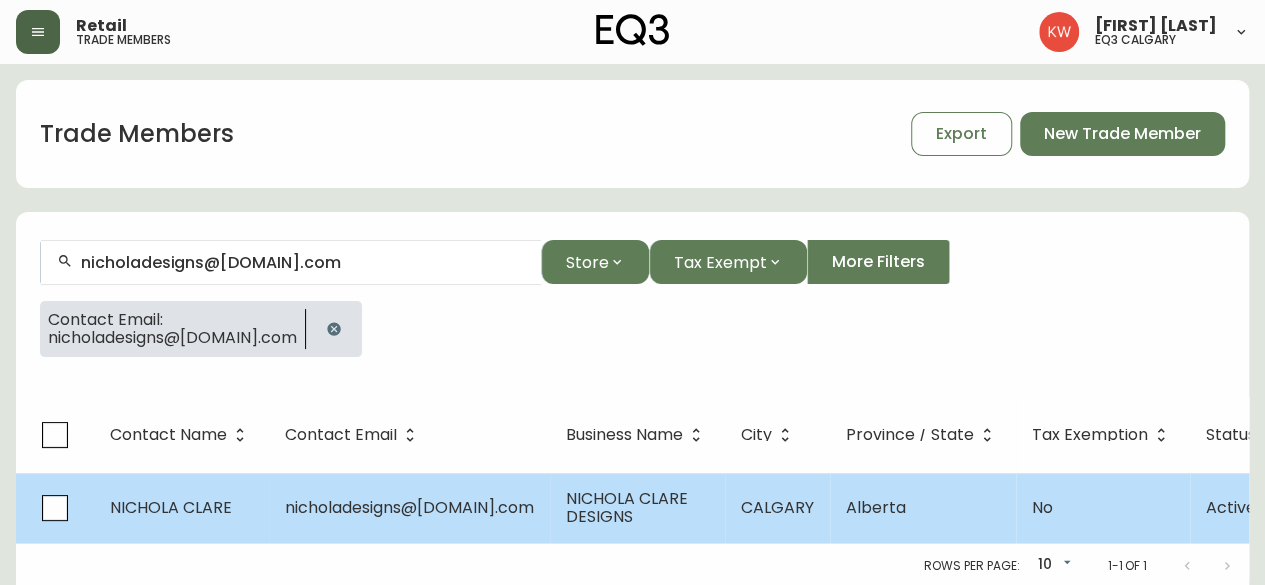click on "nicholadesigns@[DOMAIN].com" at bounding box center (409, 508) 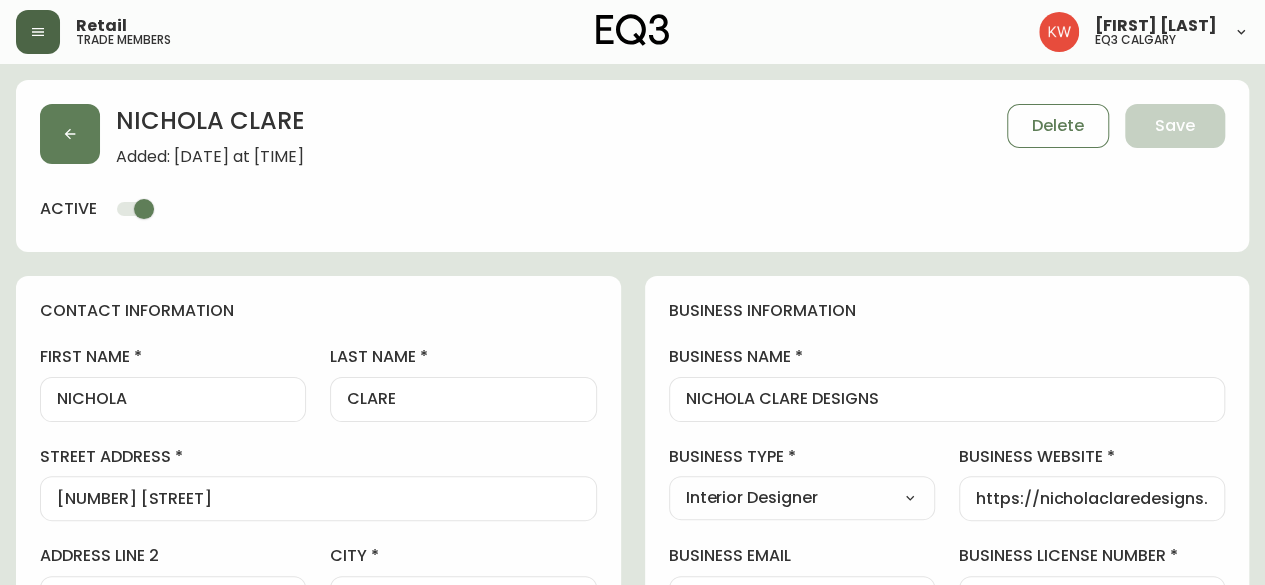 type on "EQ3 Calgary" 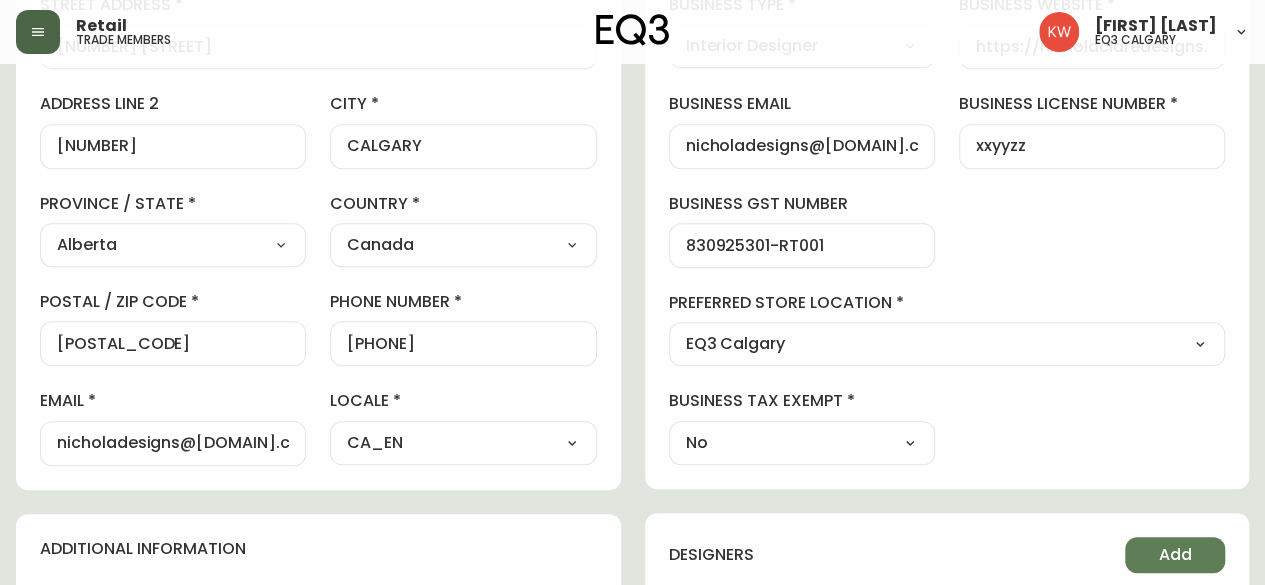 scroll, scrollTop: 500, scrollLeft: 0, axis: vertical 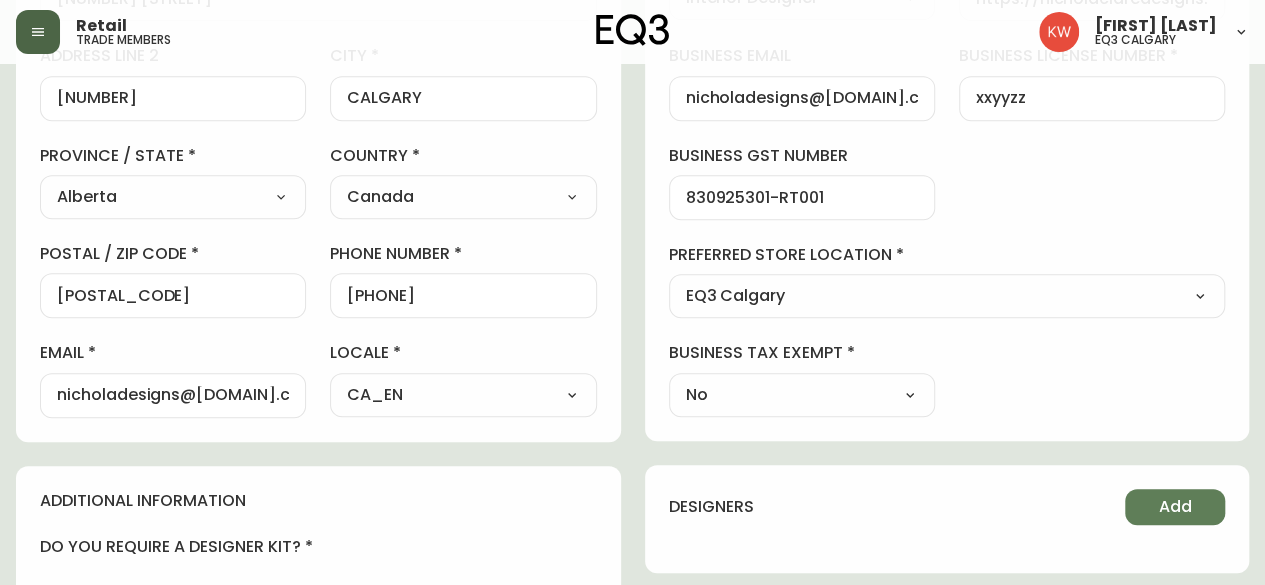 drag, startPoint x: 303, startPoint y: 395, endPoint x: 9, endPoint y: 396, distance: 294.0017 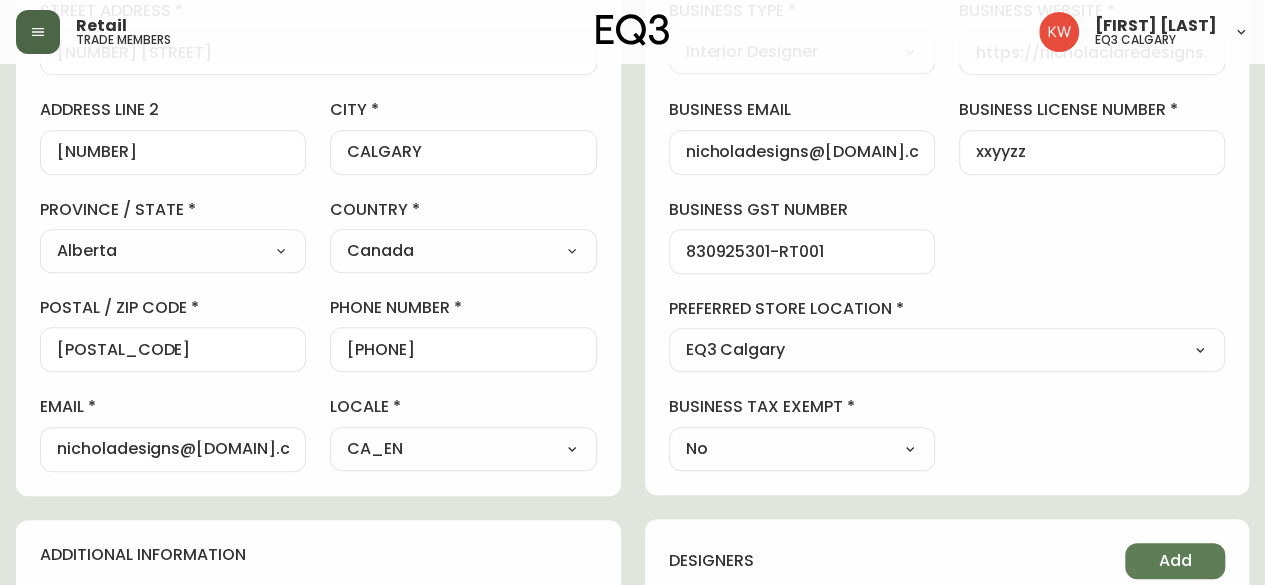 scroll, scrollTop: 400, scrollLeft: 0, axis: vertical 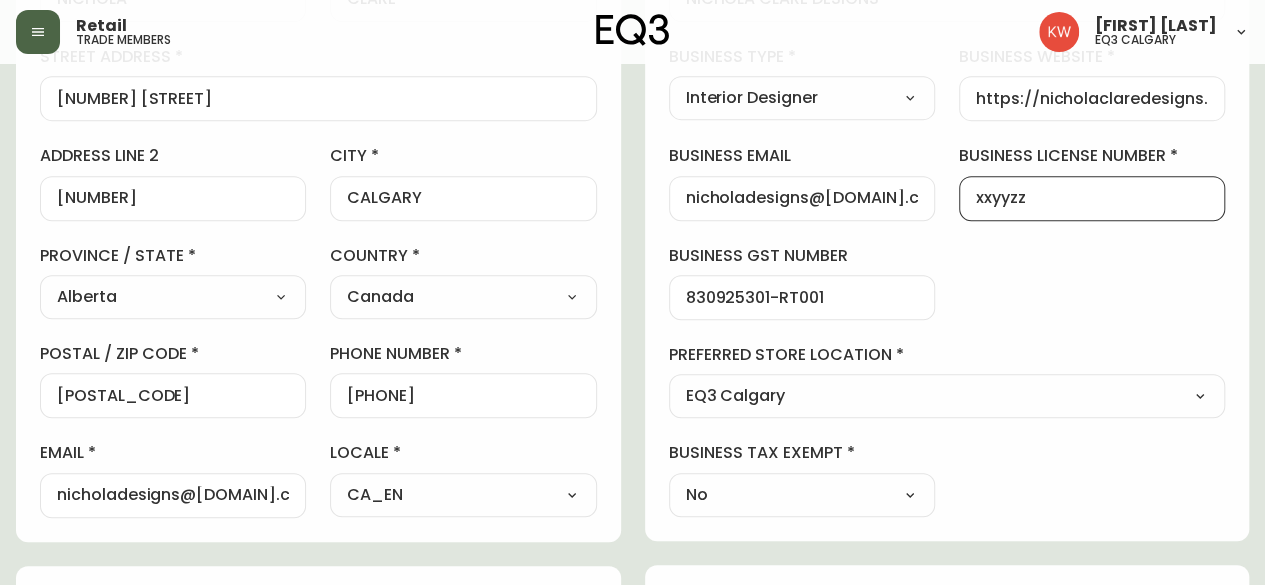 drag, startPoint x: 1066, startPoint y: 195, endPoint x: 911, endPoint y: 193, distance: 155.01291 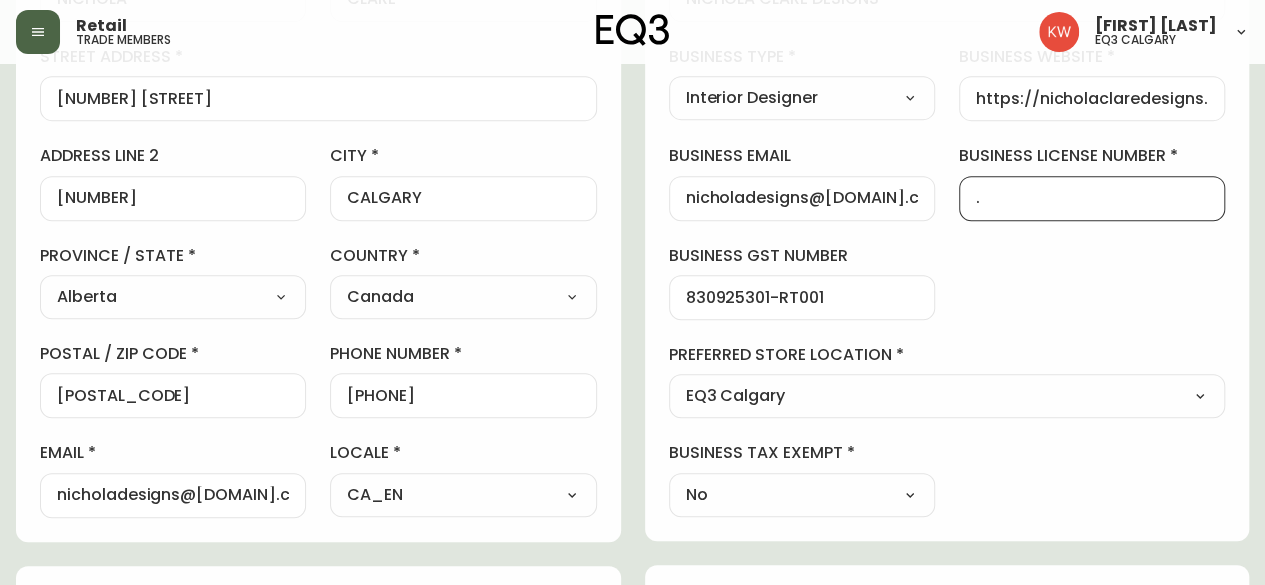 type on "." 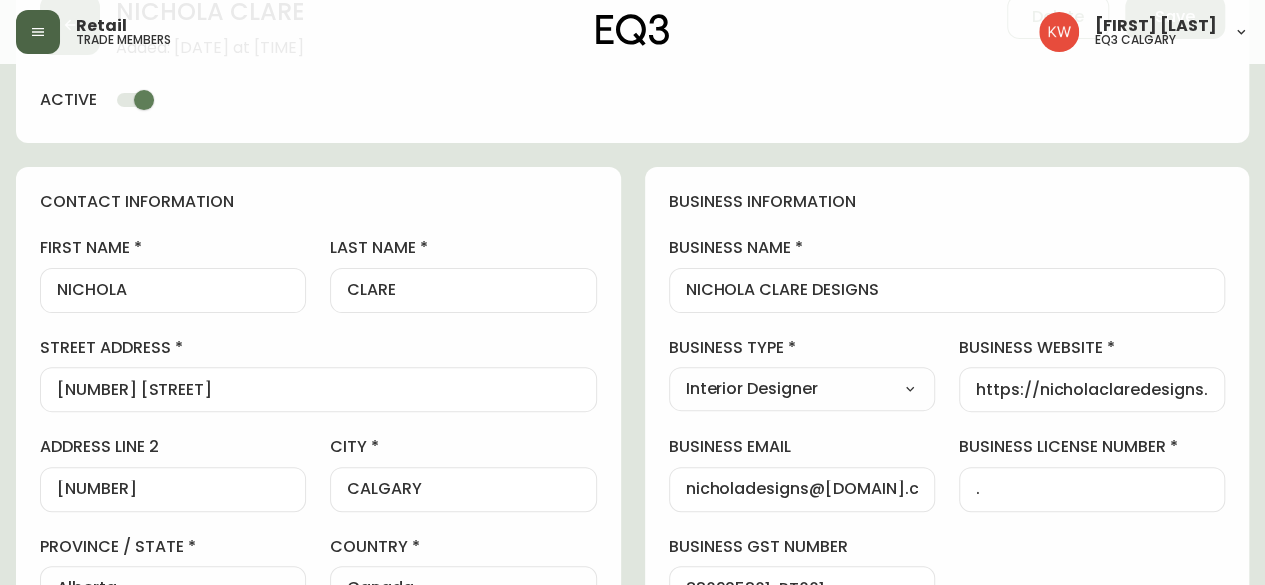 scroll, scrollTop: 0, scrollLeft: 0, axis: both 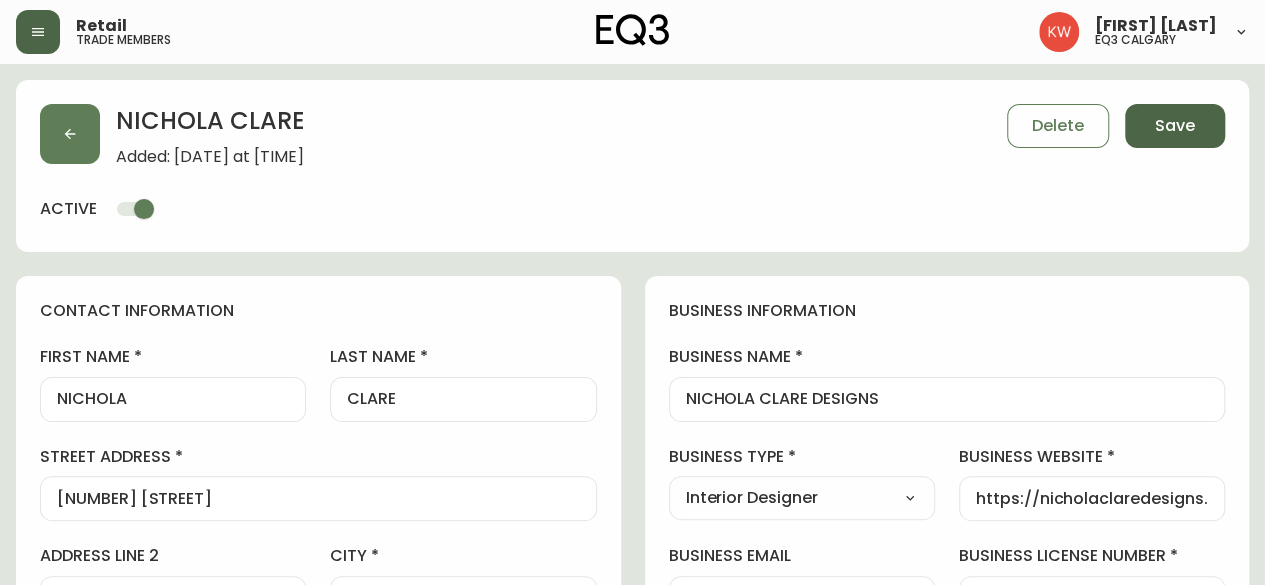 click on "Save" at bounding box center (1175, 126) 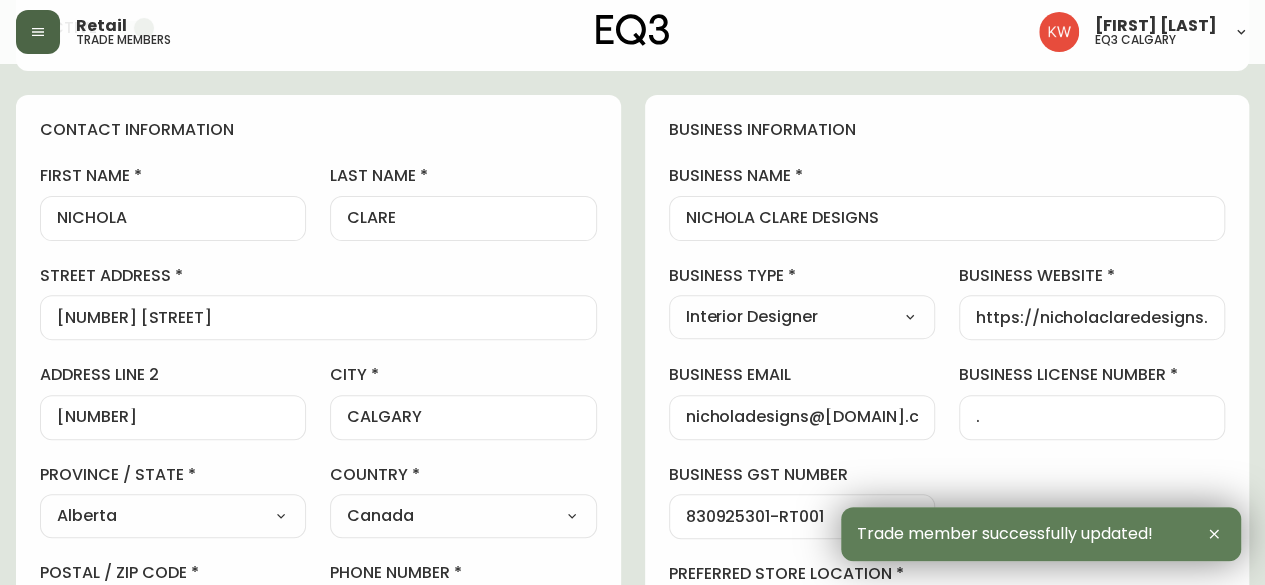 scroll, scrollTop: 200, scrollLeft: 0, axis: vertical 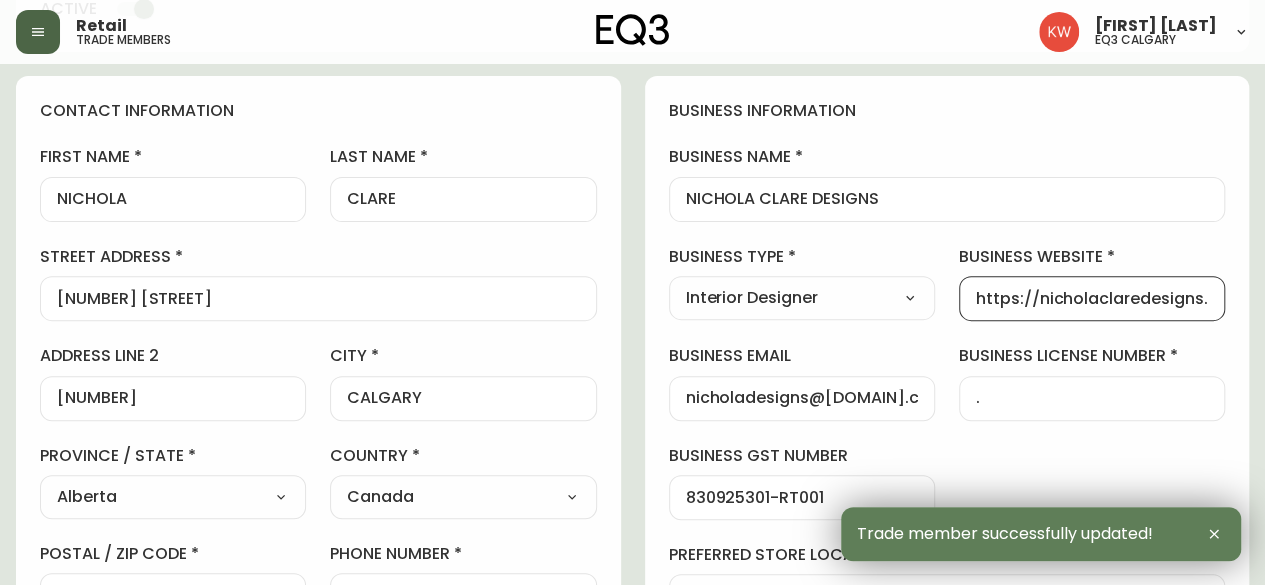 click on "https://nicholaclaredesigns.com/" at bounding box center [1092, 298] 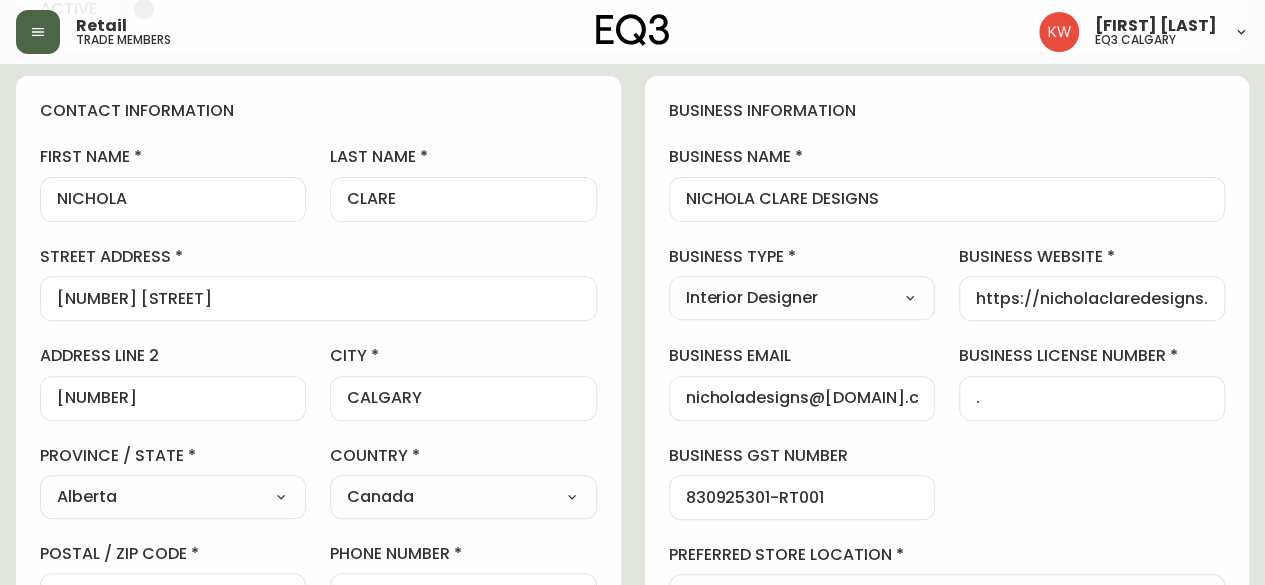 drag, startPoint x: 966, startPoint y: 298, endPoint x: 970, endPoint y: 309, distance: 11.7046995 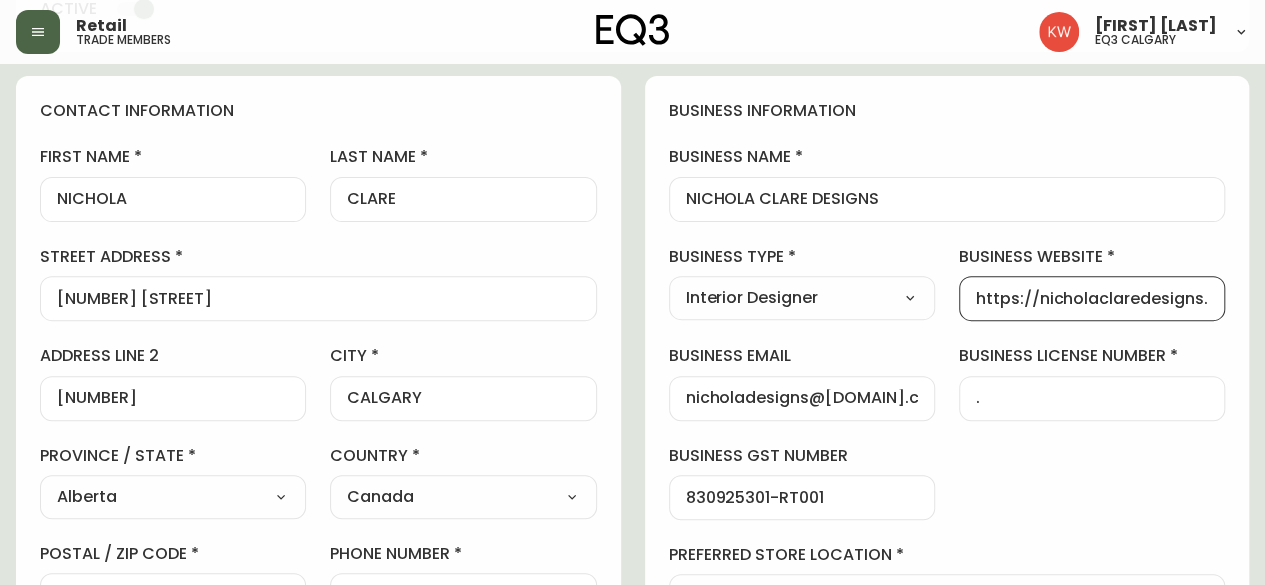 scroll, scrollTop: 0, scrollLeft: 40, axis: horizontal 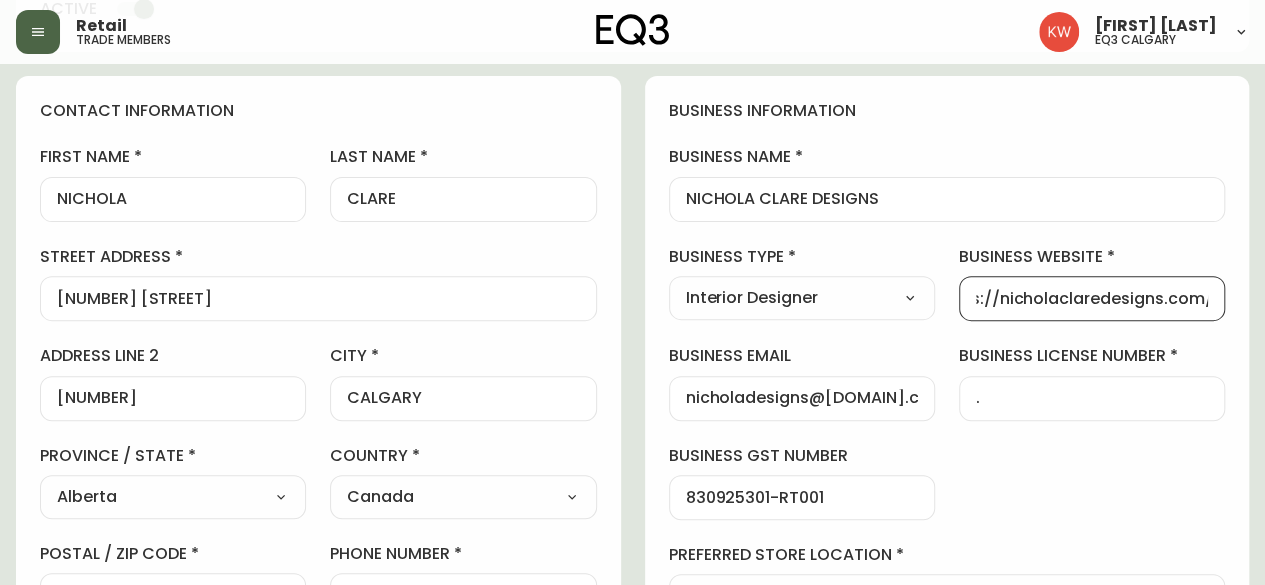 drag, startPoint x: 976, startPoint y: 303, endPoint x: 1226, endPoint y: 316, distance: 250.33777 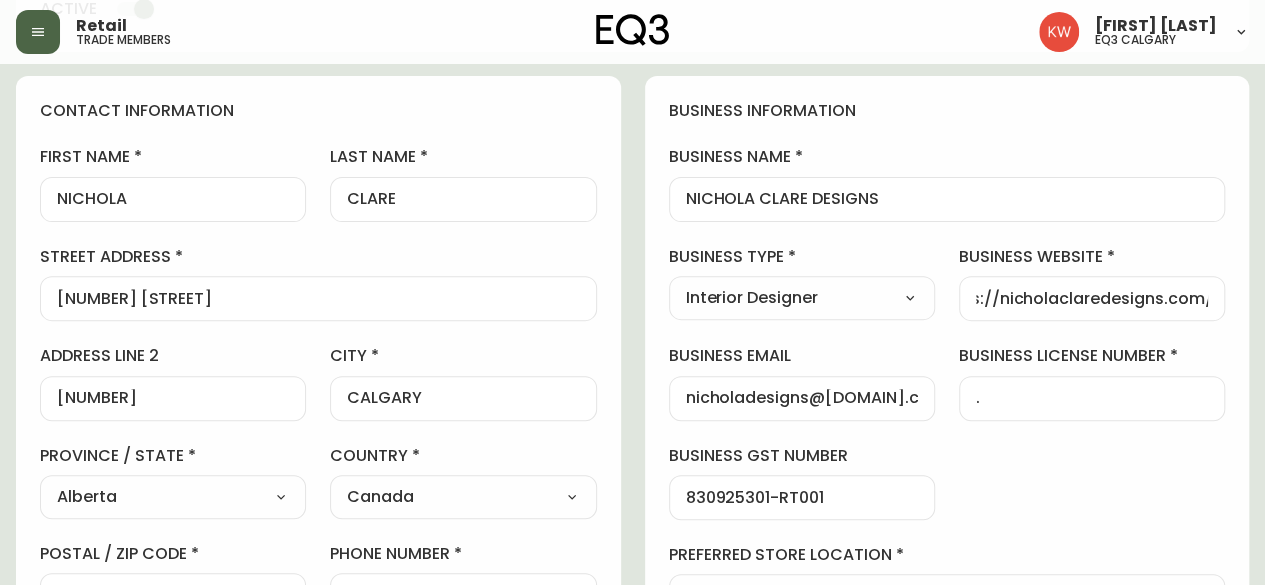 scroll, scrollTop: 0, scrollLeft: 0, axis: both 